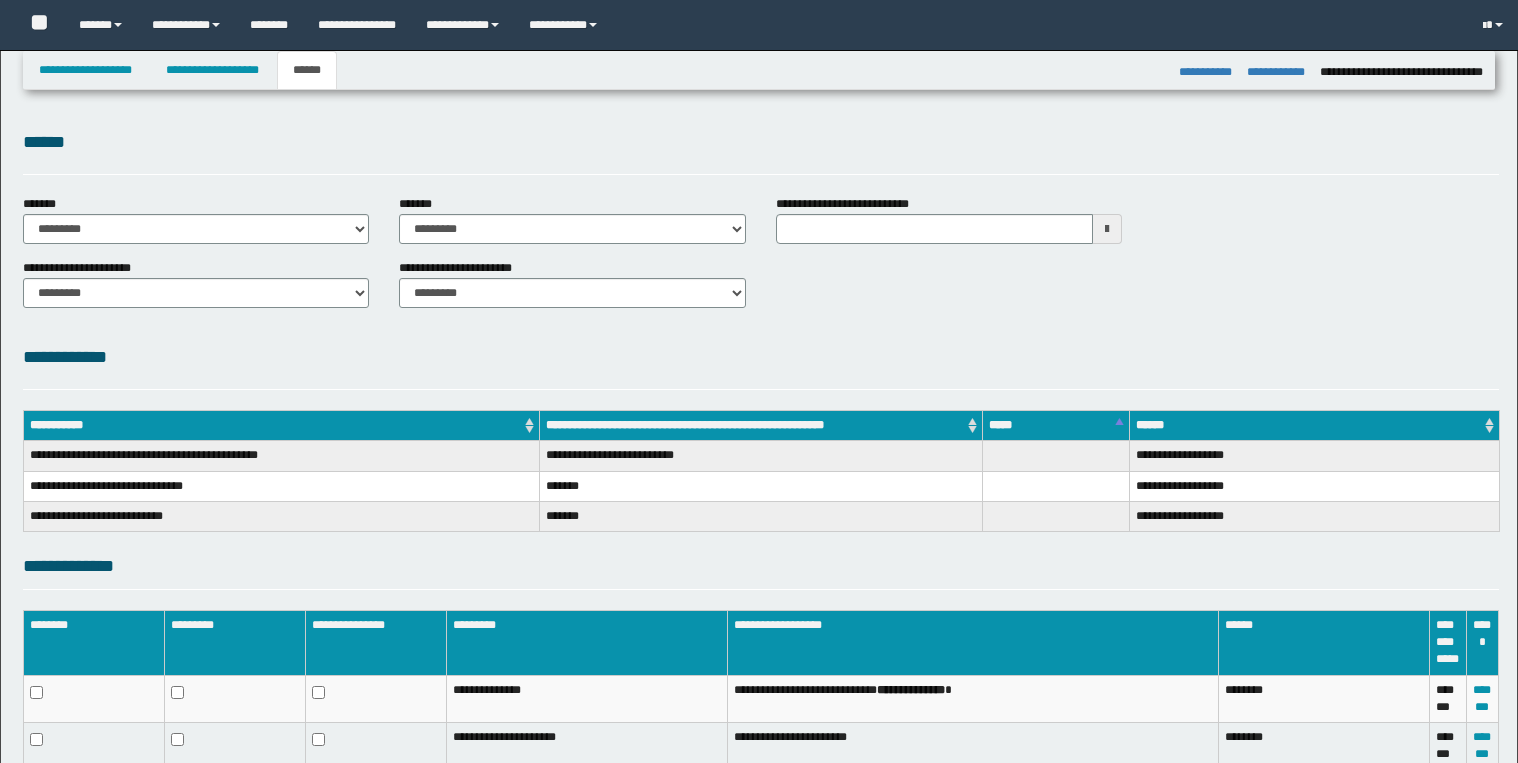 select on "*" 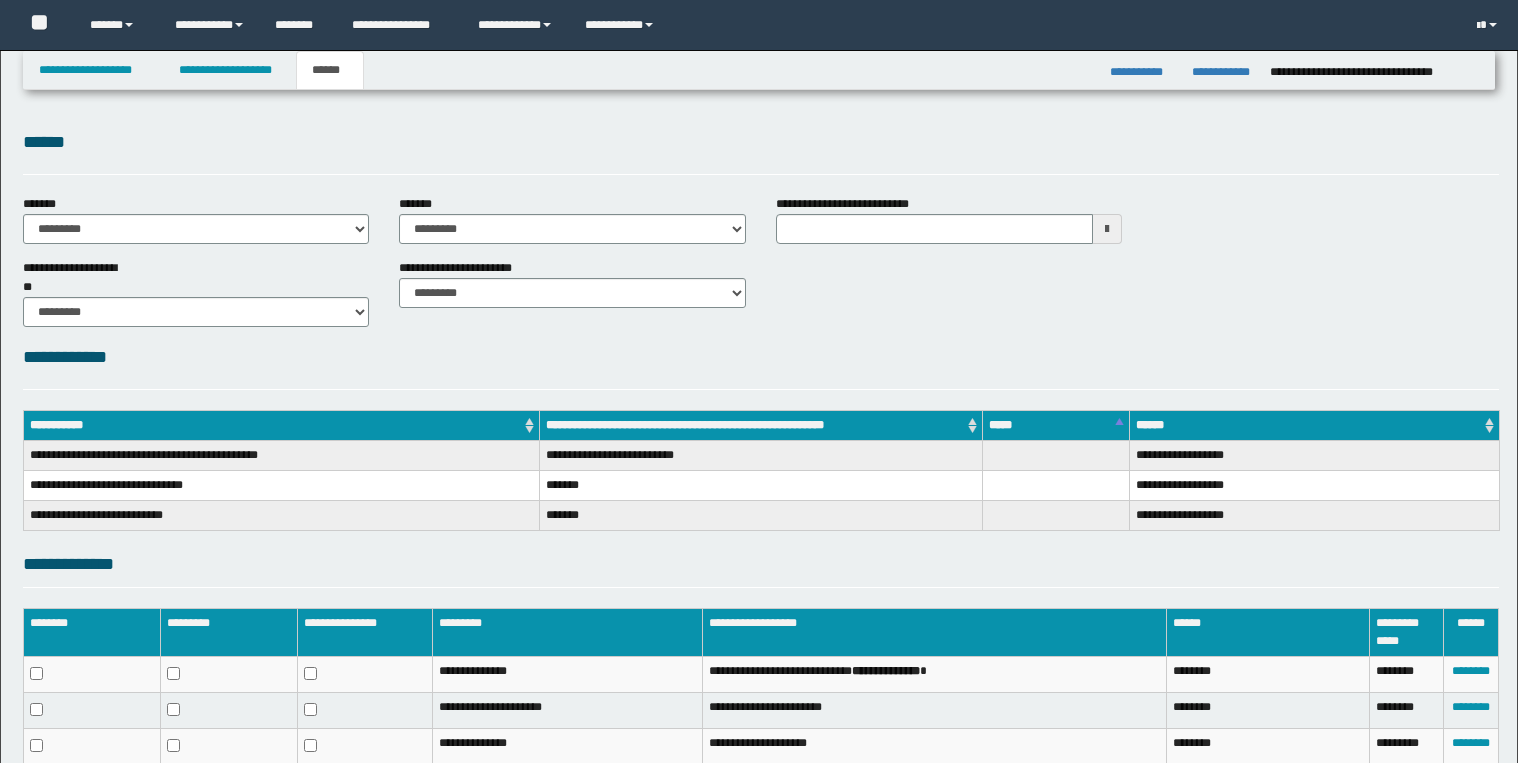 scroll, scrollTop: 0, scrollLeft: 0, axis: both 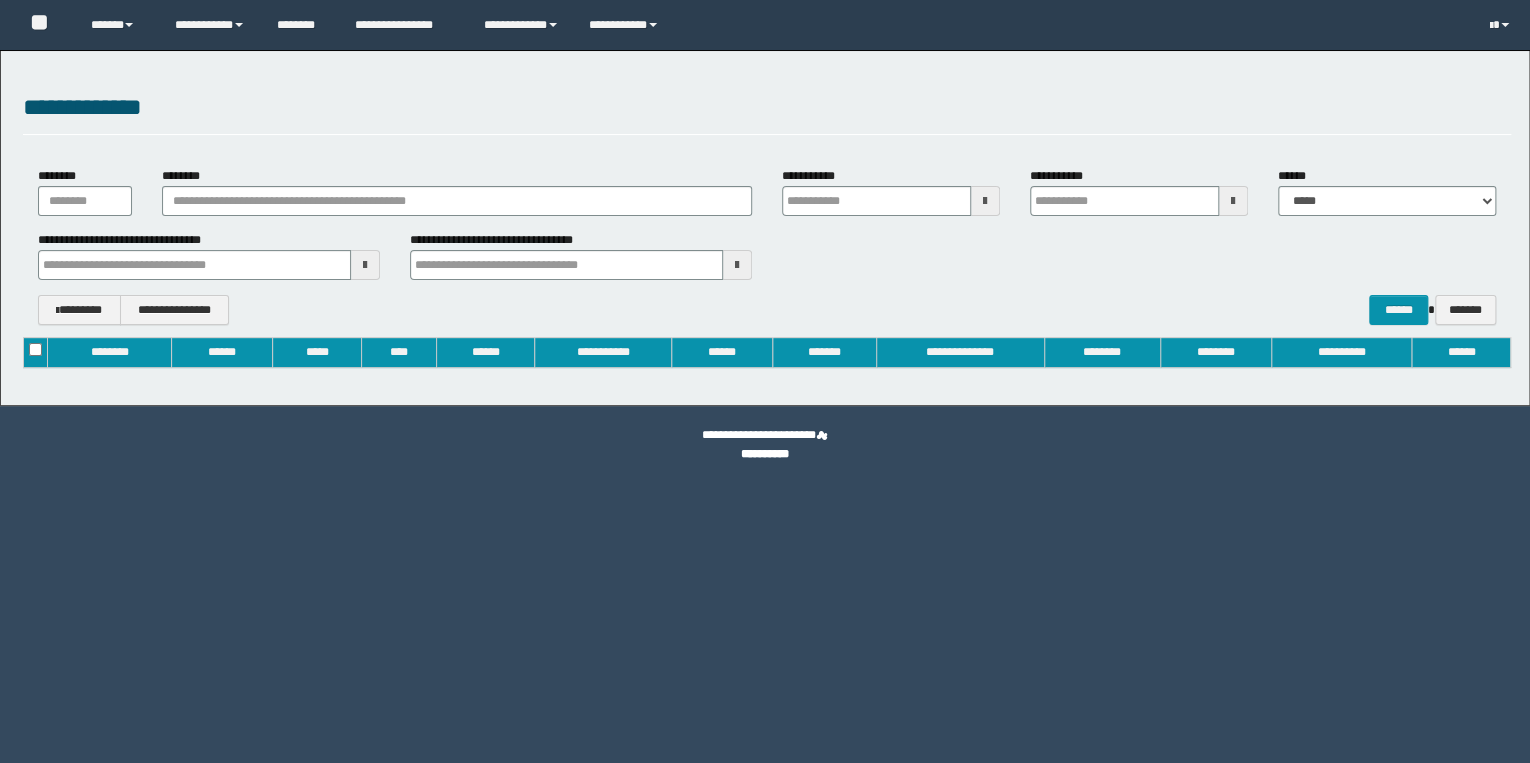 type on "**********" 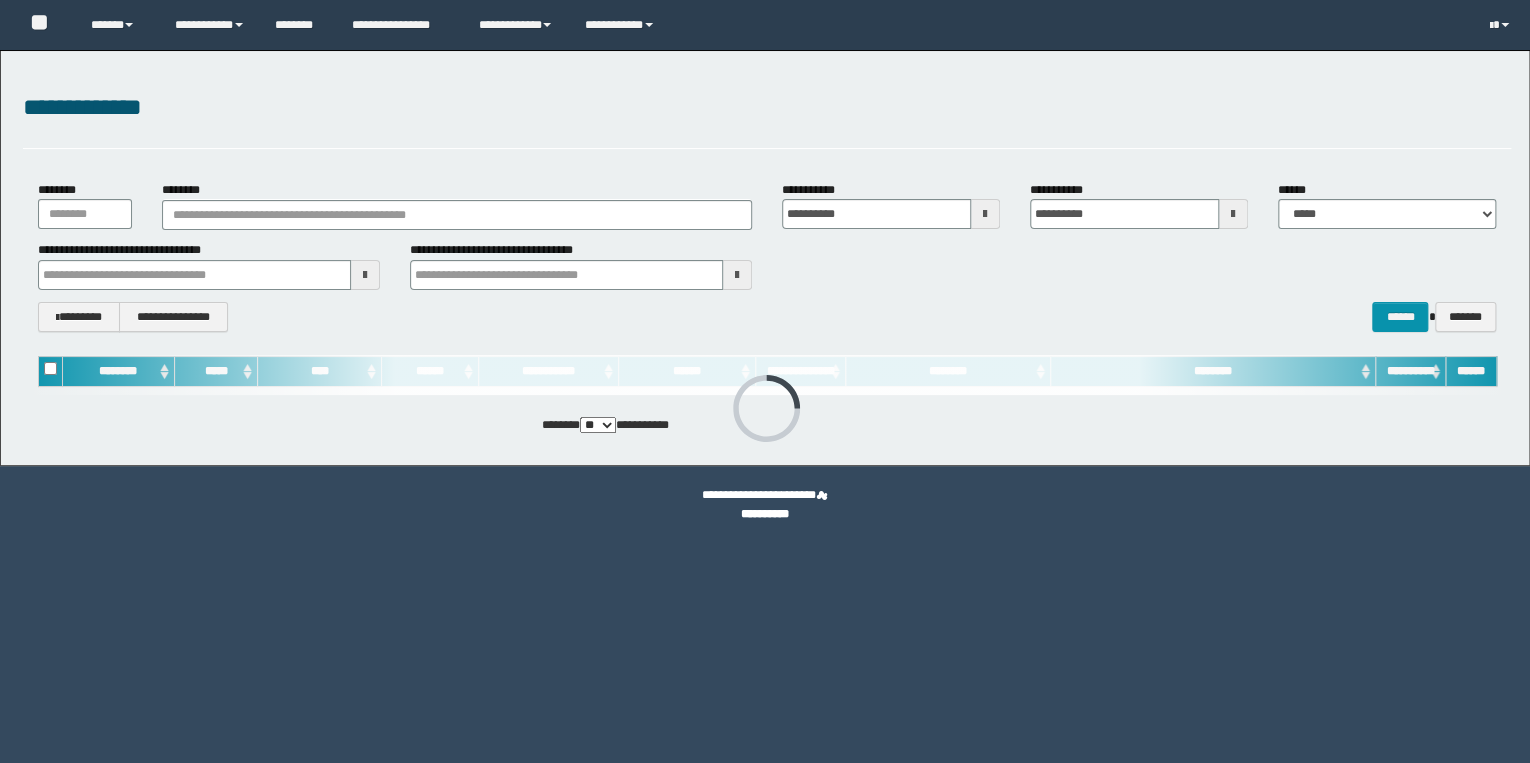 scroll, scrollTop: 0, scrollLeft: 0, axis: both 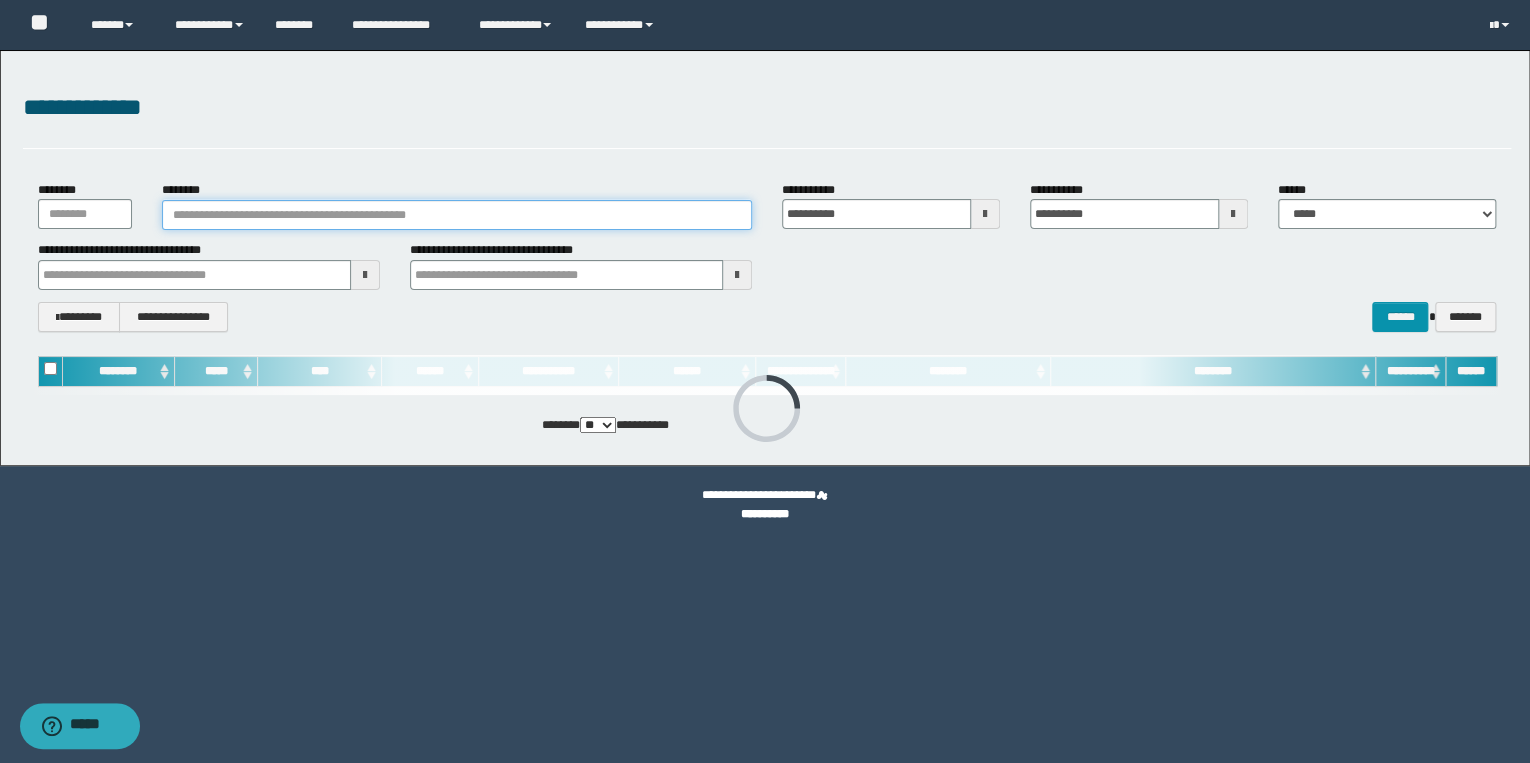 click on "********" at bounding box center [457, 215] 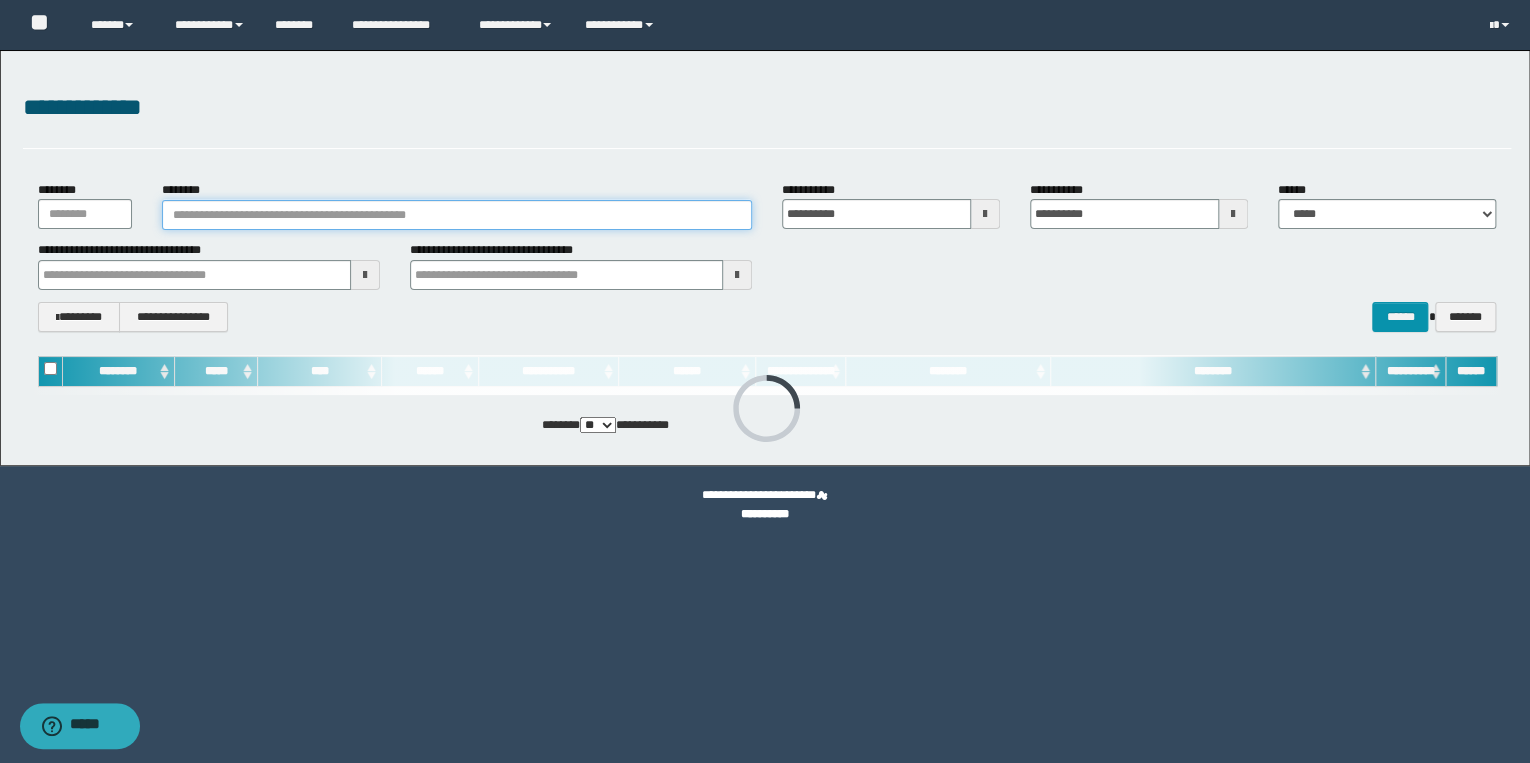 paste on "*******" 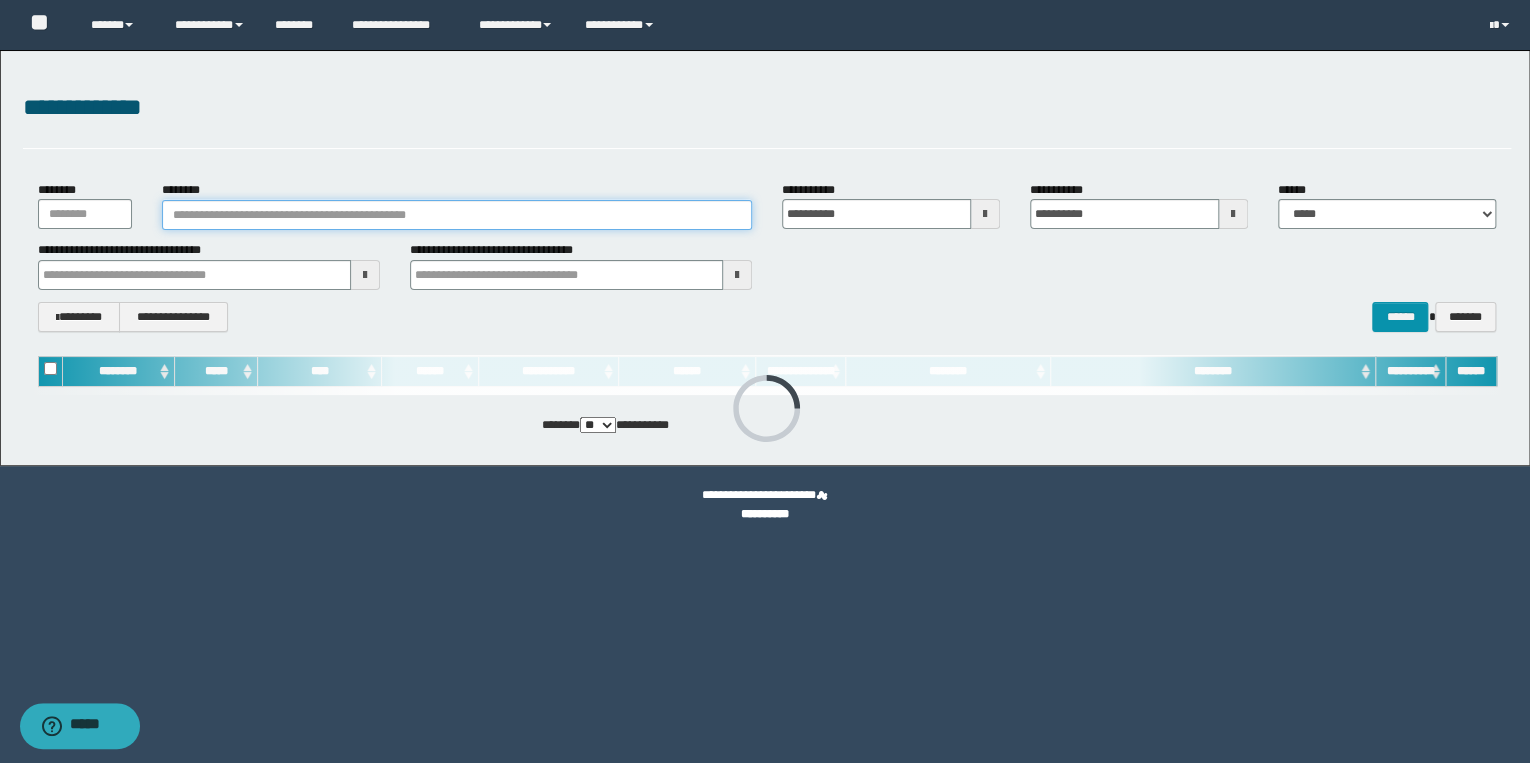 type on "*******" 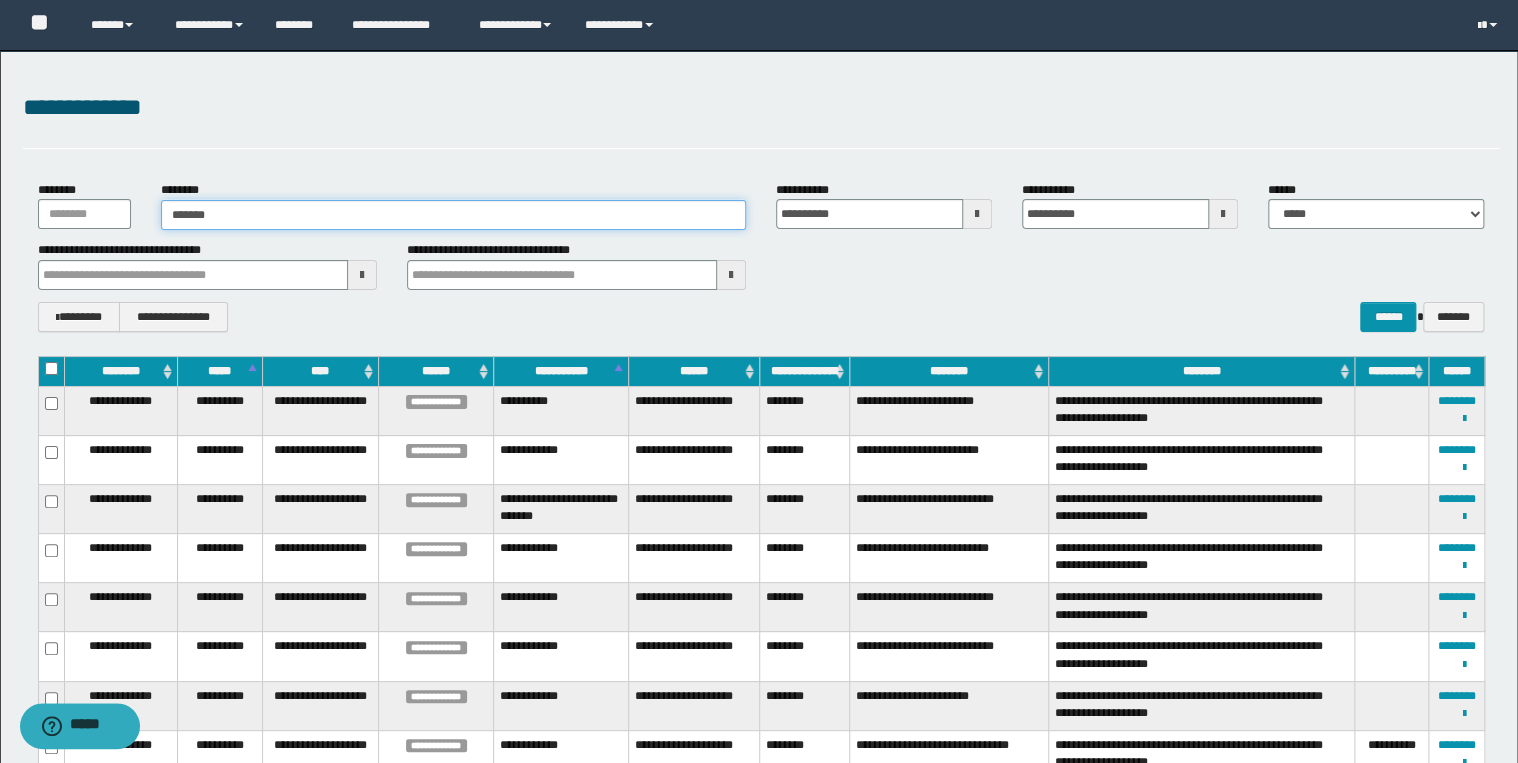 type on "*******" 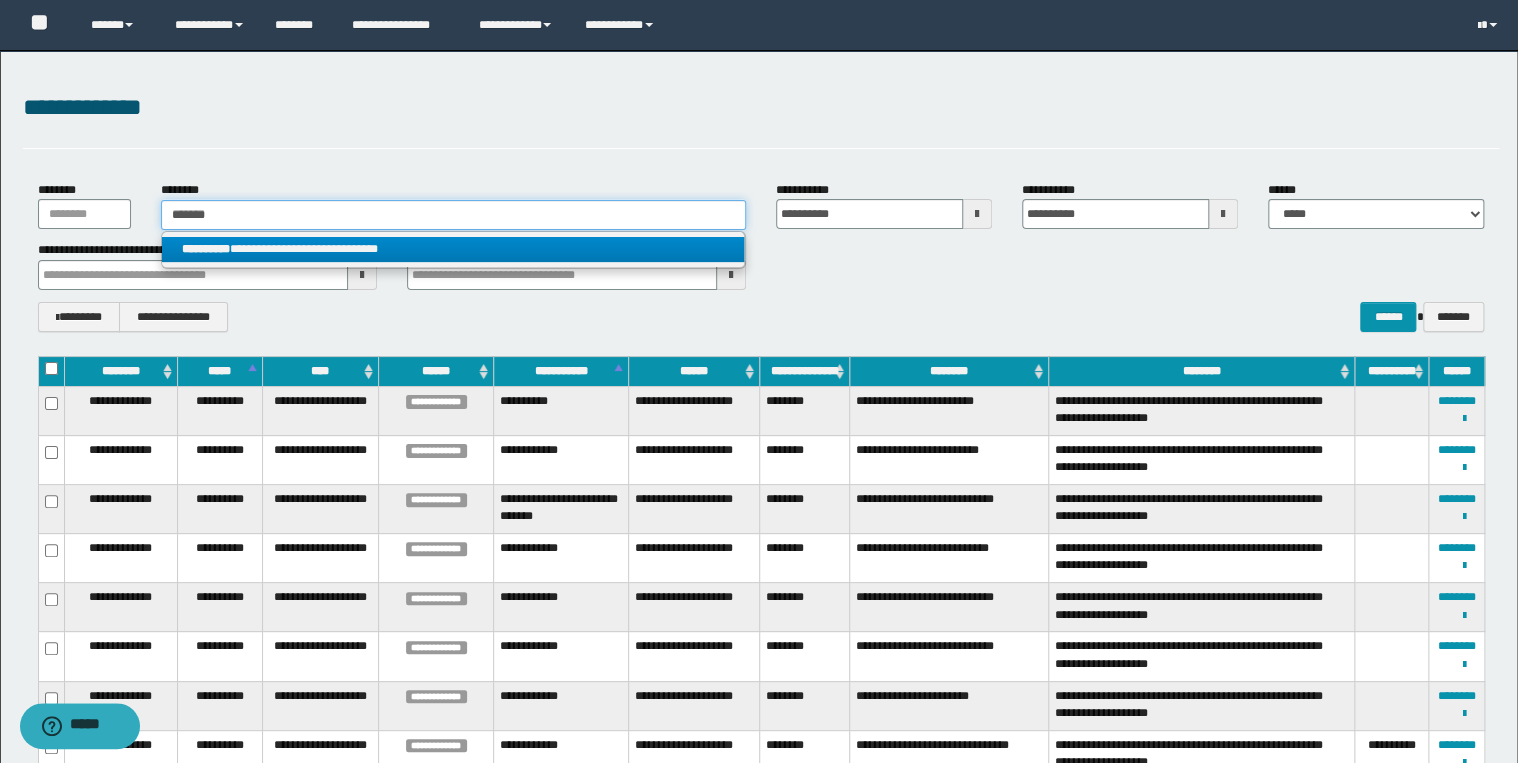 type on "*******" 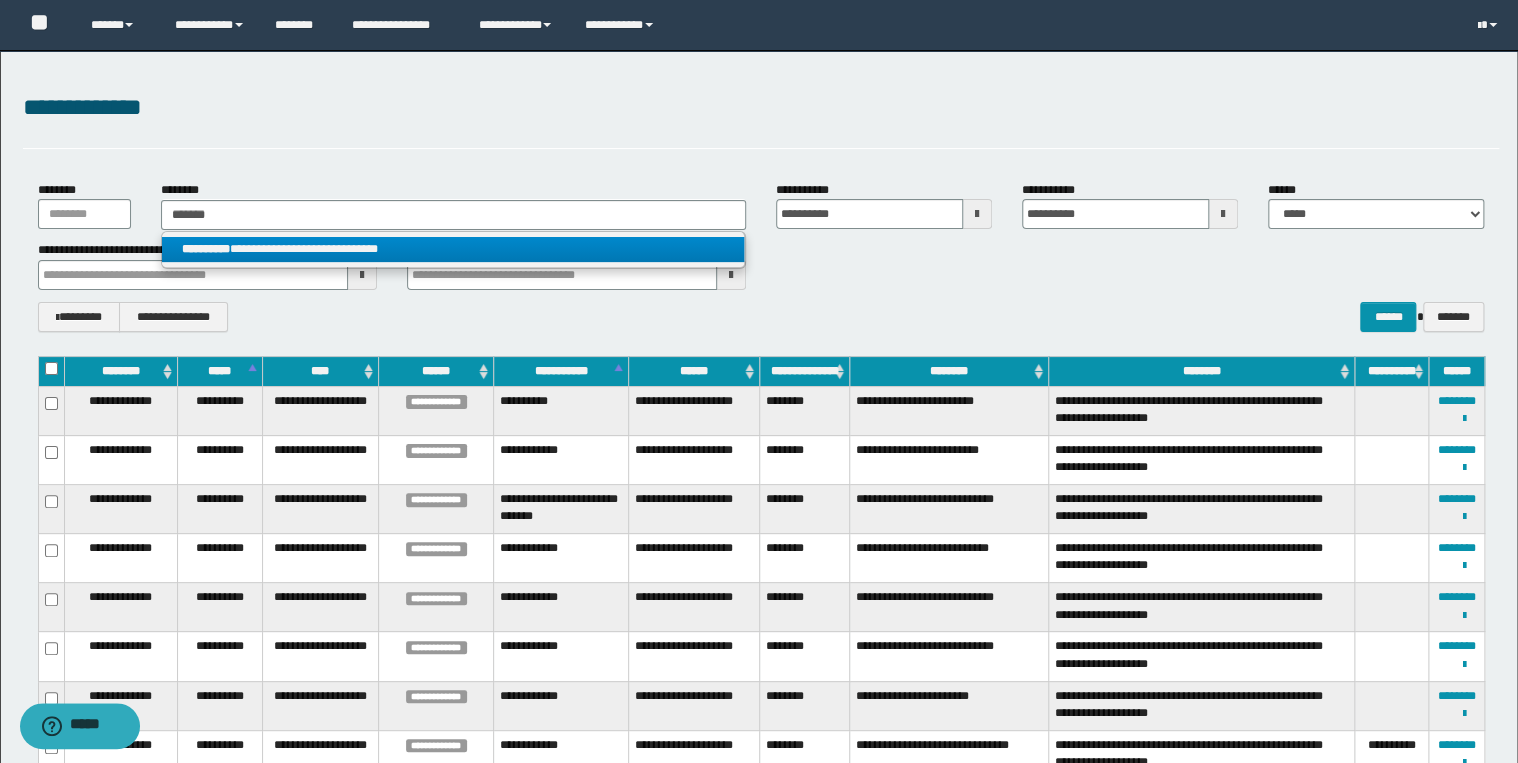 click on "**********" at bounding box center [453, 249] 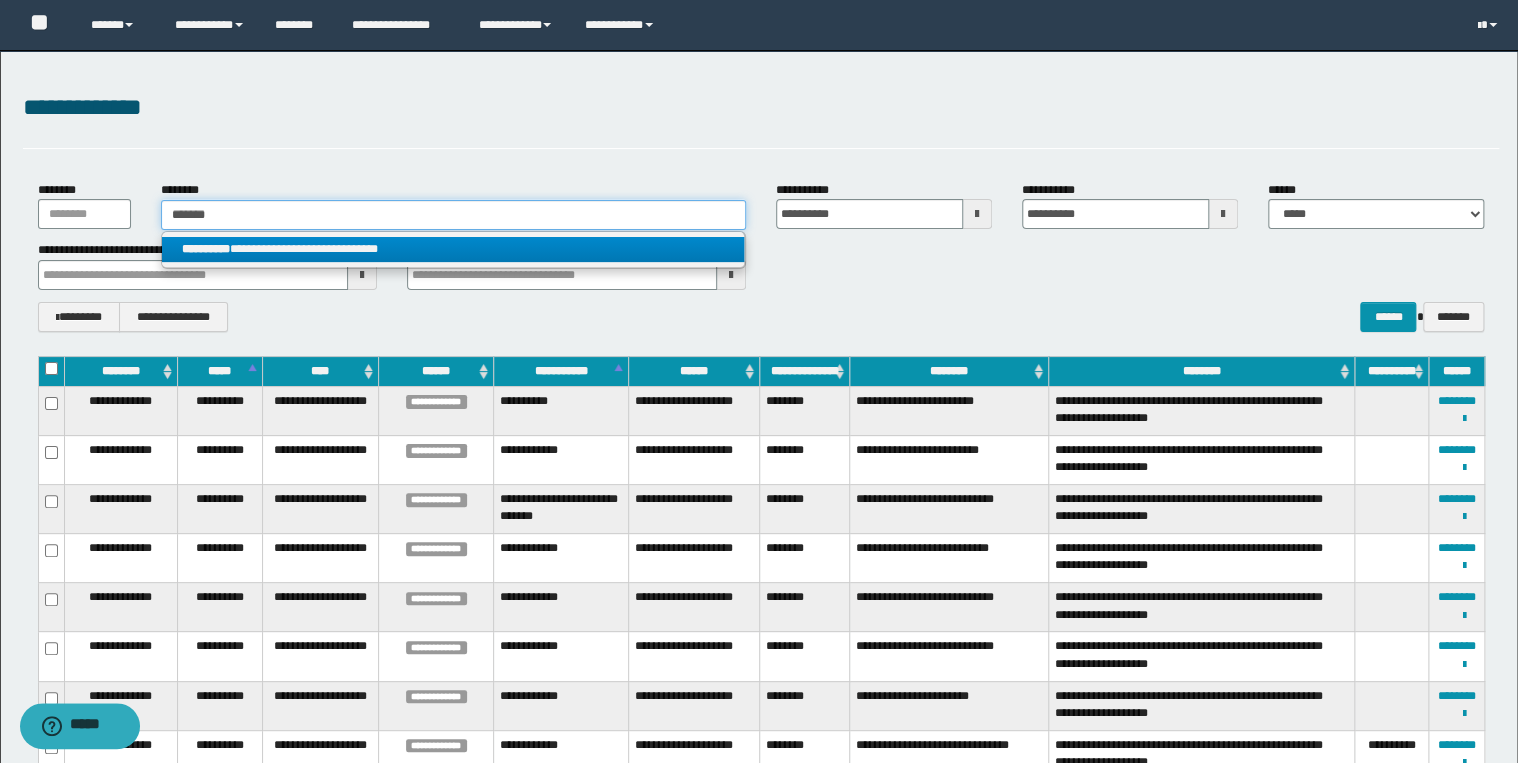 type 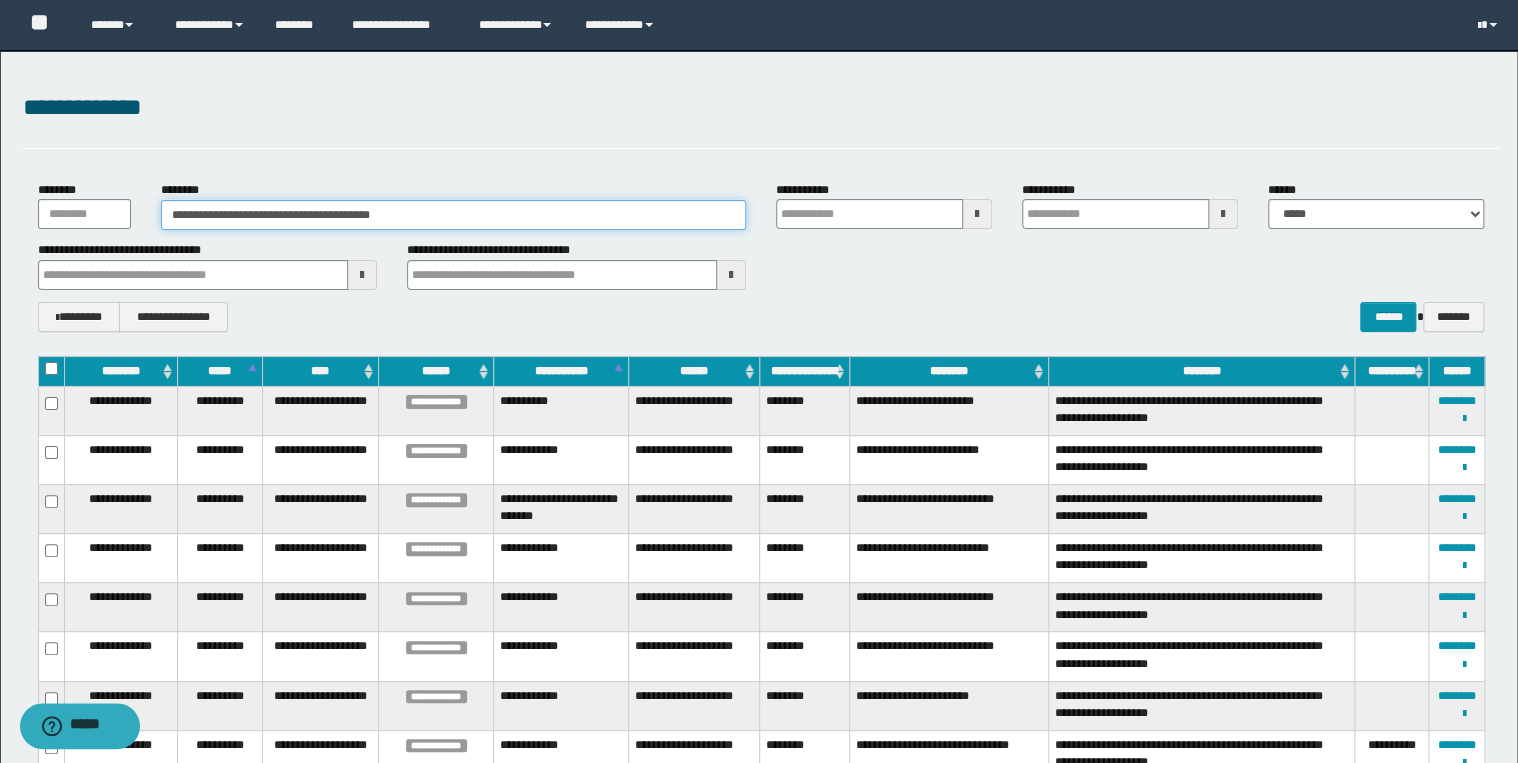 type 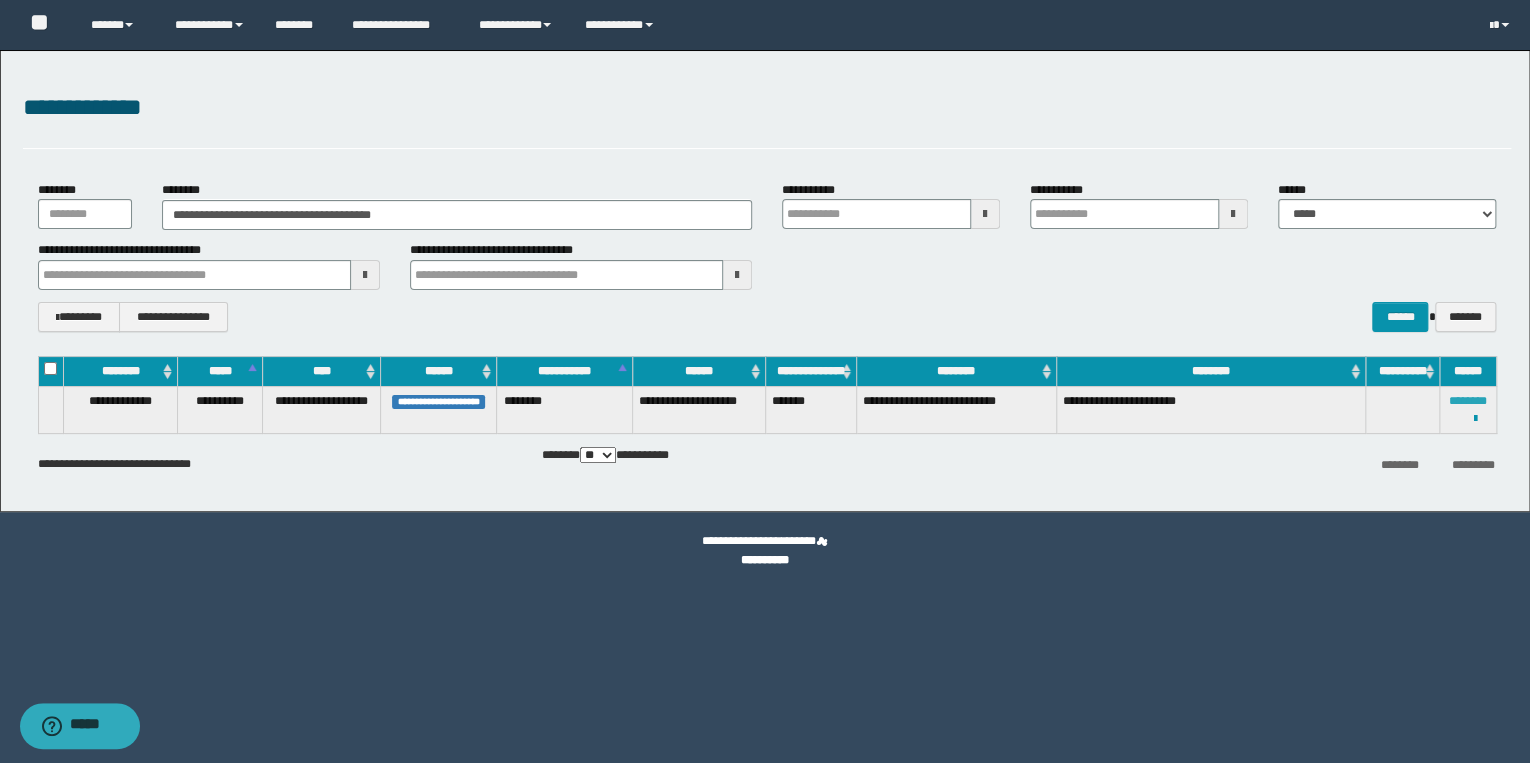 click on "********" at bounding box center (1468, 401) 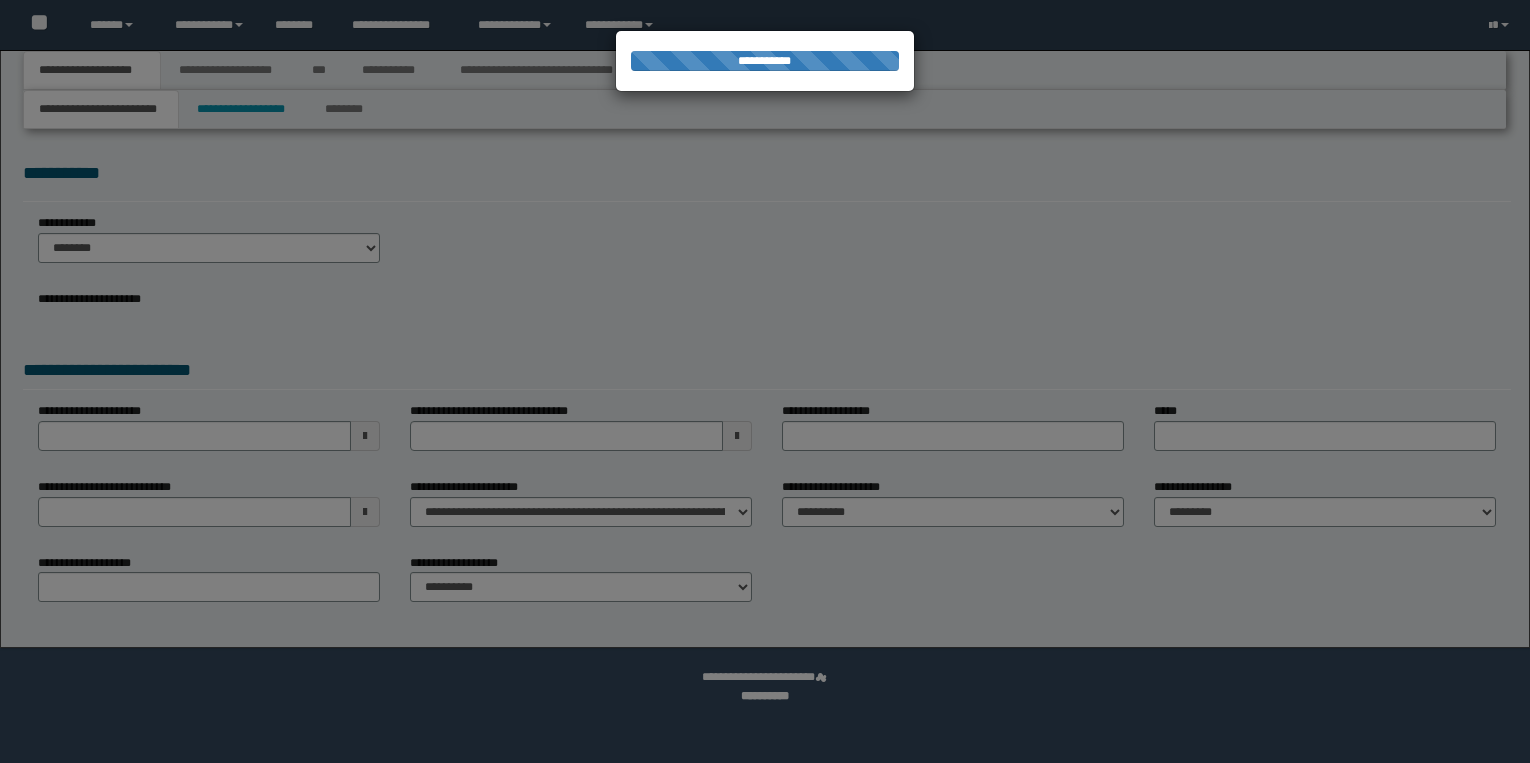scroll, scrollTop: 0, scrollLeft: 0, axis: both 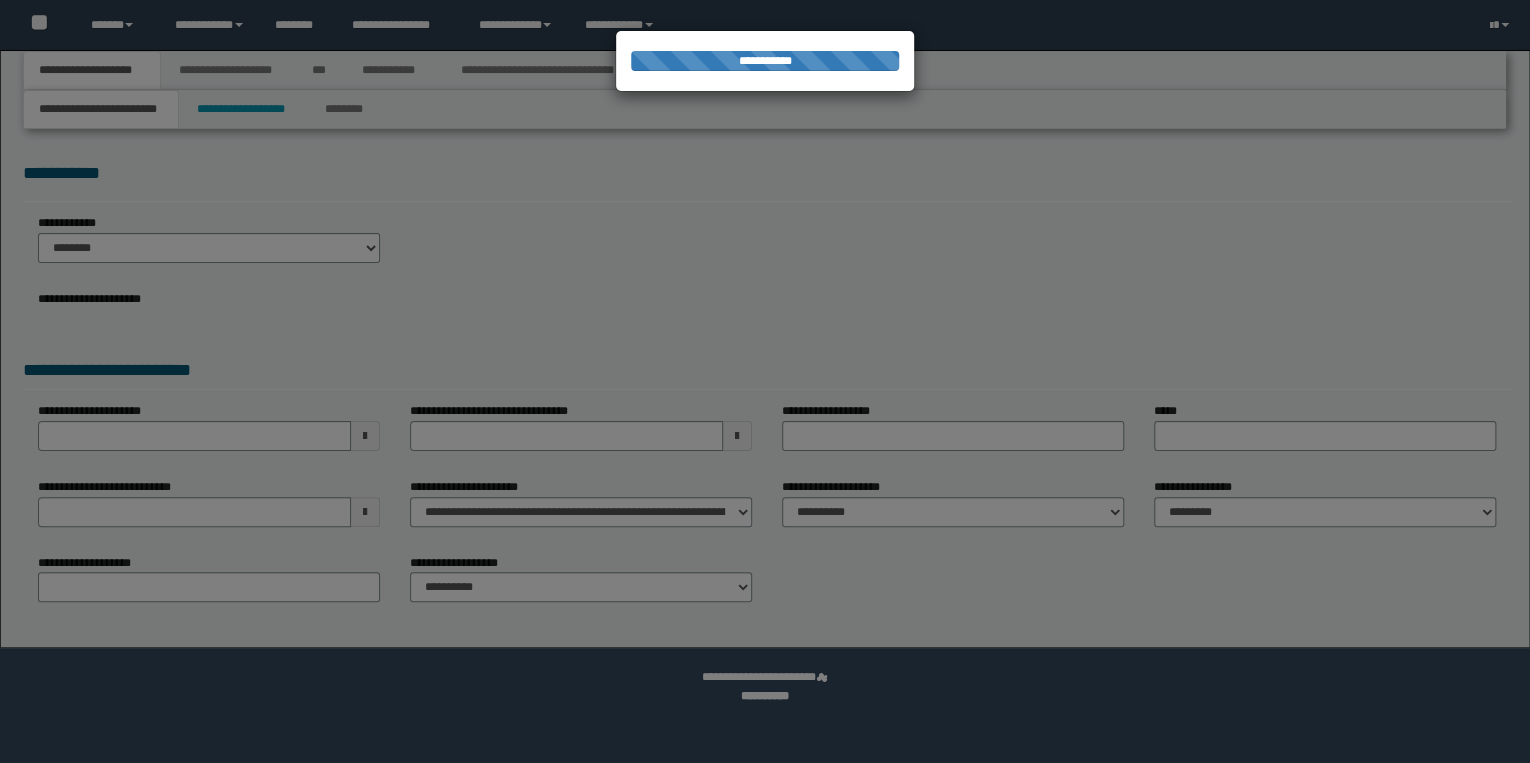 select on "*" 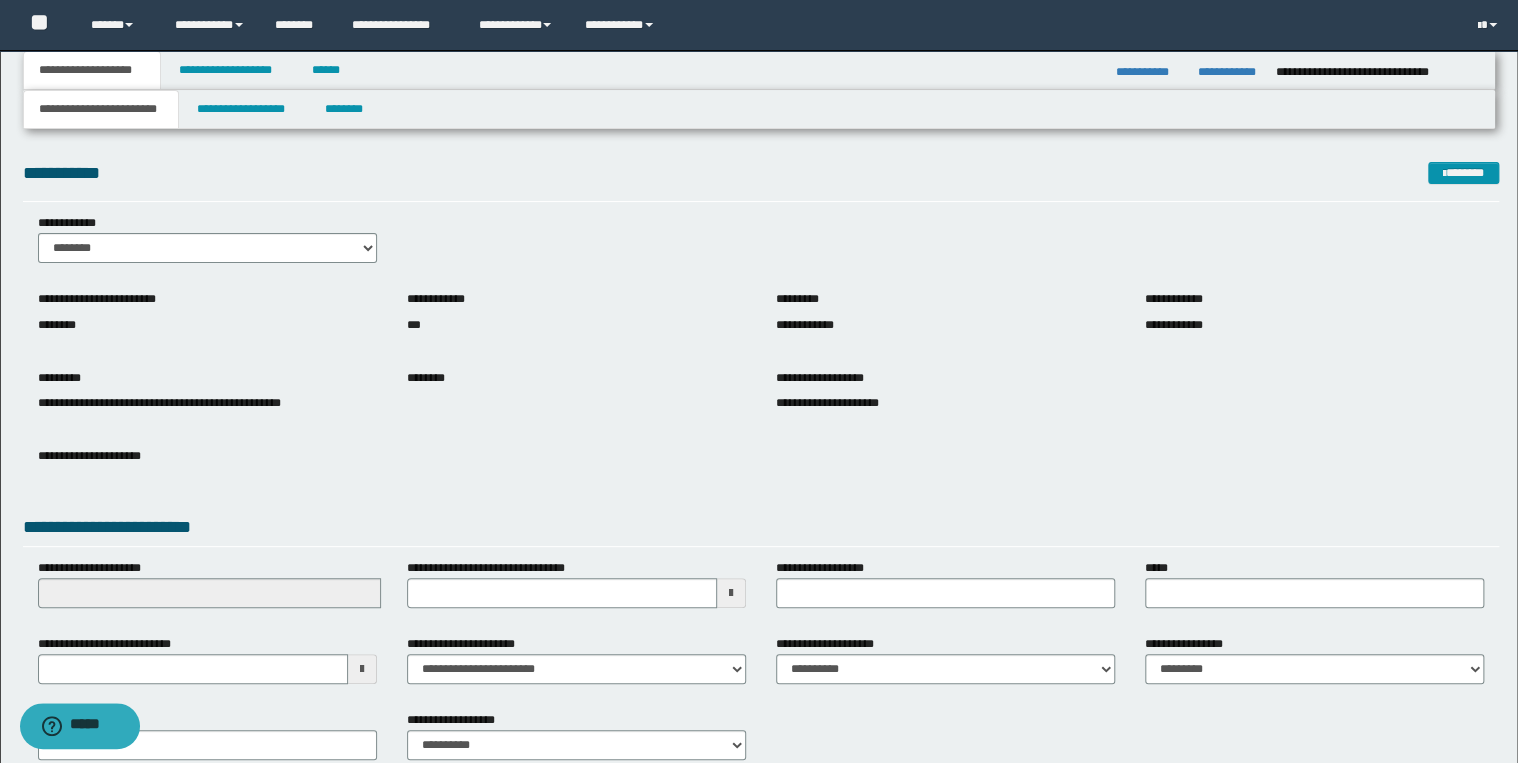 click on "**********" at bounding box center [759, 427] 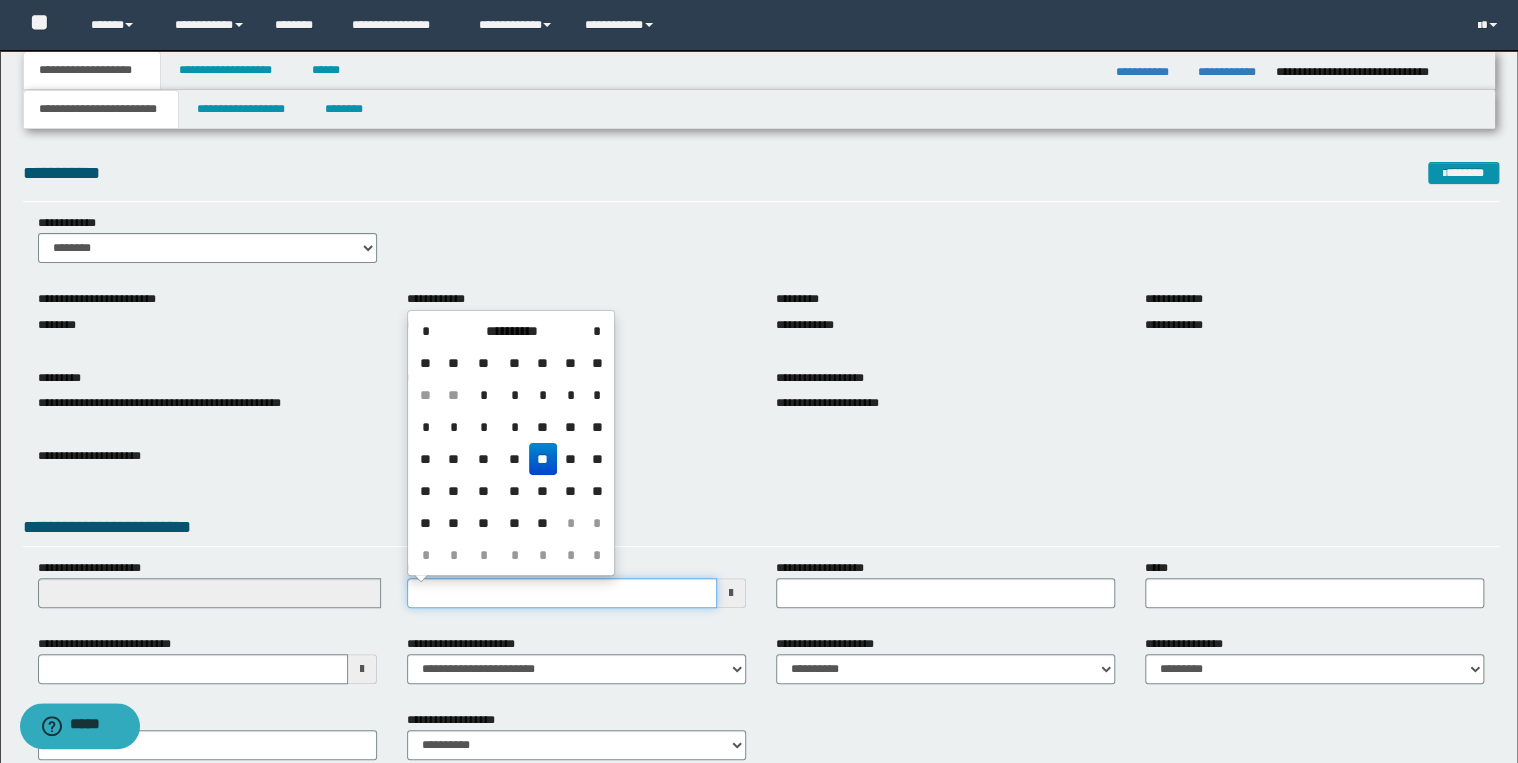 drag, startPoint x: 420, startPoint y: 596, endPoint x: 449, endPoint y: 598, distance: 29.068884 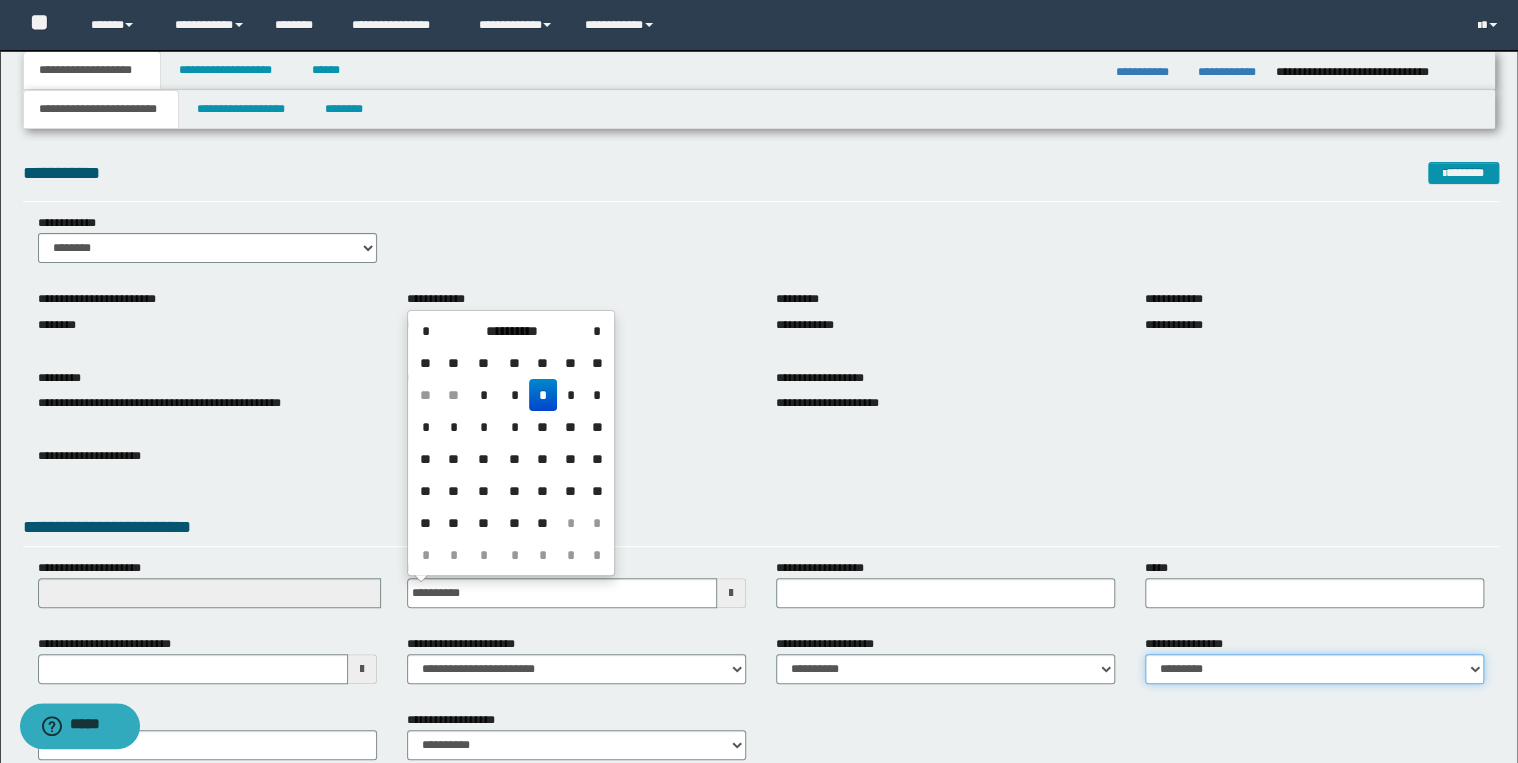 click on "**********" at bounding box center [1314, 669] 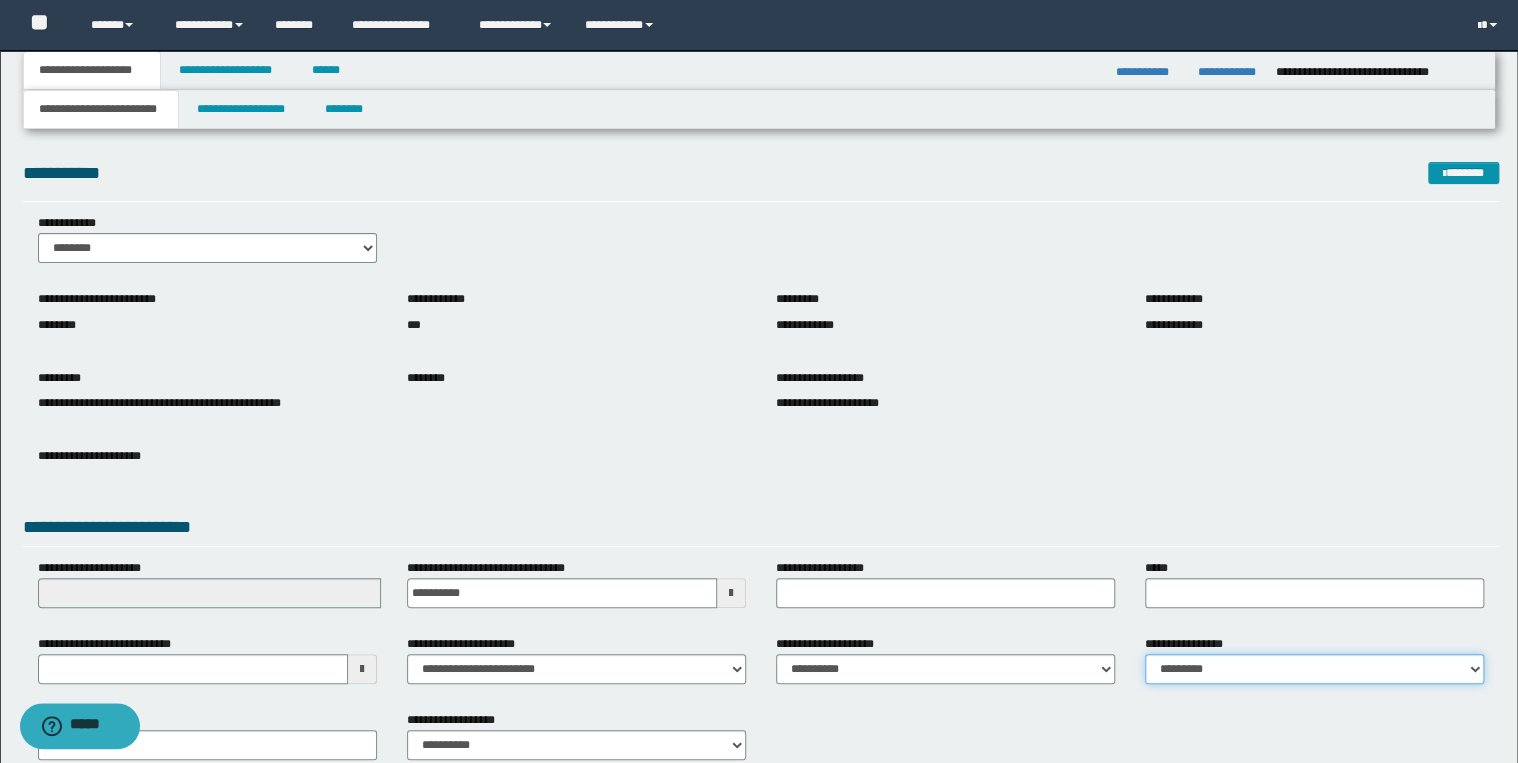select on "*" 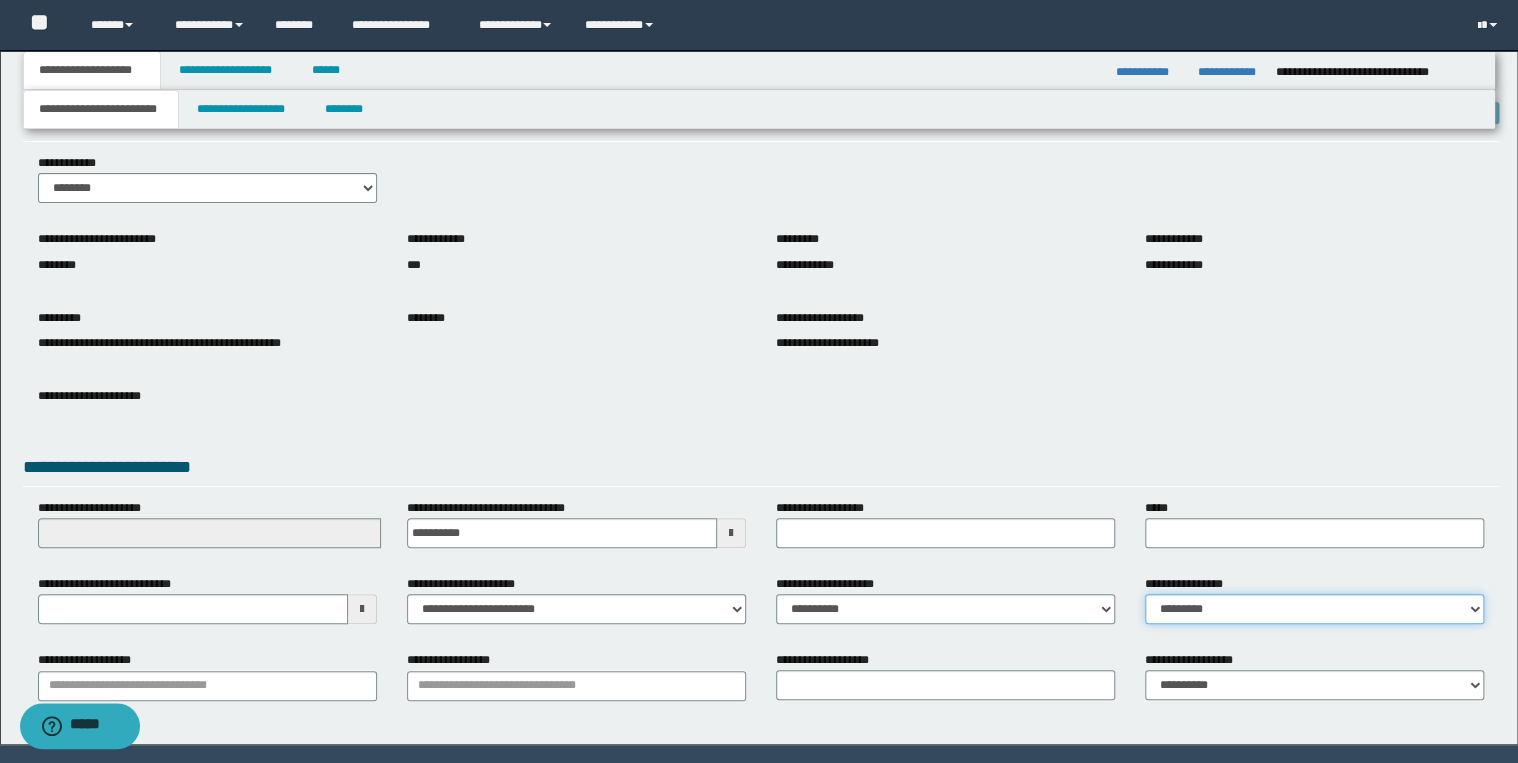 scroll, scrollTop: 120, scrollLeft: 0, axis: vertical 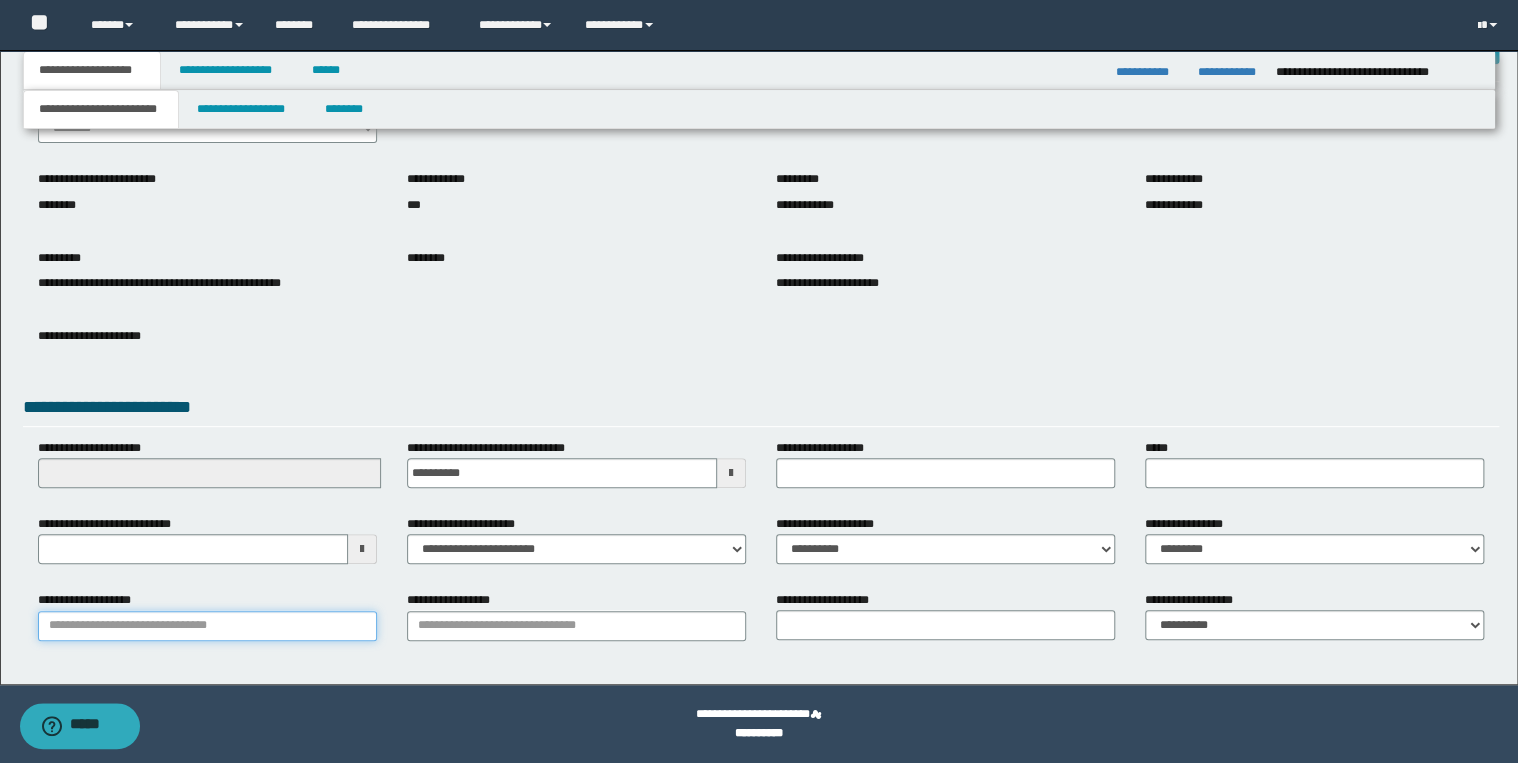click on "**********" at bounding box center [207, 626] 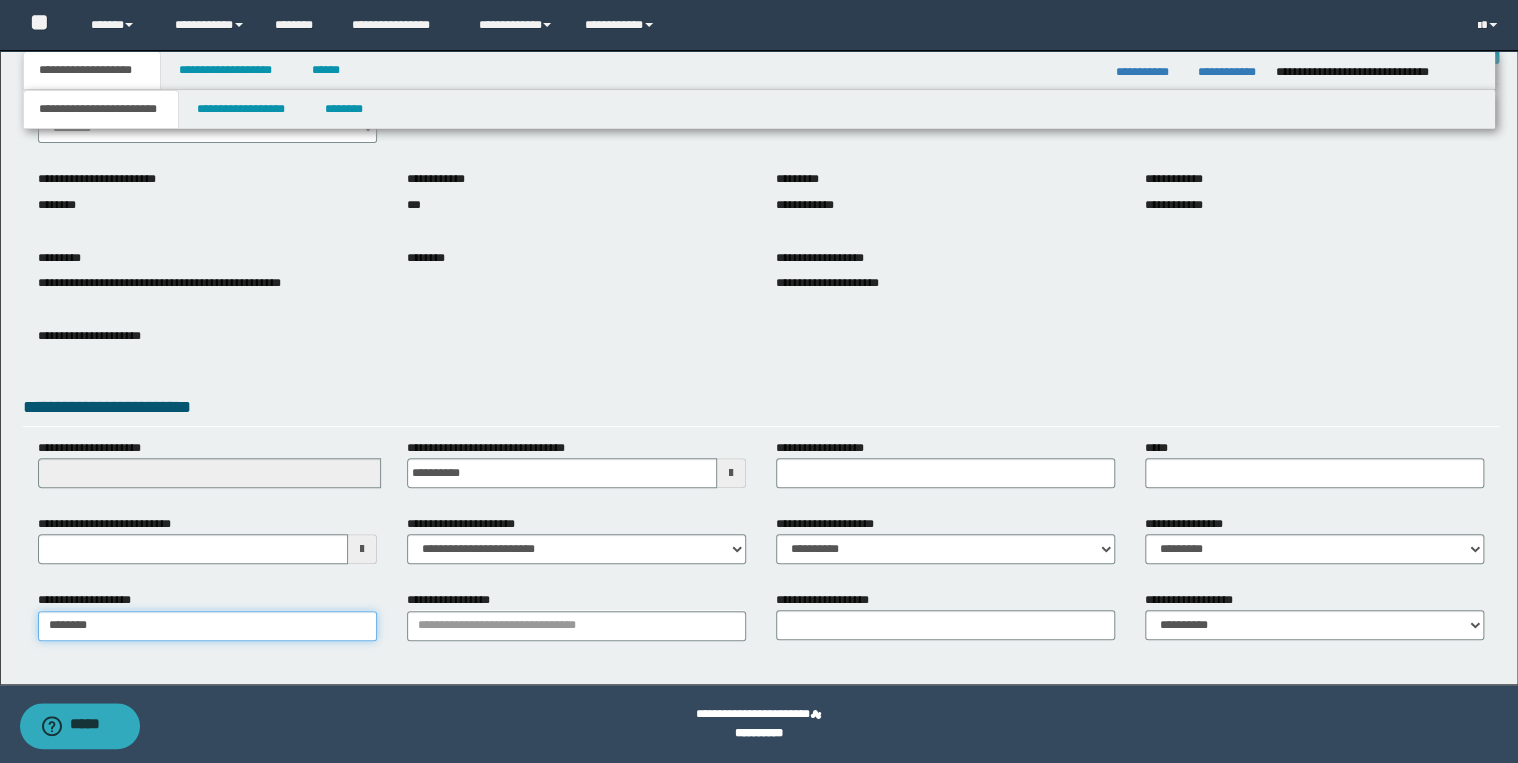 type on "*********" 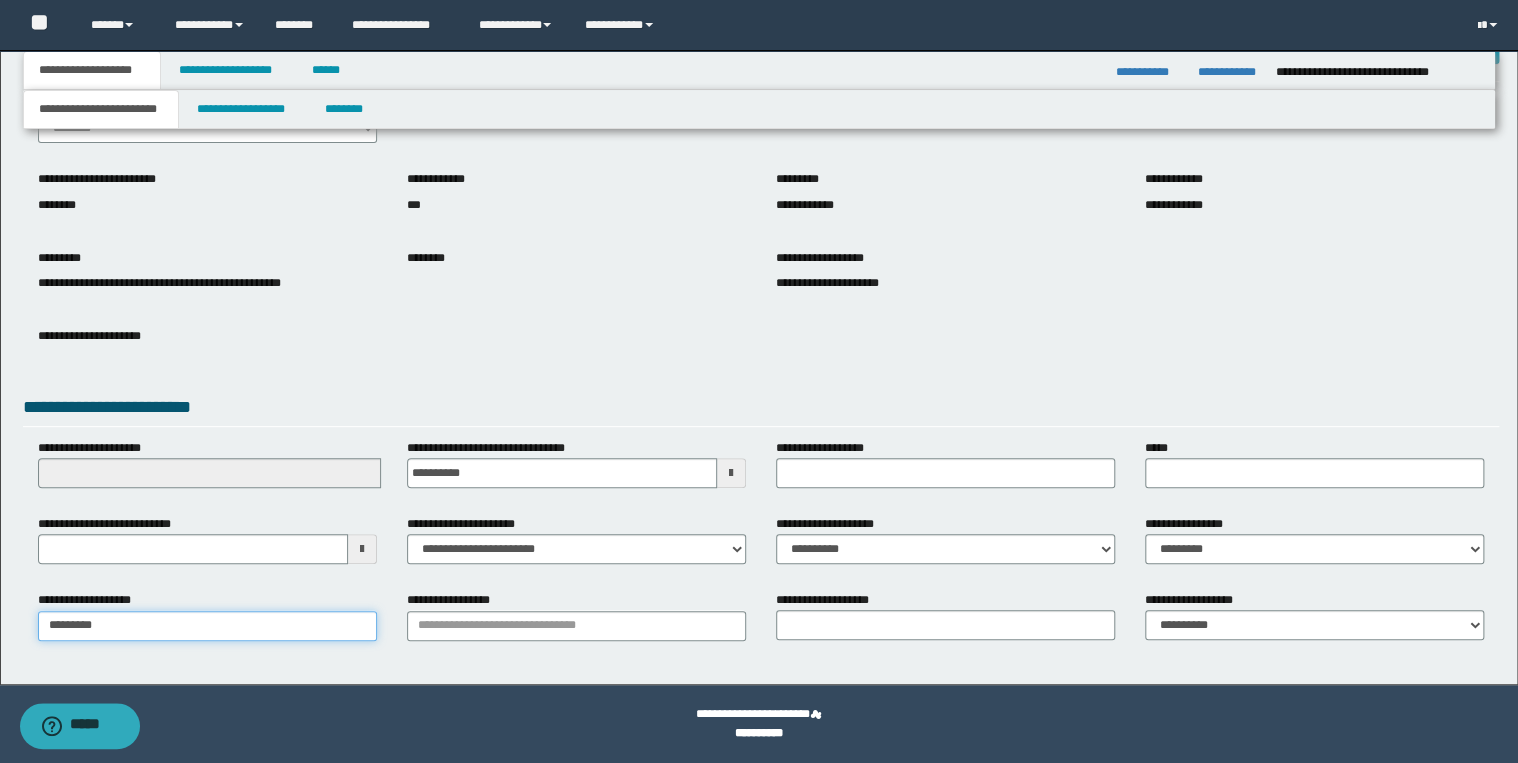 type on "*********" 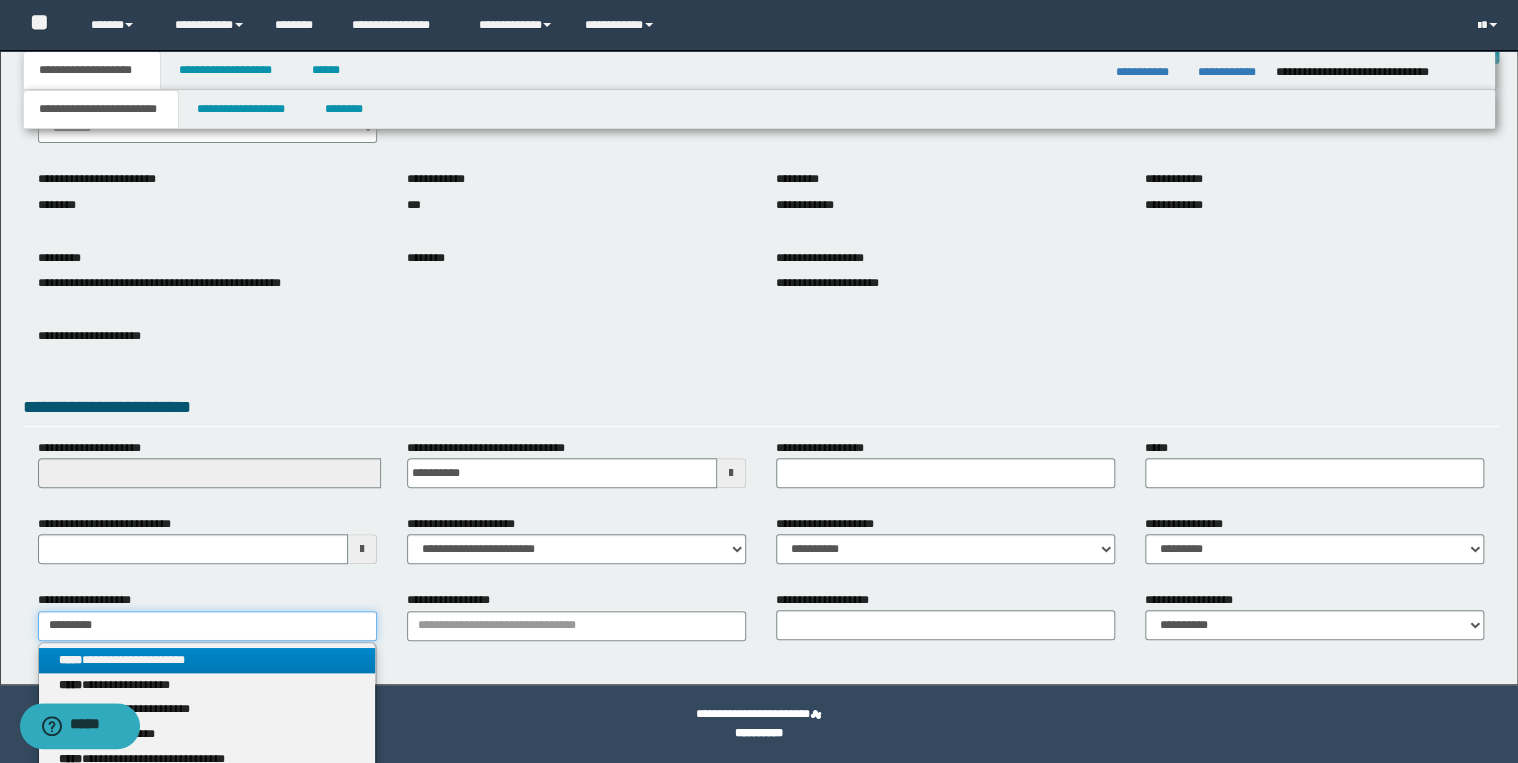 type on "*********" 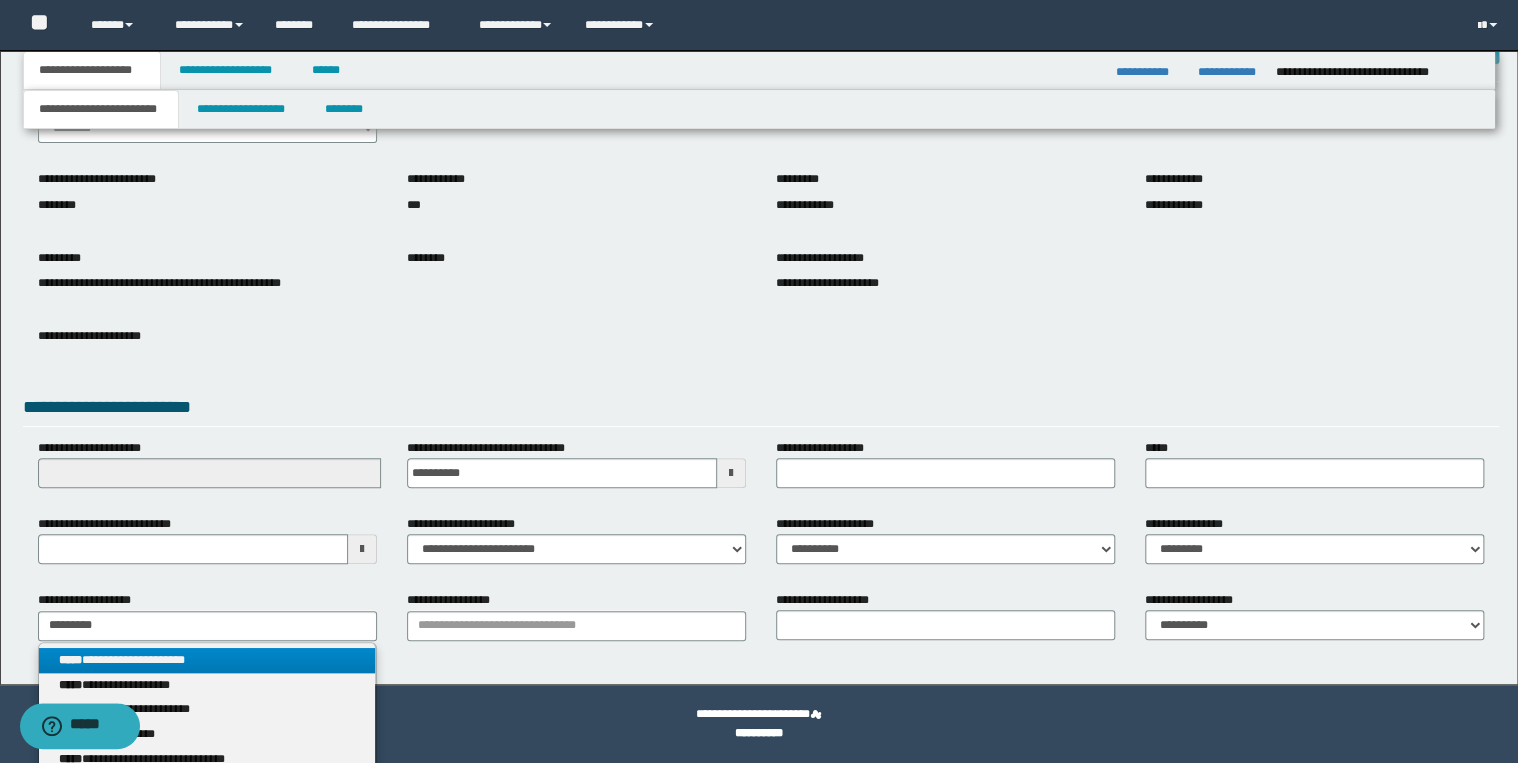 drag, startPoint x: 216, startPoint y: 661, endPoint x: 315, endPoint y: 658, distance: 99.04544 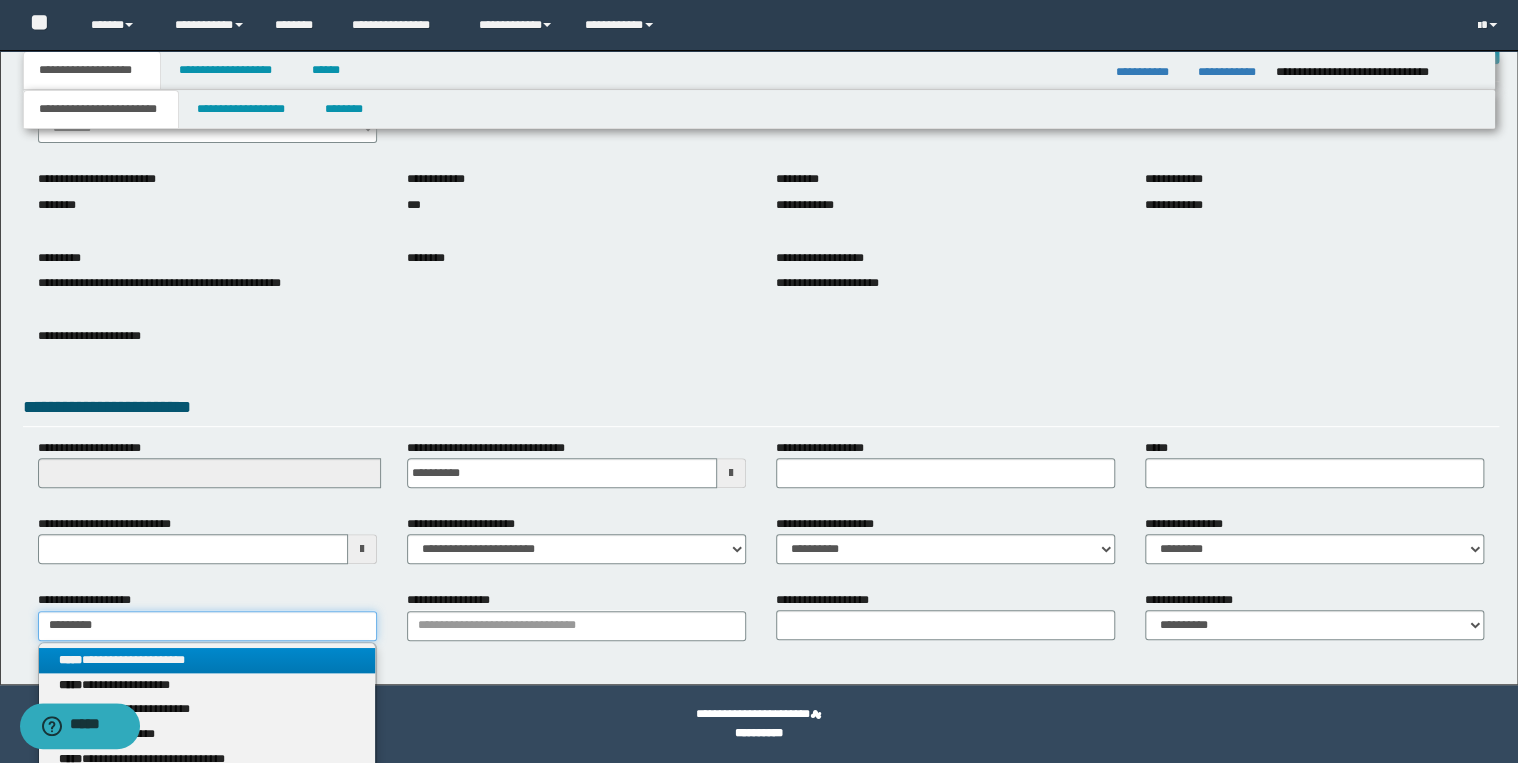 type 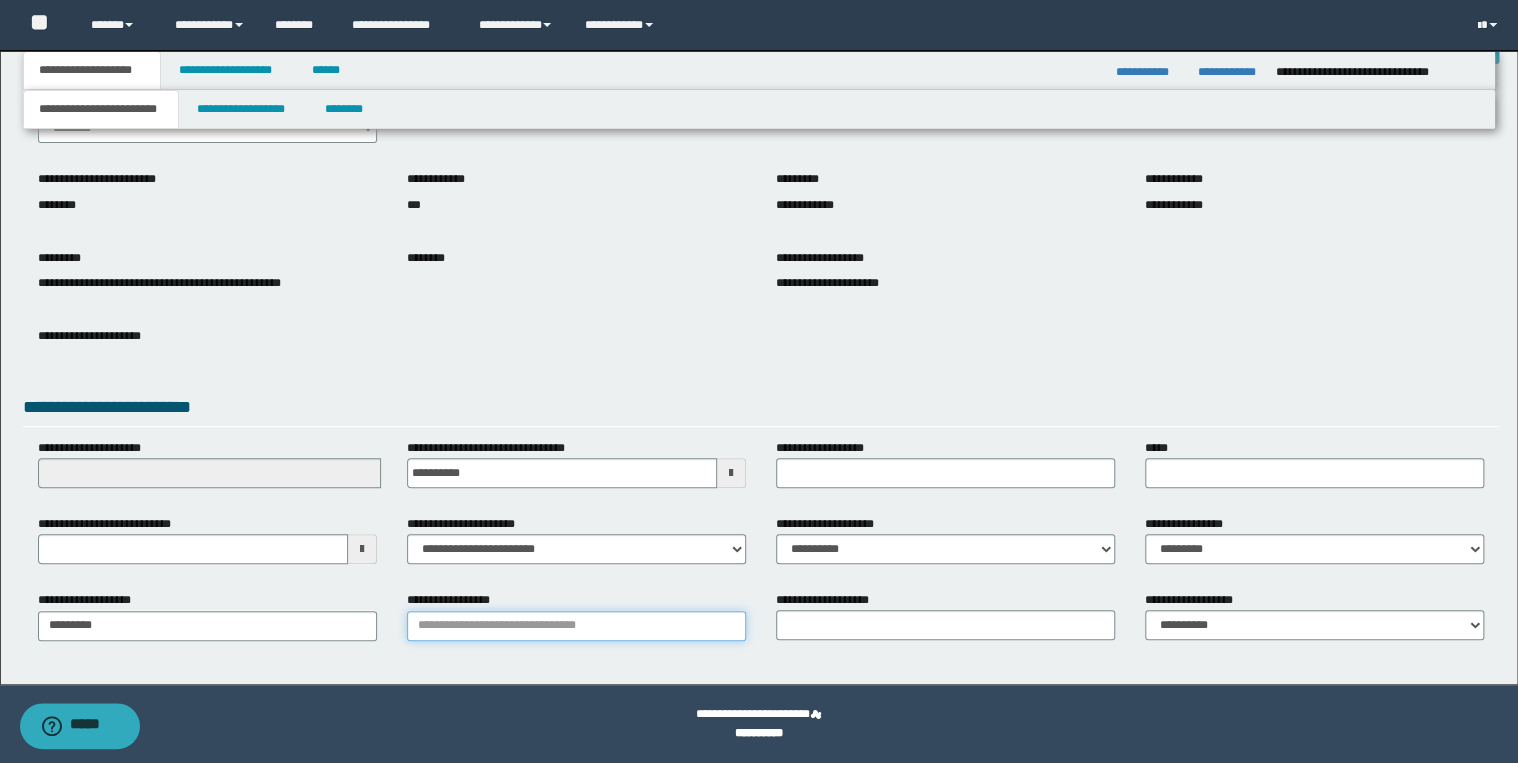 click on "**********" at bounding box center (576, 626) 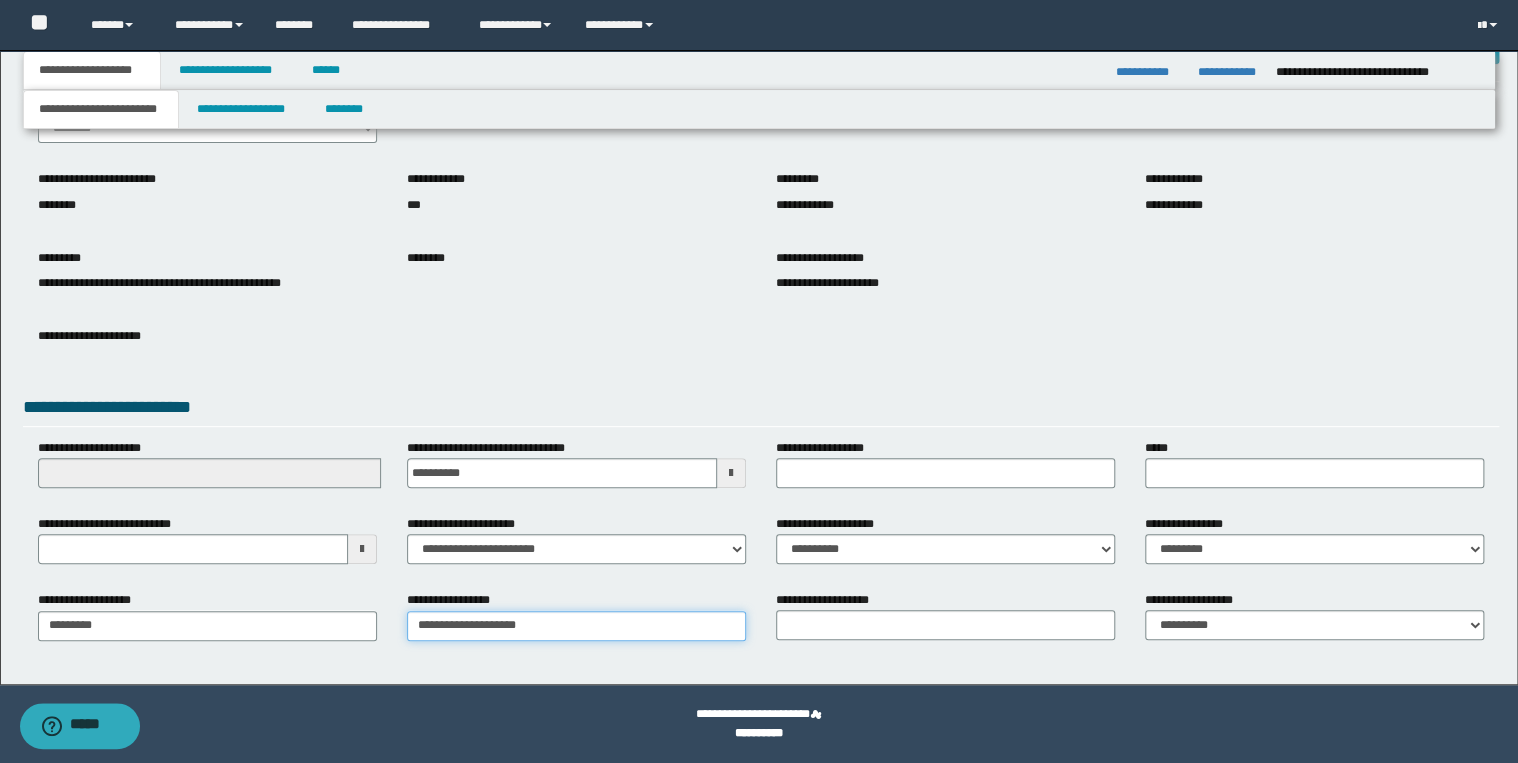 type on "**********" 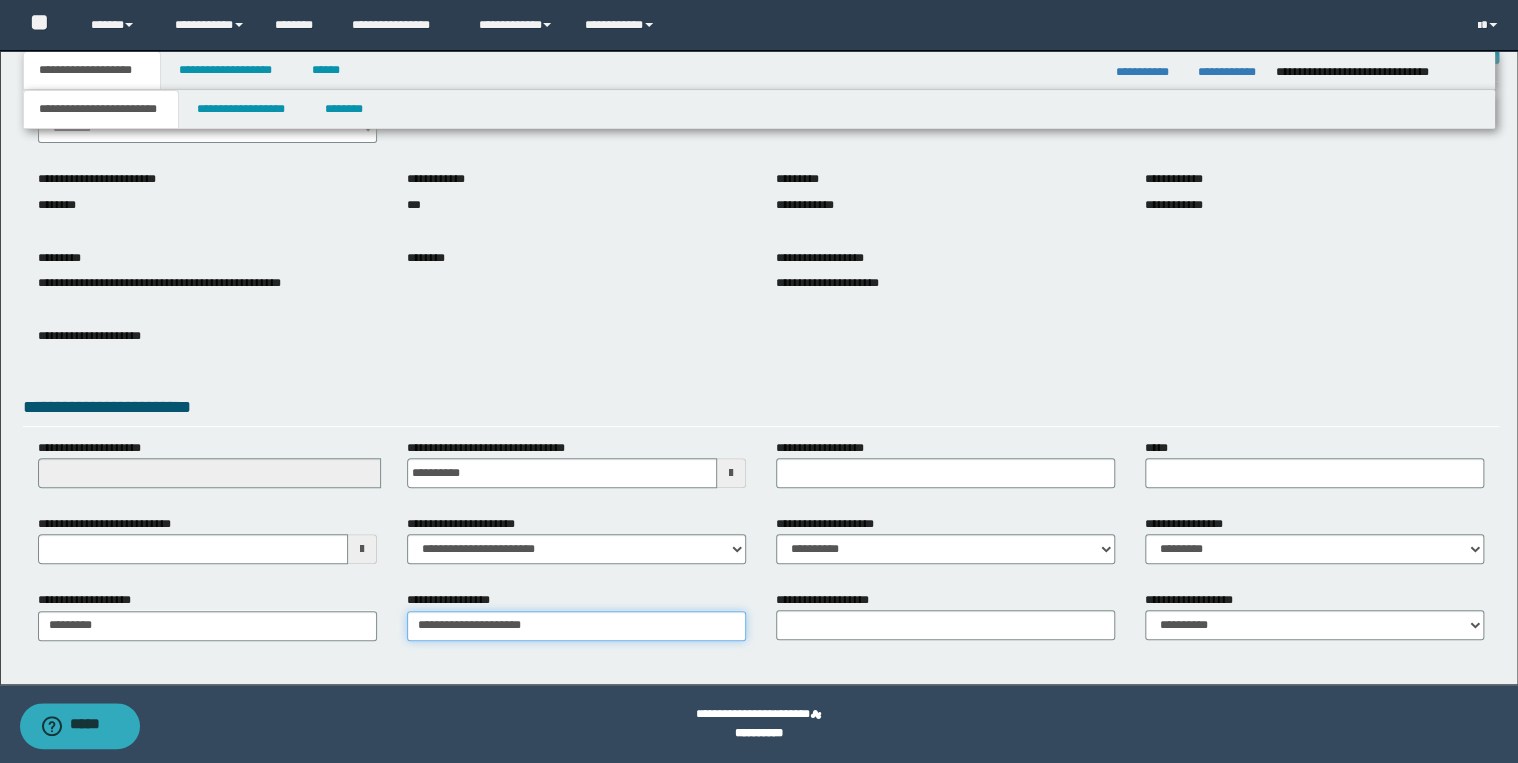 type on "**********" 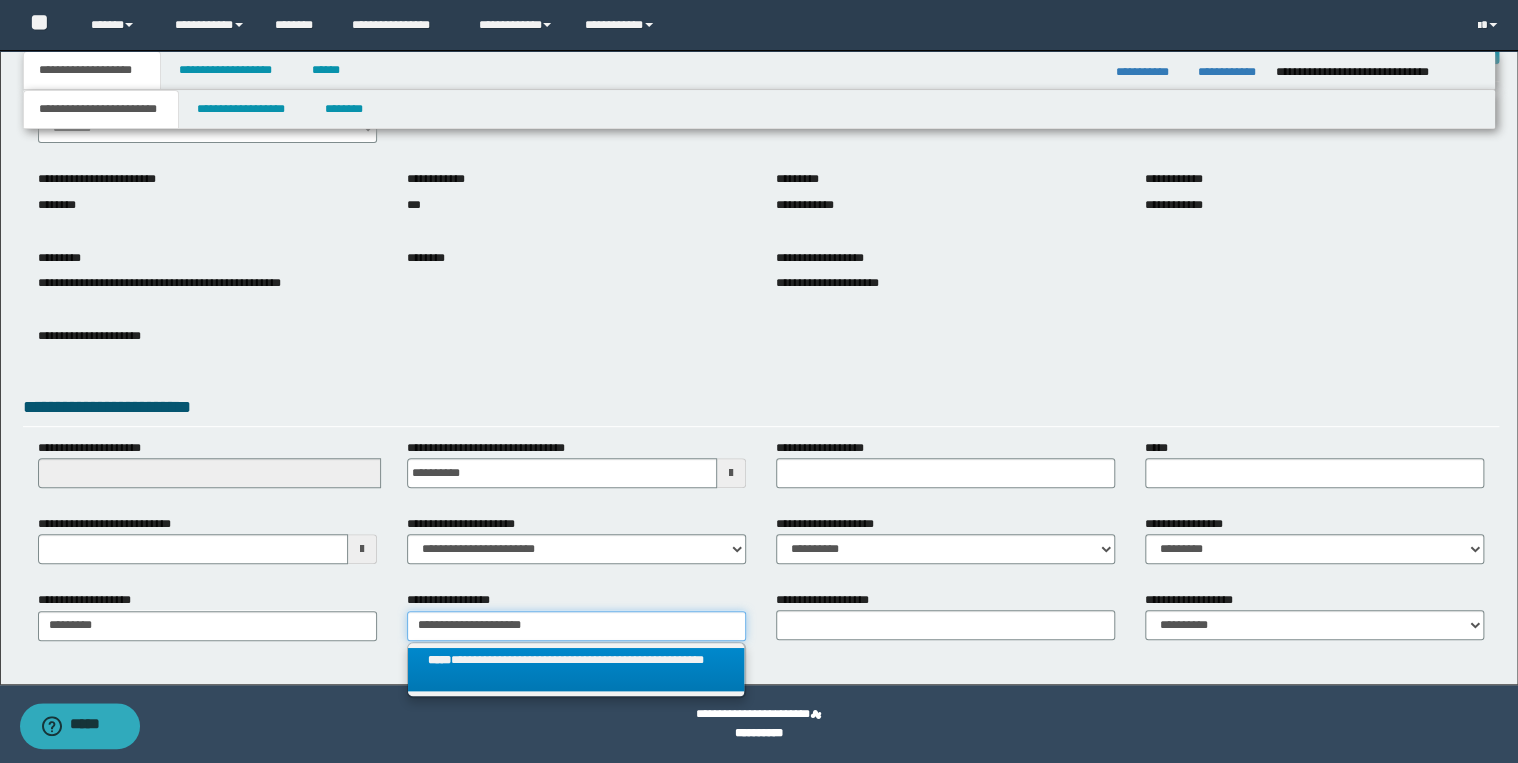 type on "**********" 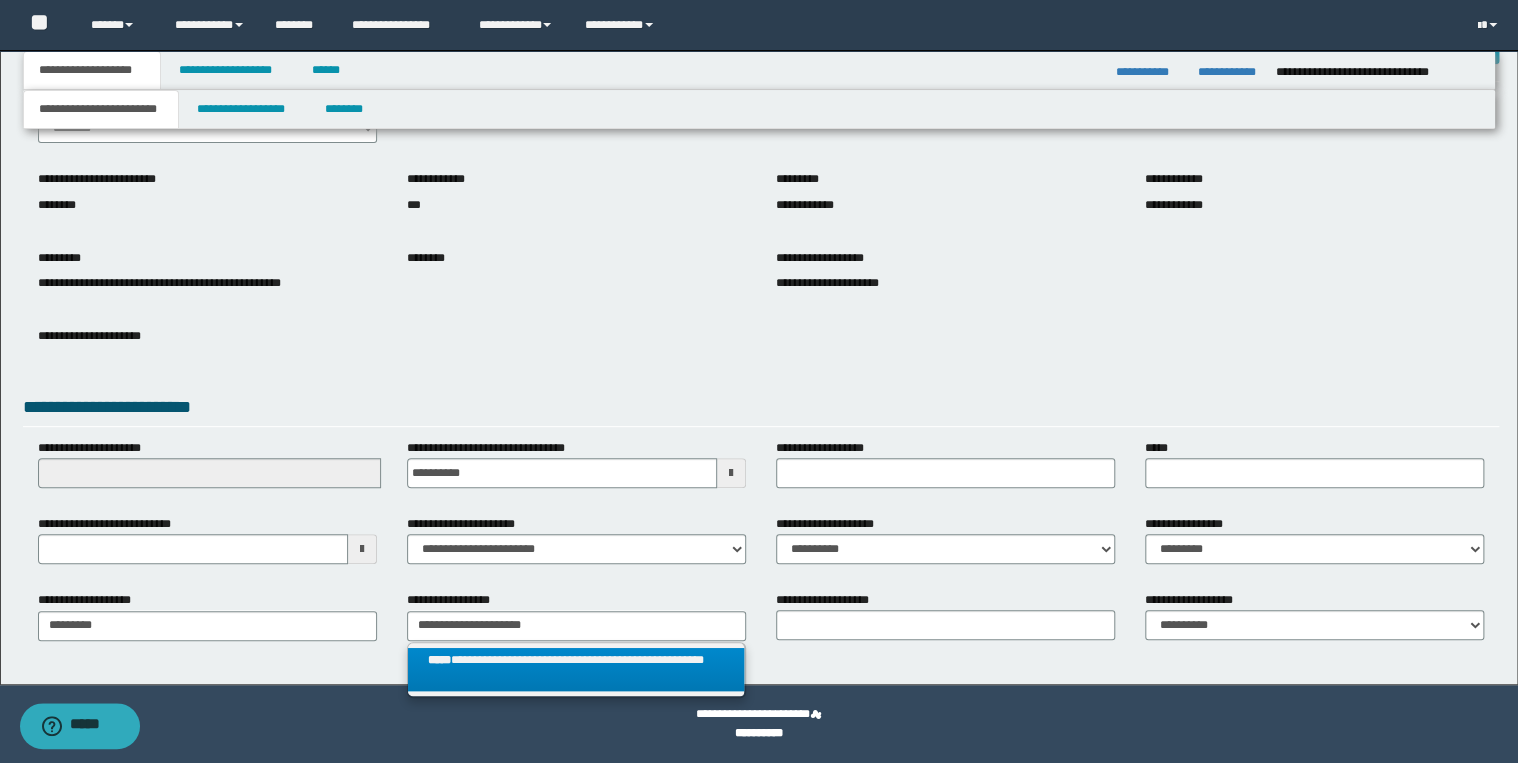 click on "**********" at bounding box center [576, 670] 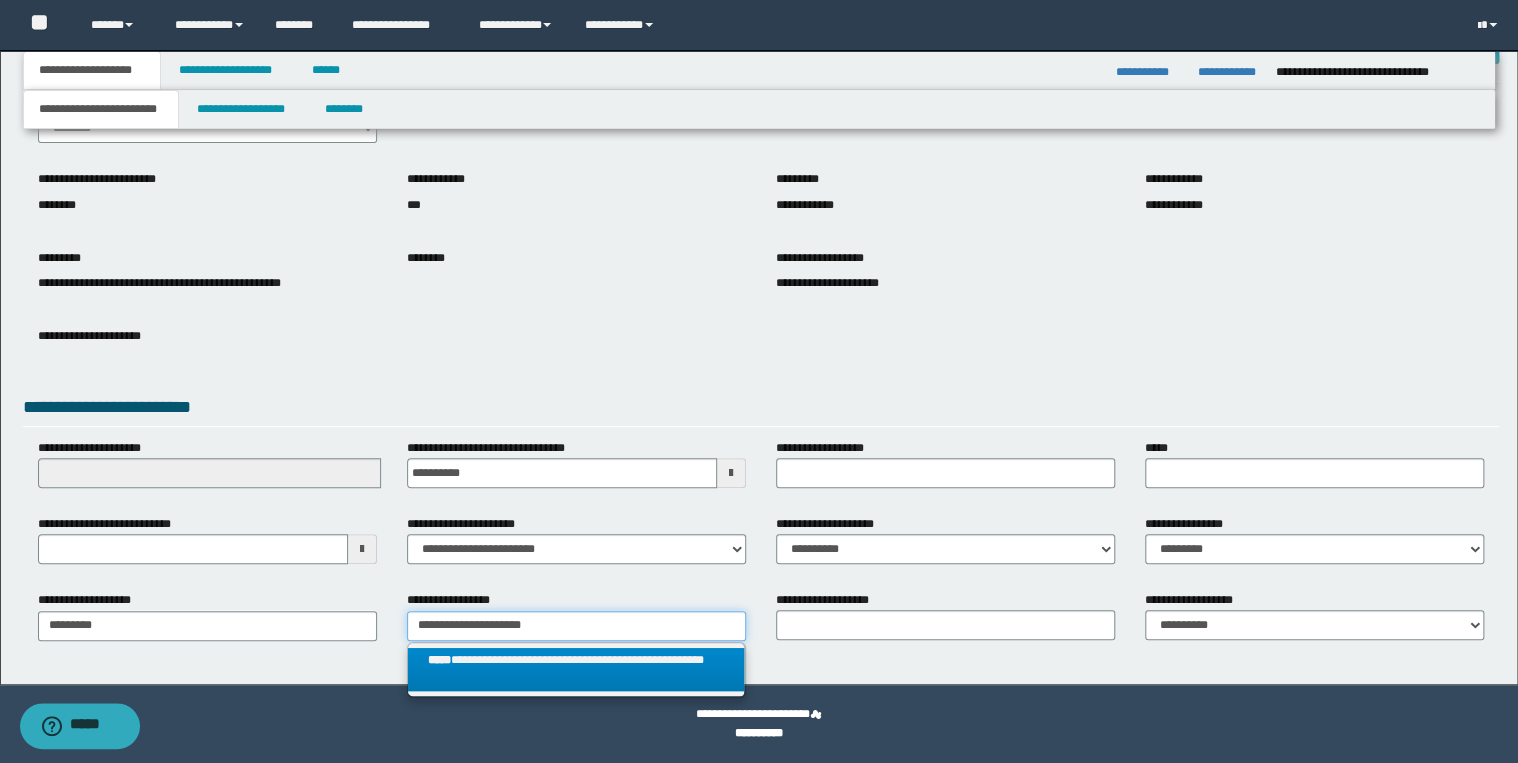 type 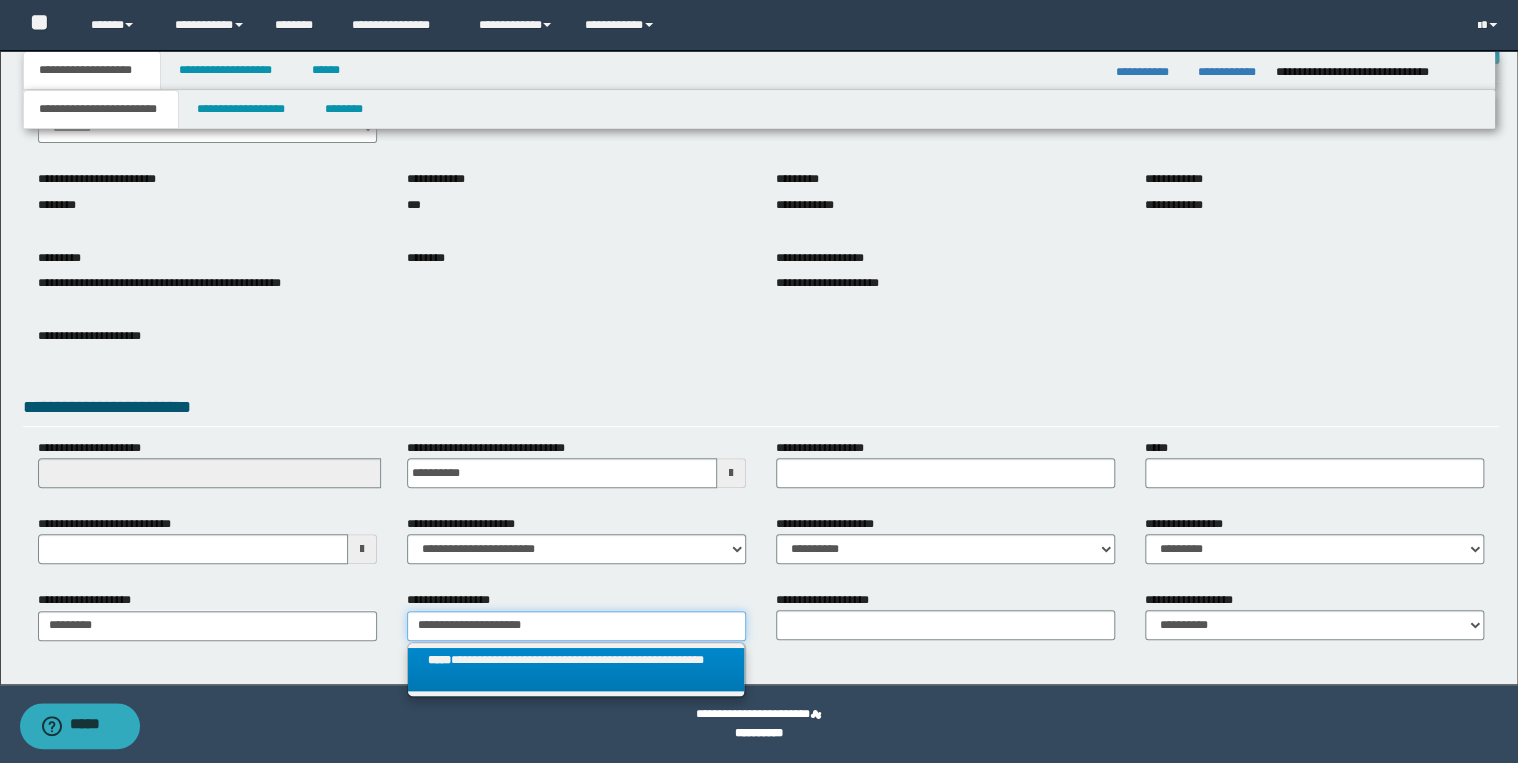 type on "**********" 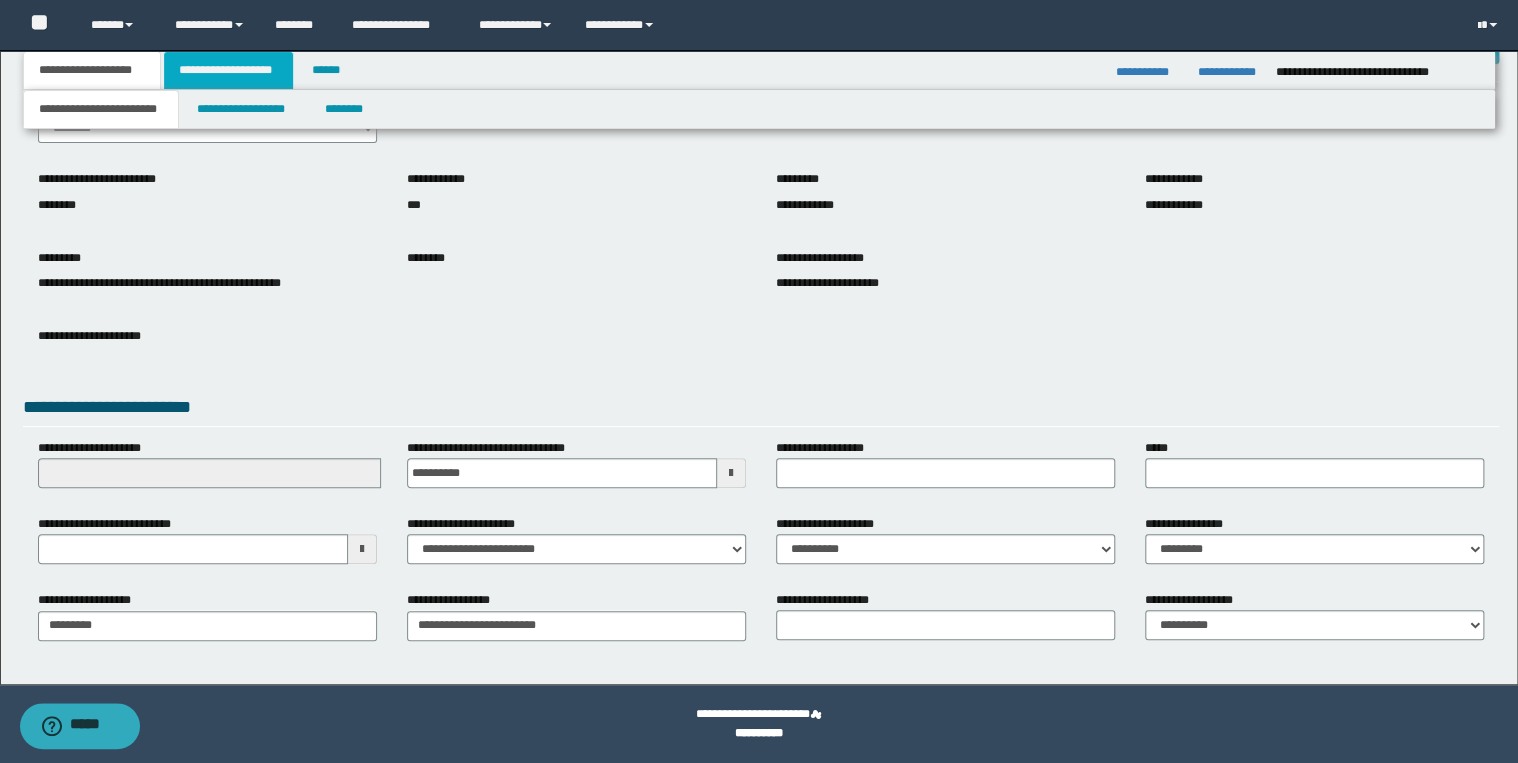 click on "**********" at bounding box center (228, 70) 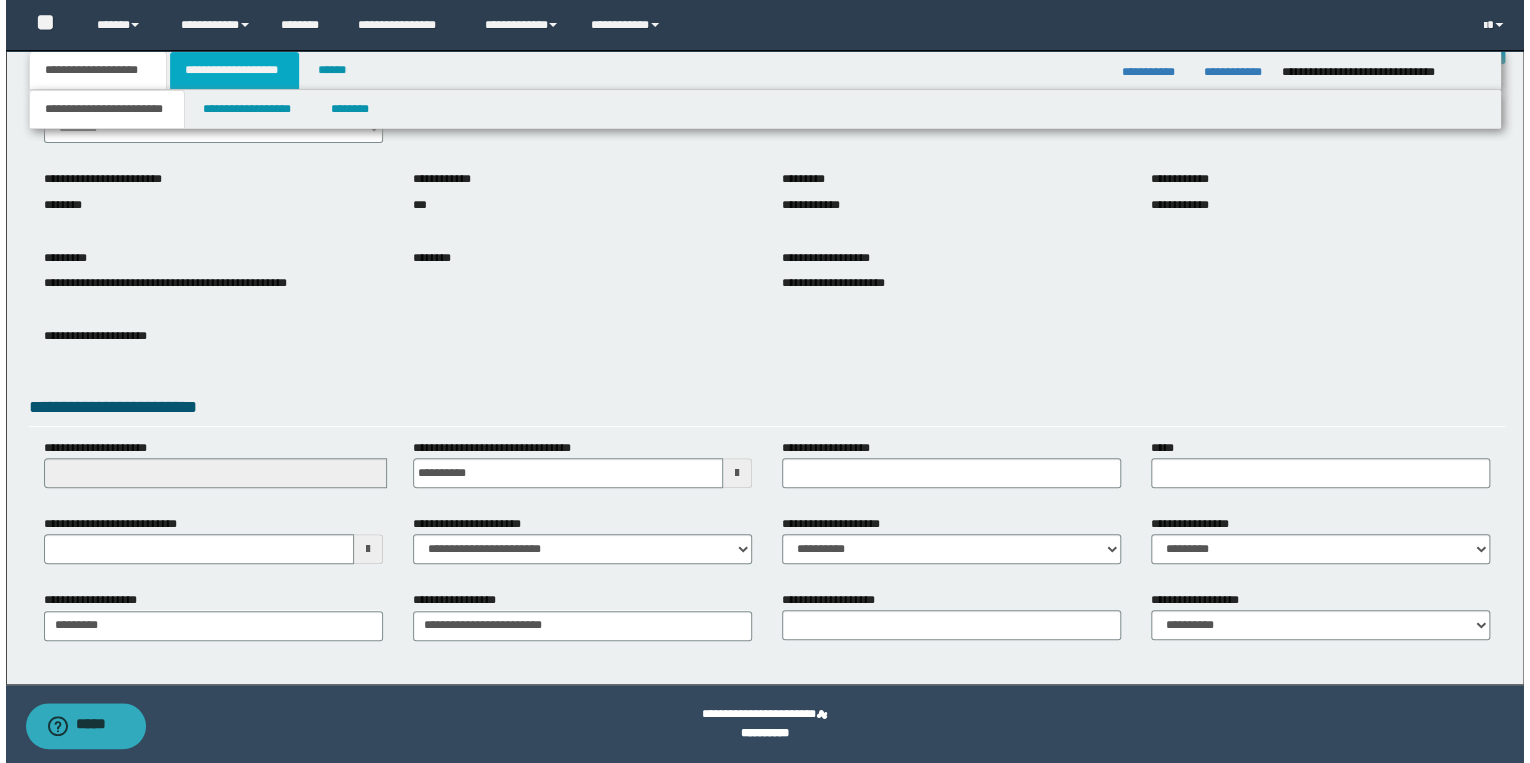 scroll, scrollTop: 0, scrollLeft: 0, axis: both 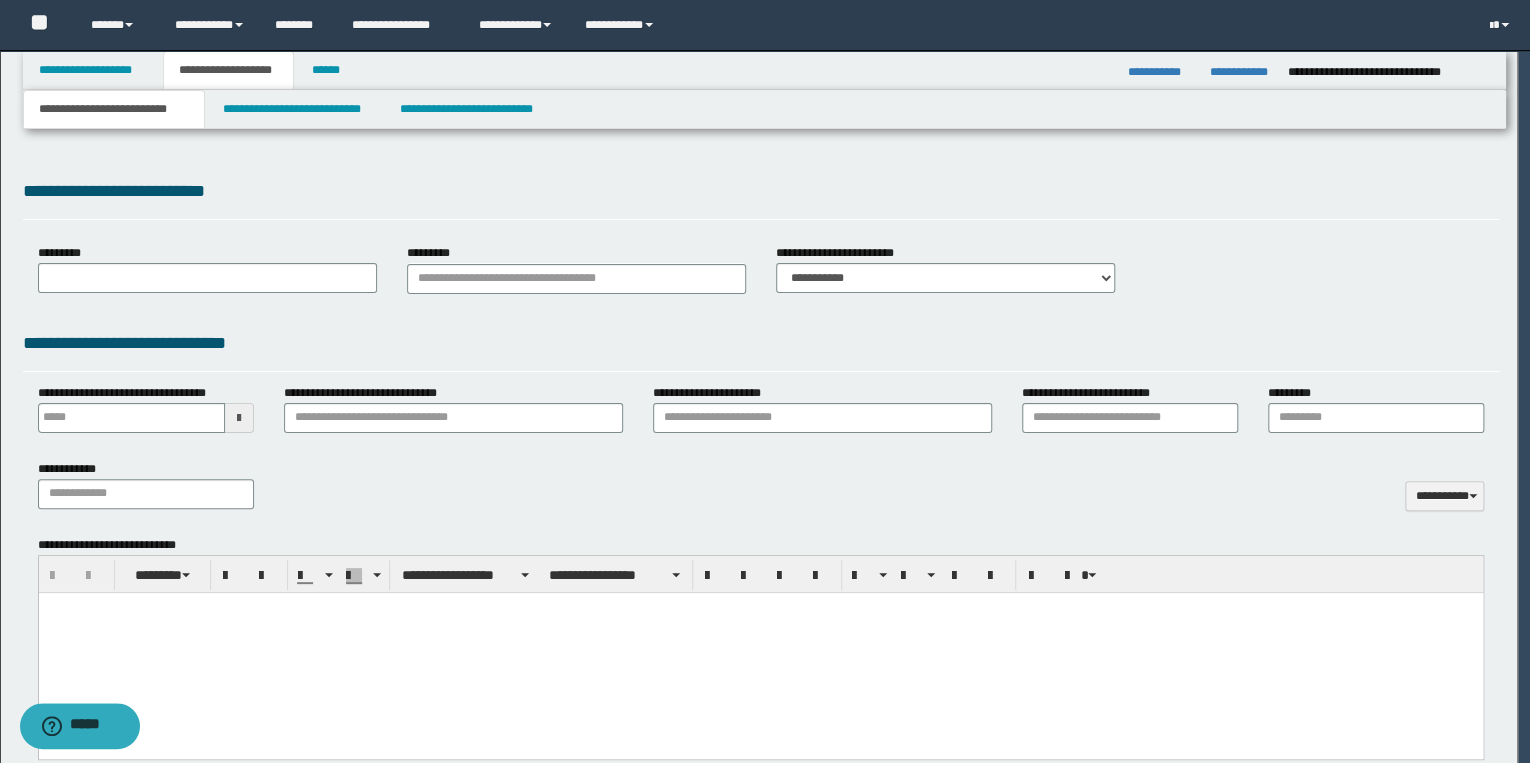 type 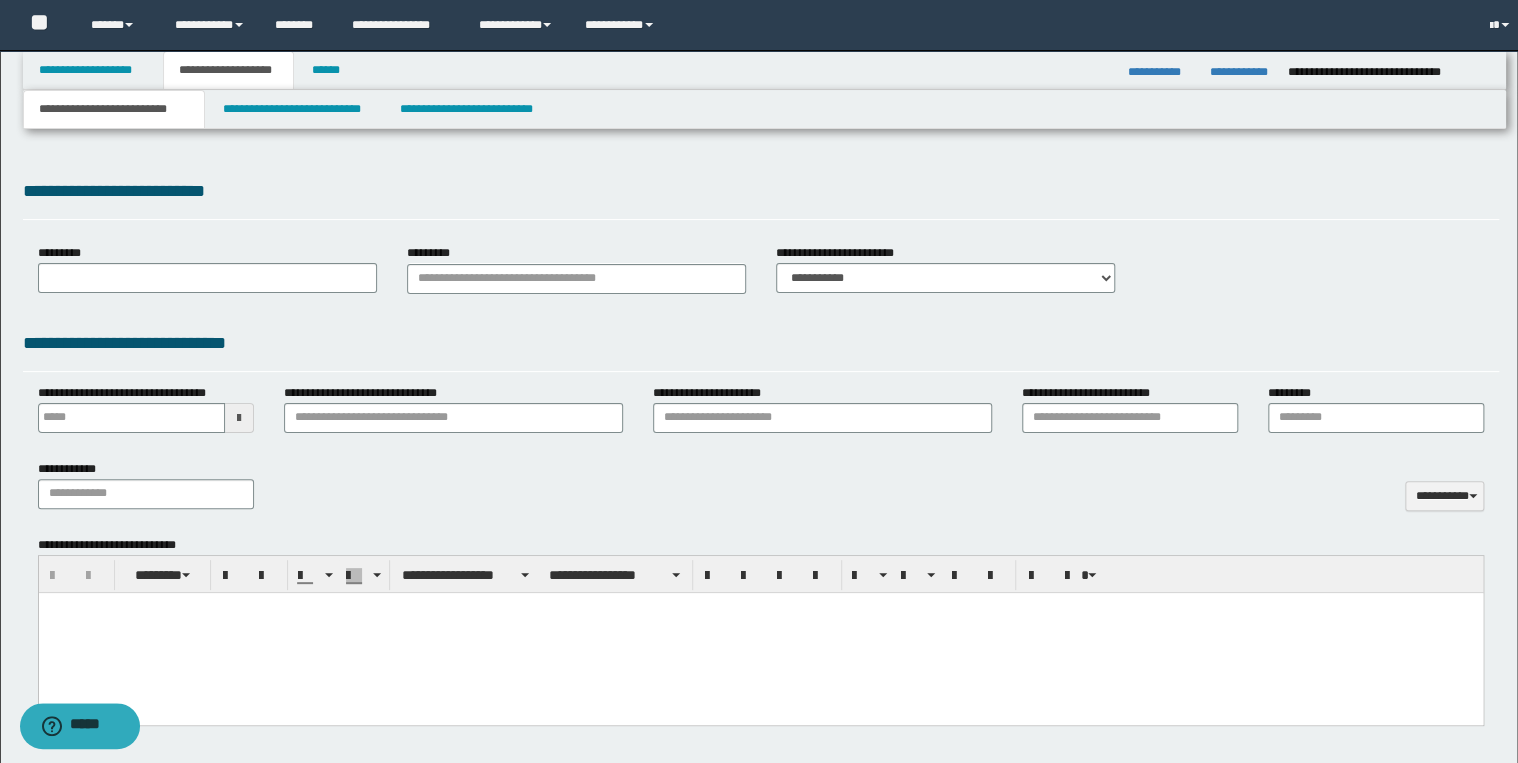 type on "**********" 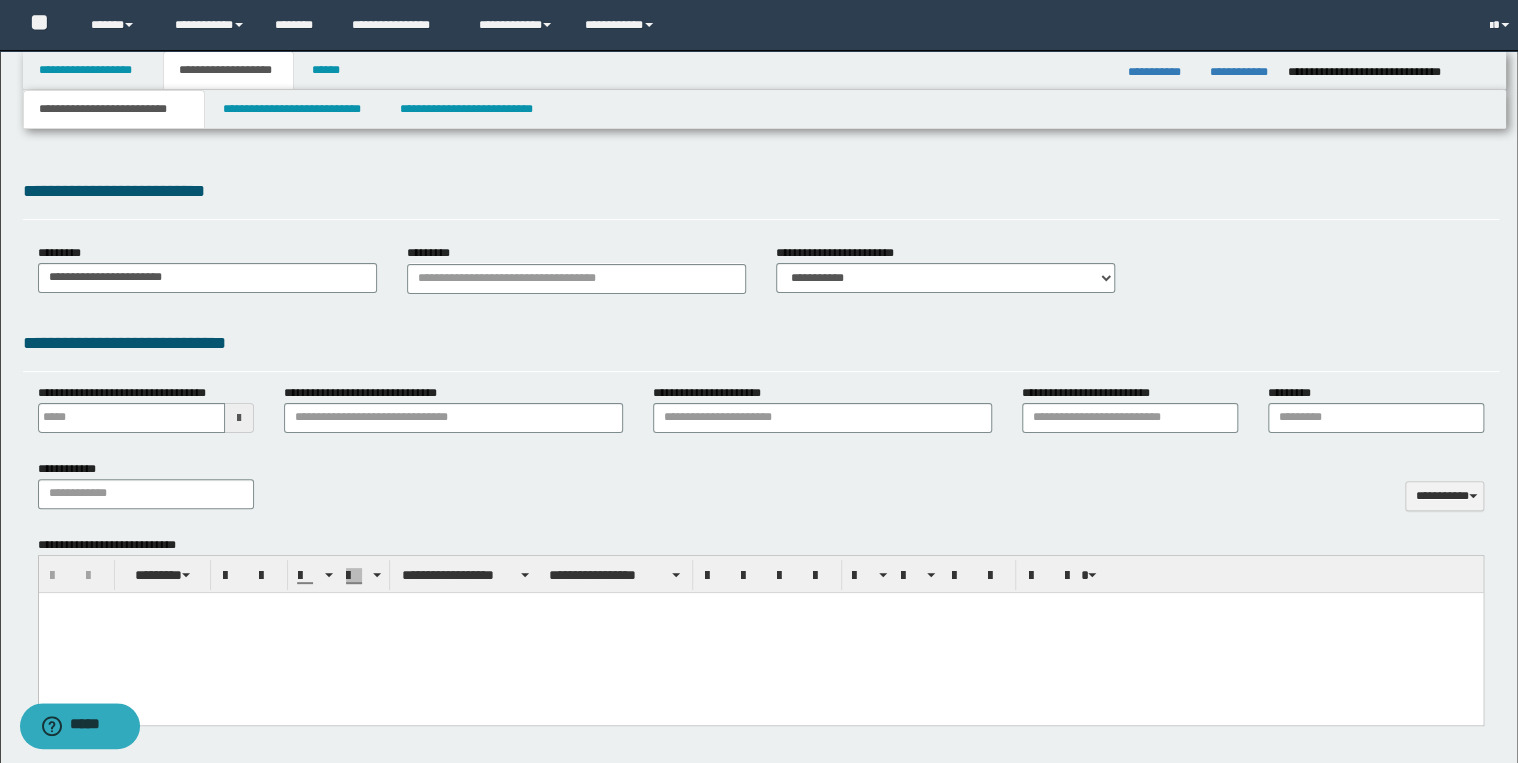 type on "*" 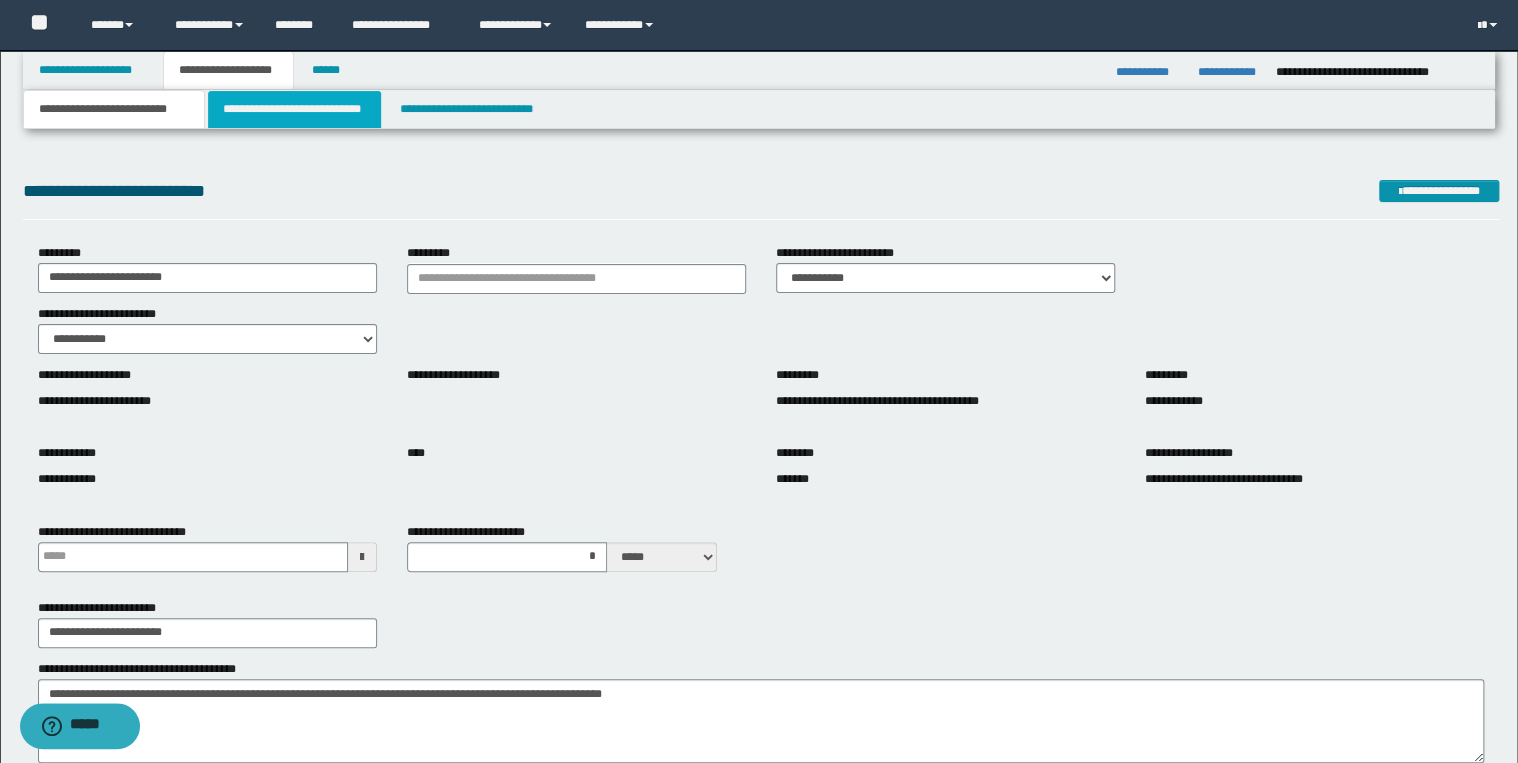drag, startPoint x: 313, startPoint y: 116, endPoint x: 361, endPoint y: 152, distance: 60 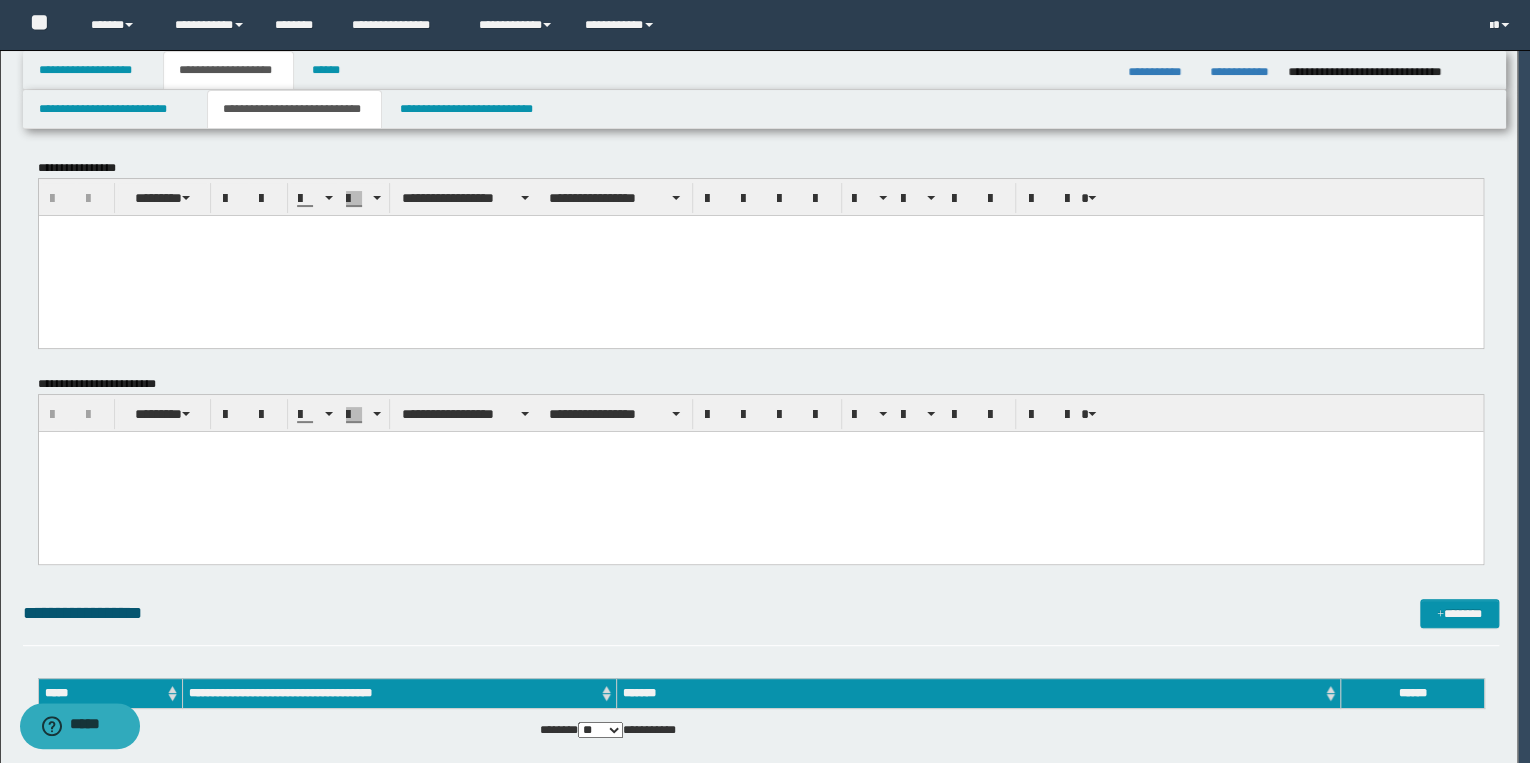 scroll, scrollTop: 0, scrollLeft: 0, axis: both 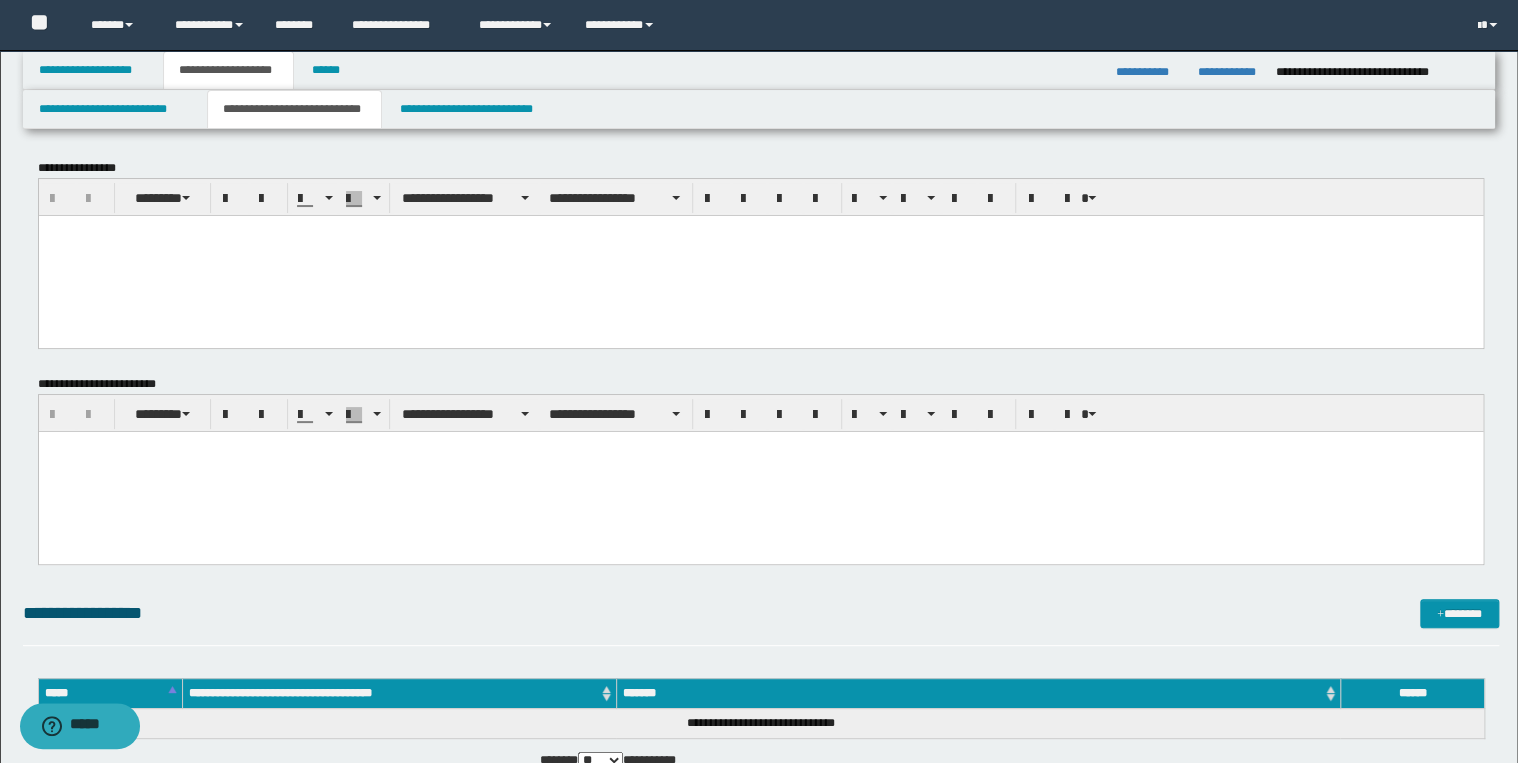 click at bounding box center [760, 255] 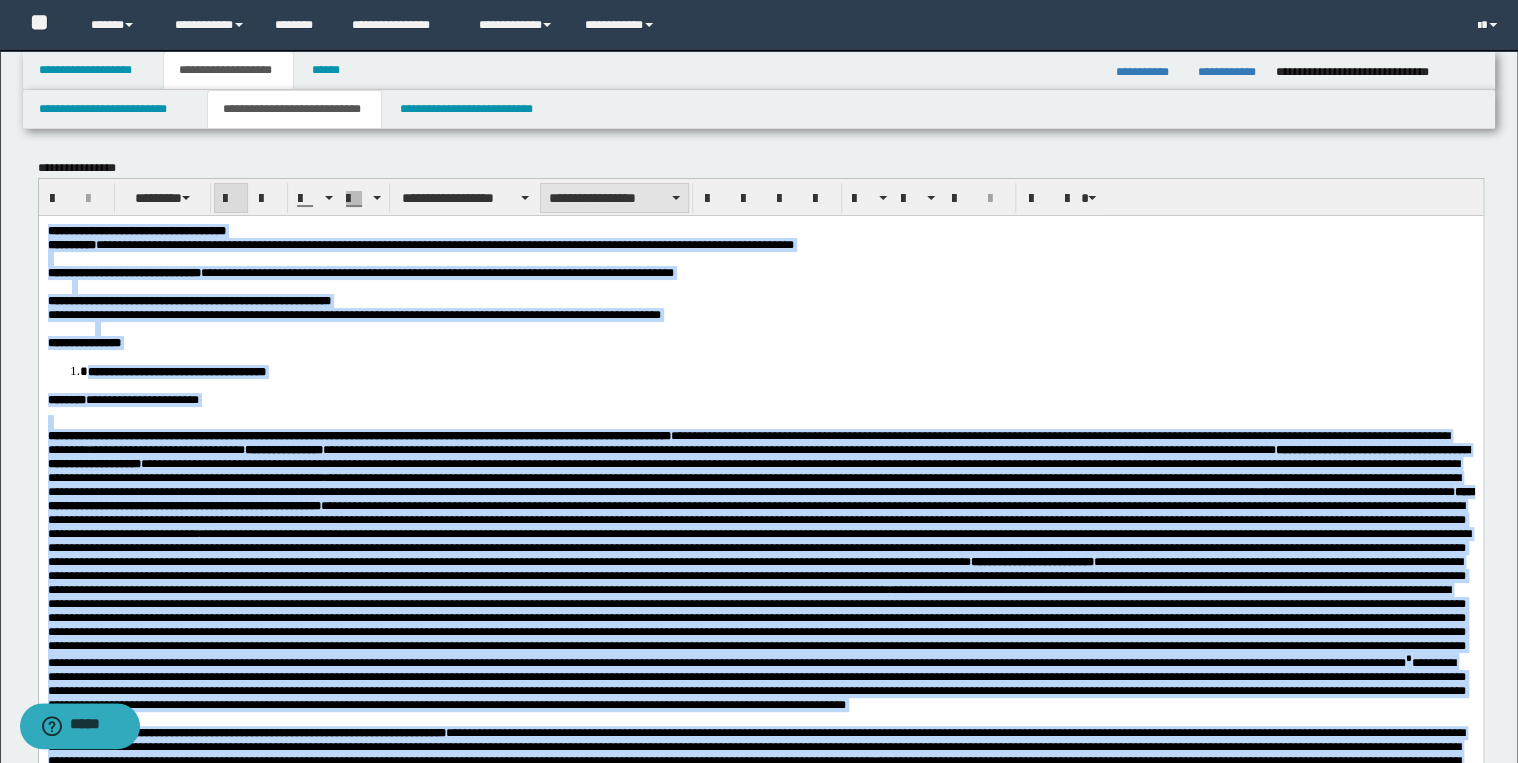 click on "**********" at bounding box center (614, 198) 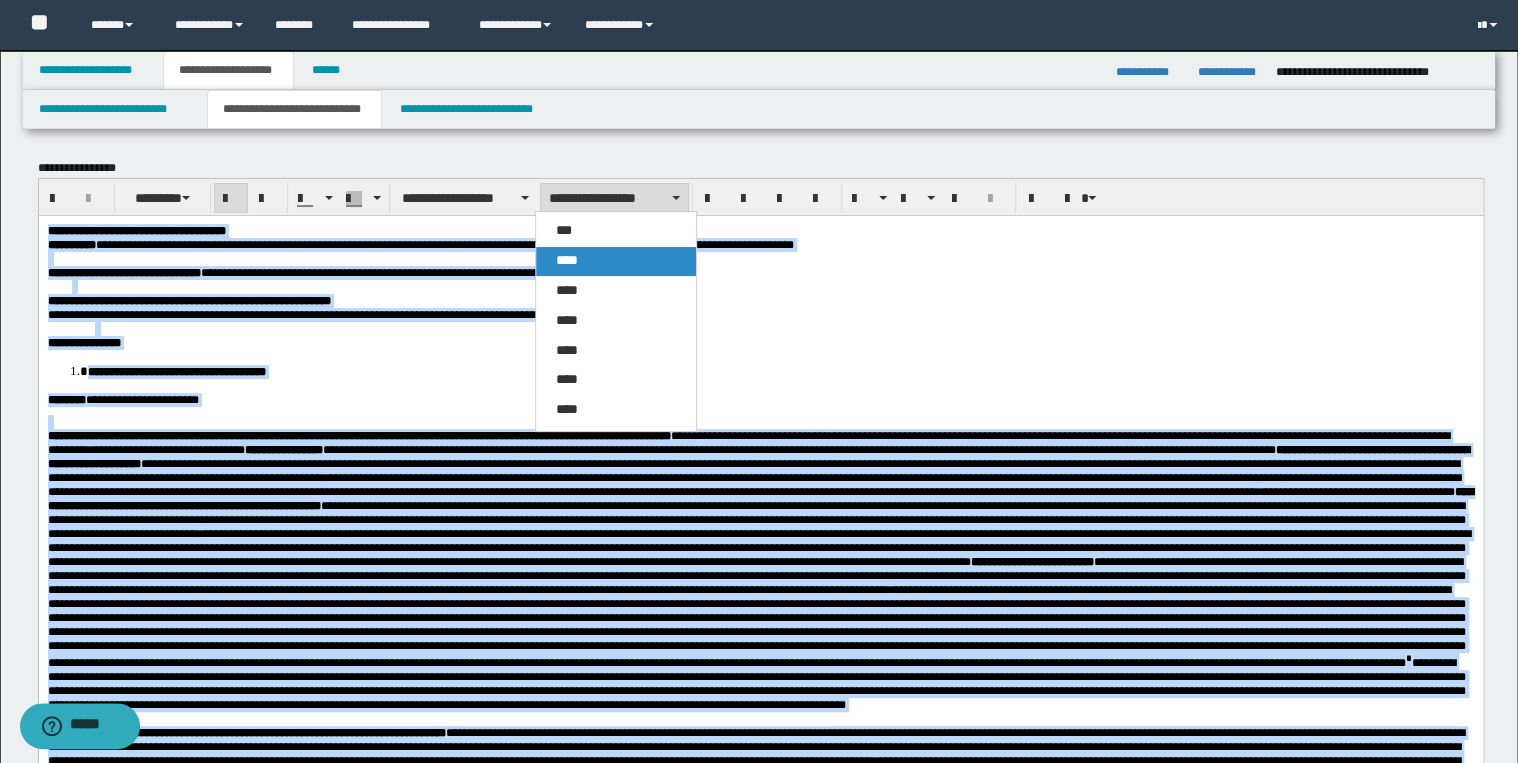 click on "****" at bounding box center (616, 261) 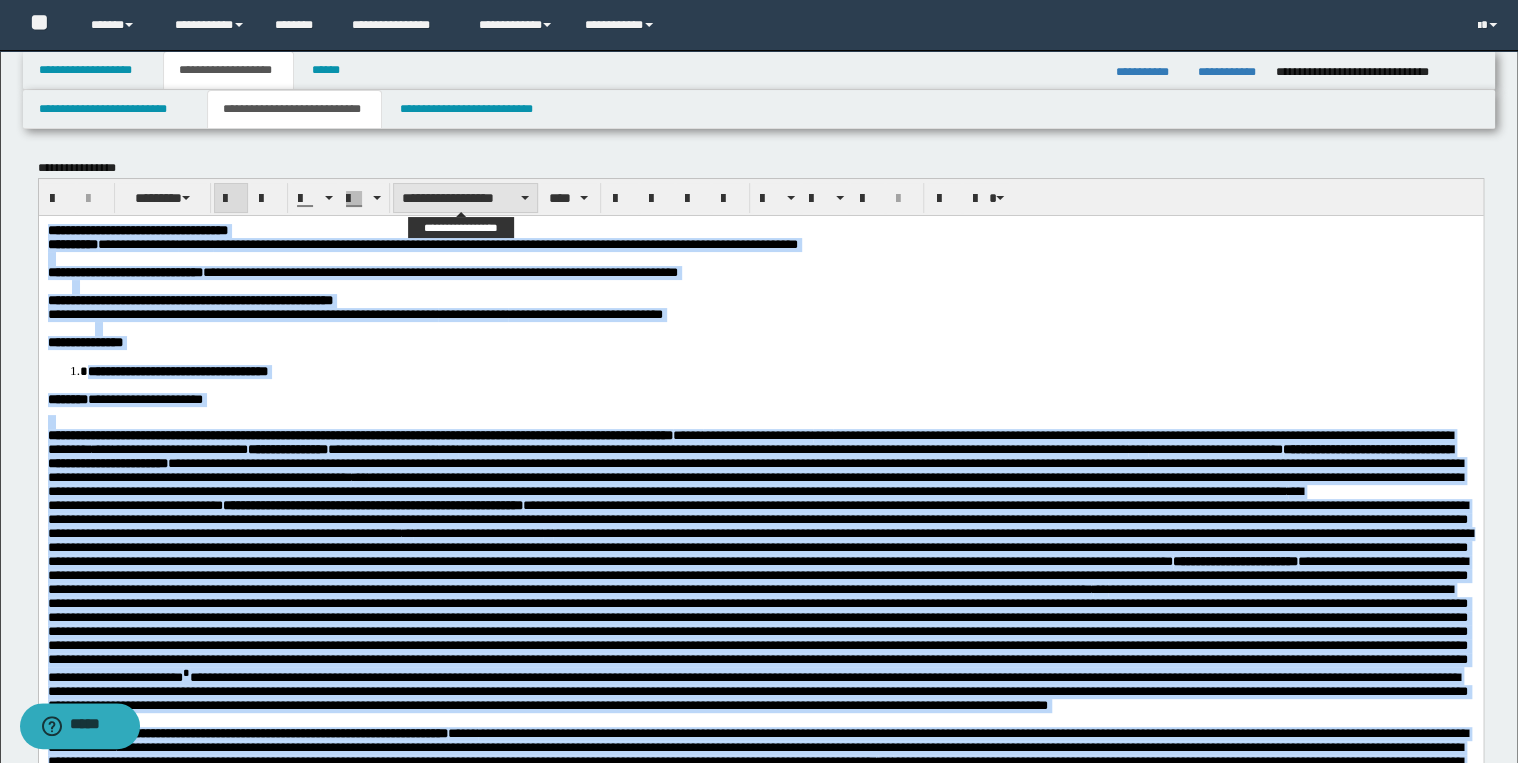 click on "**********" at bounding box center [465, 198] 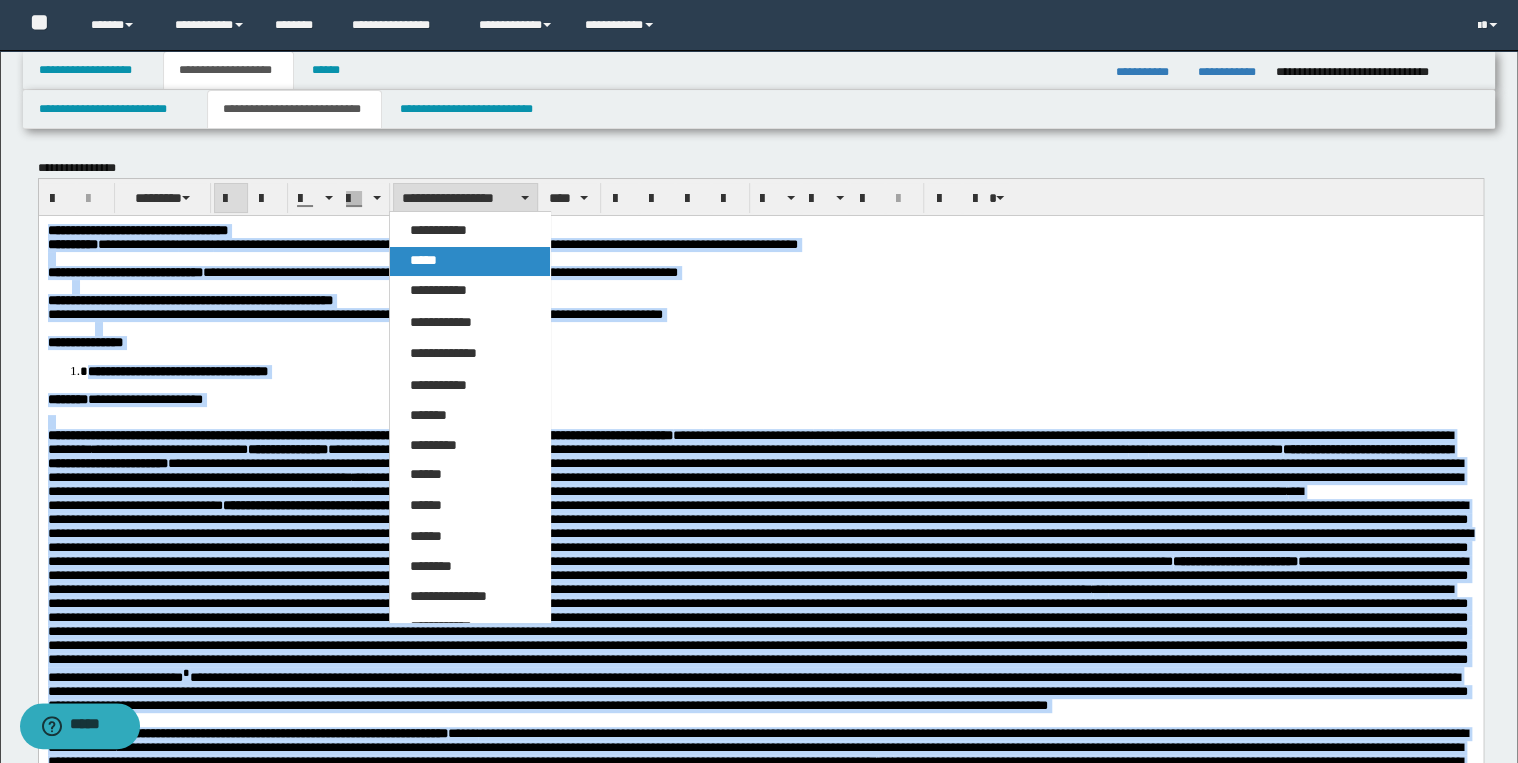 click on "*****" at bounding box center (470, 261) 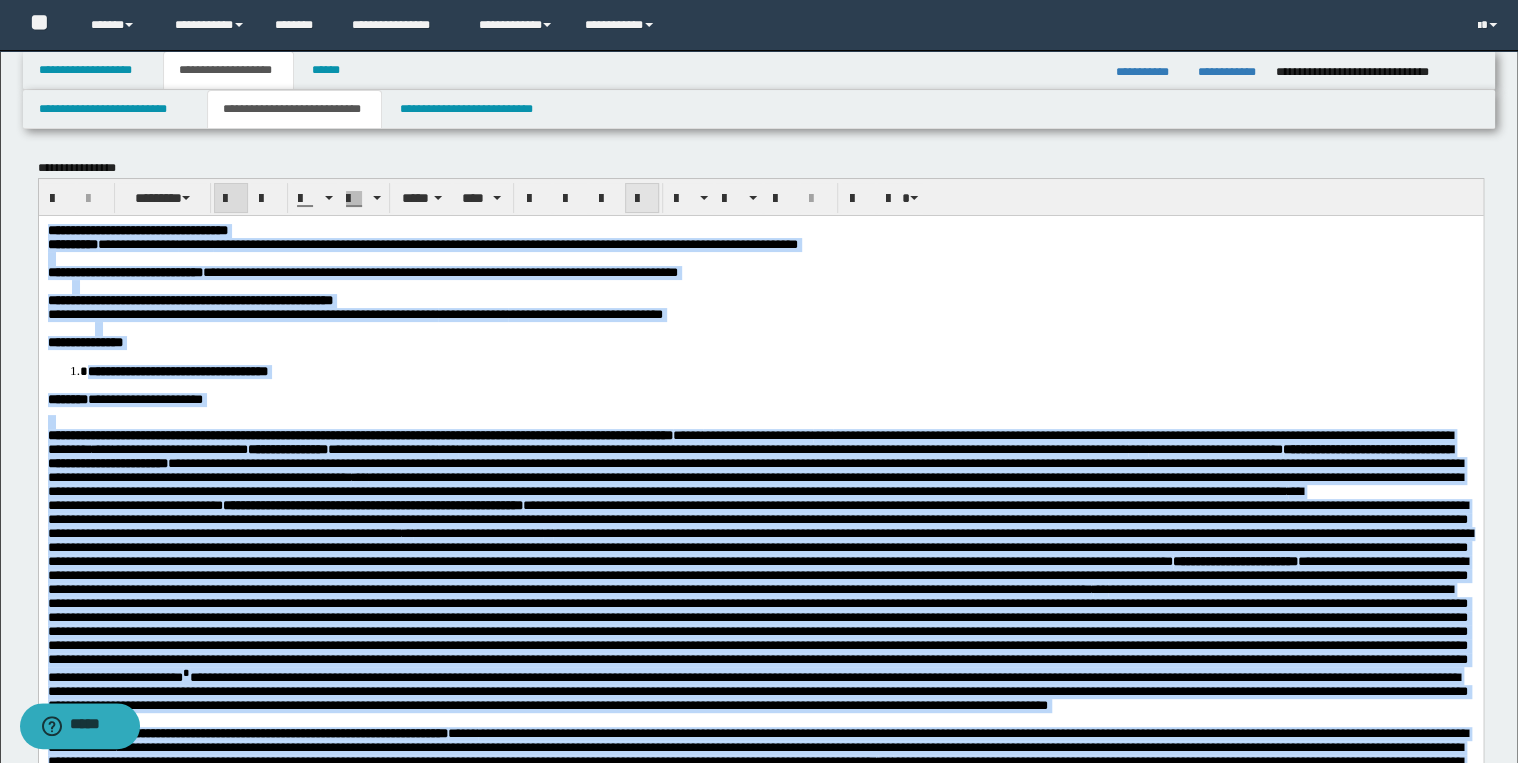 click at bounding box center [642, 199] 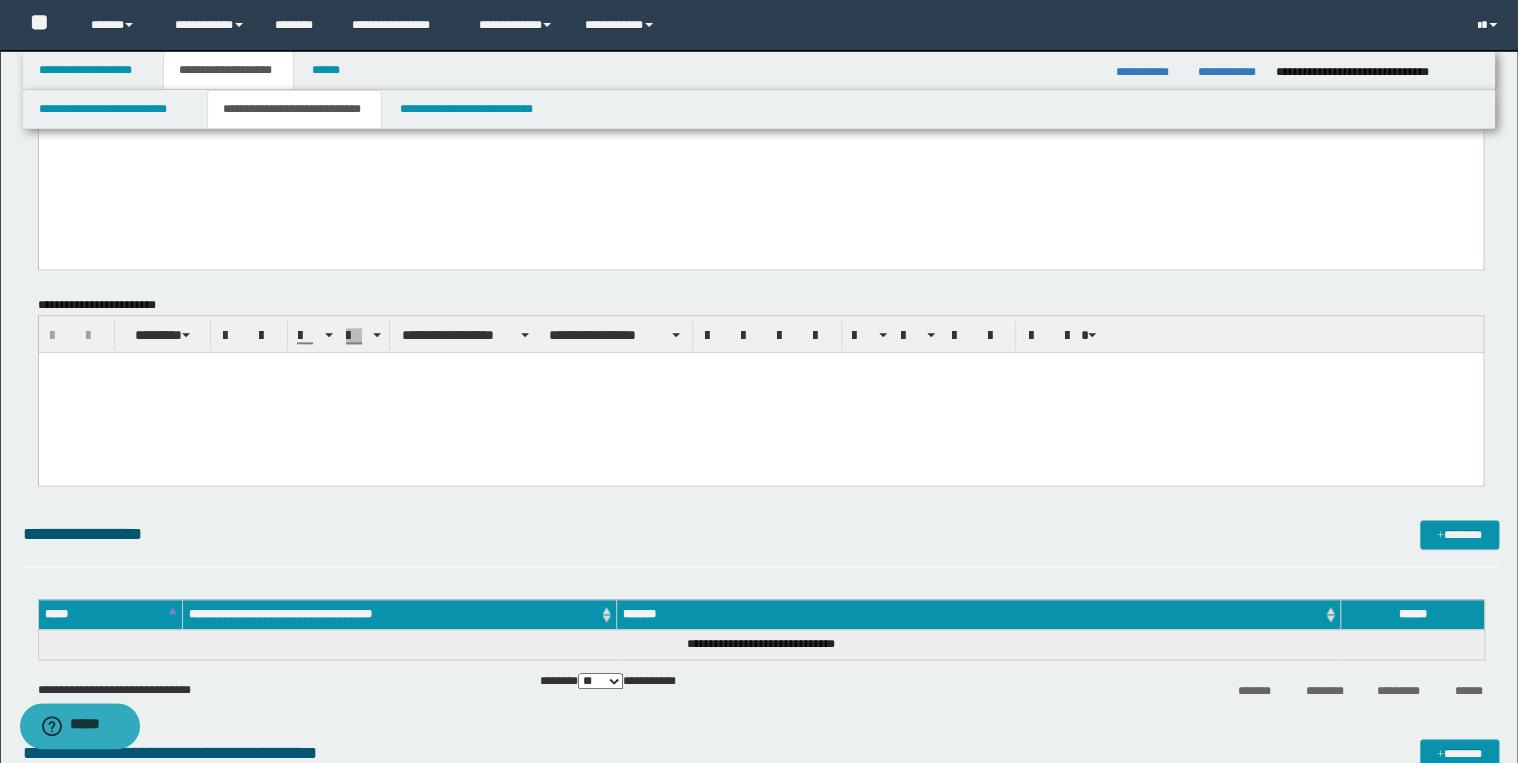 scroll, scrollTop: 1040, scrollLeft: 0, axis: vertical 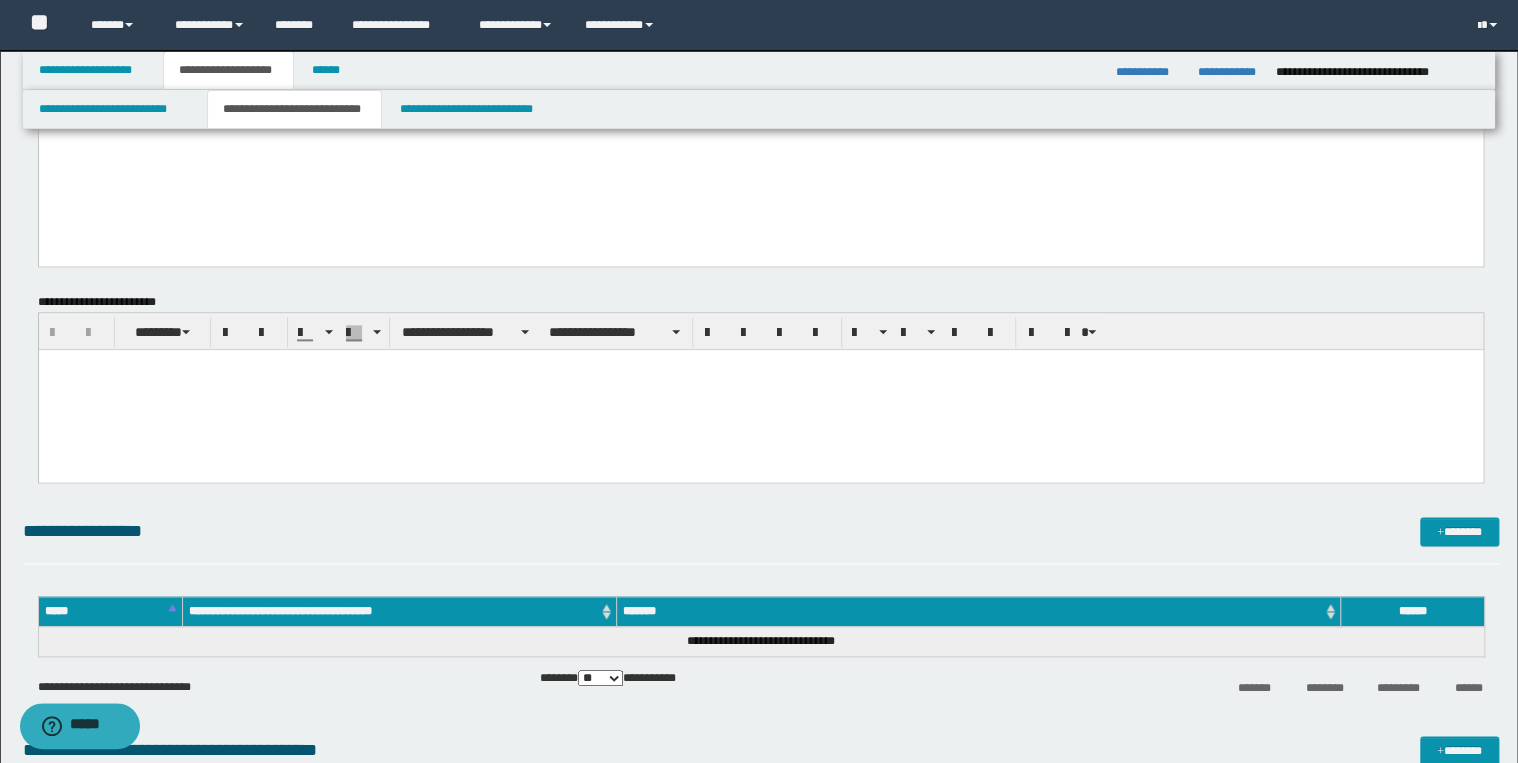 click at bounding box center (760, 389) 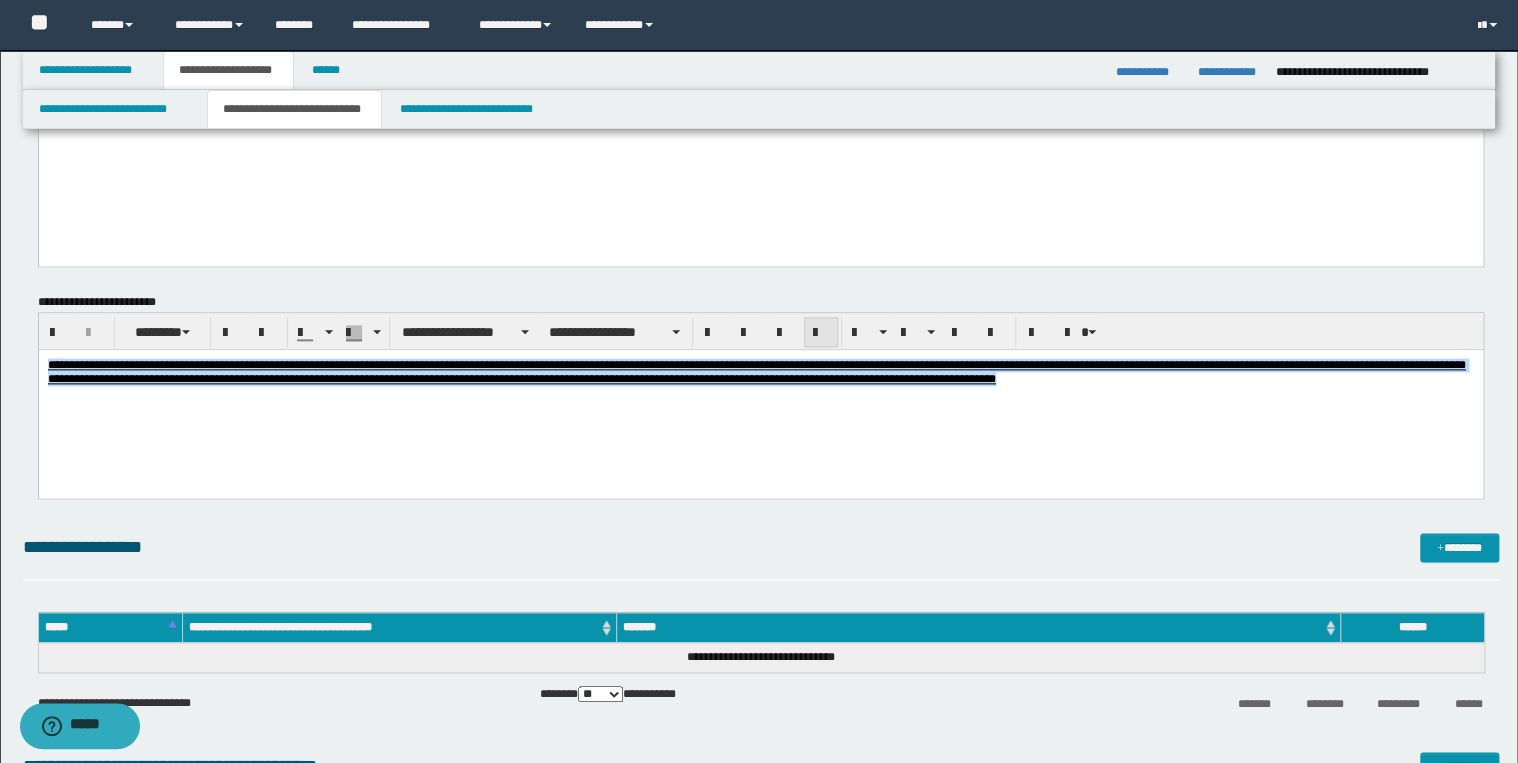 click at bounding box center (821, 333) 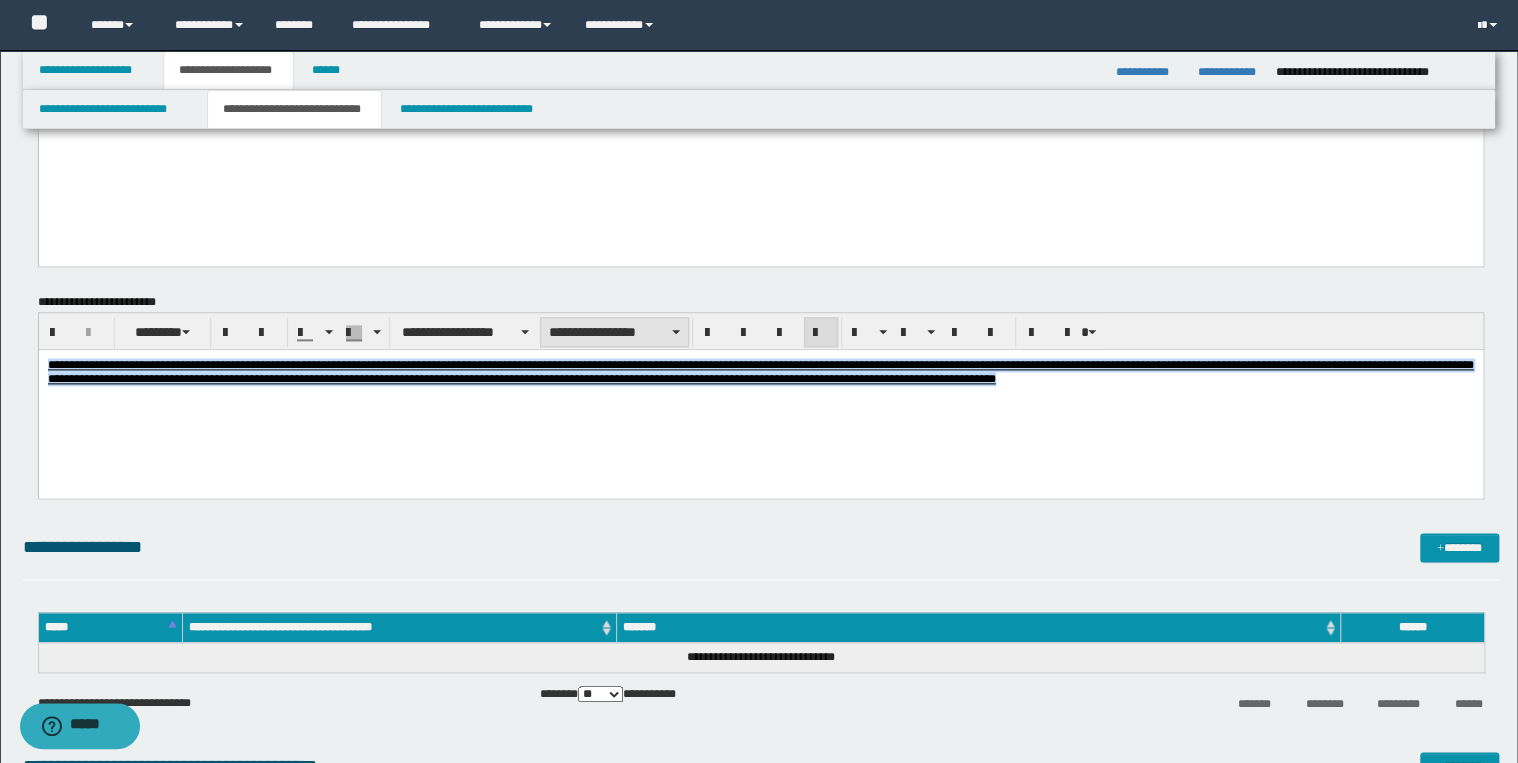 click on "**********" at bounding box center (614, 332) 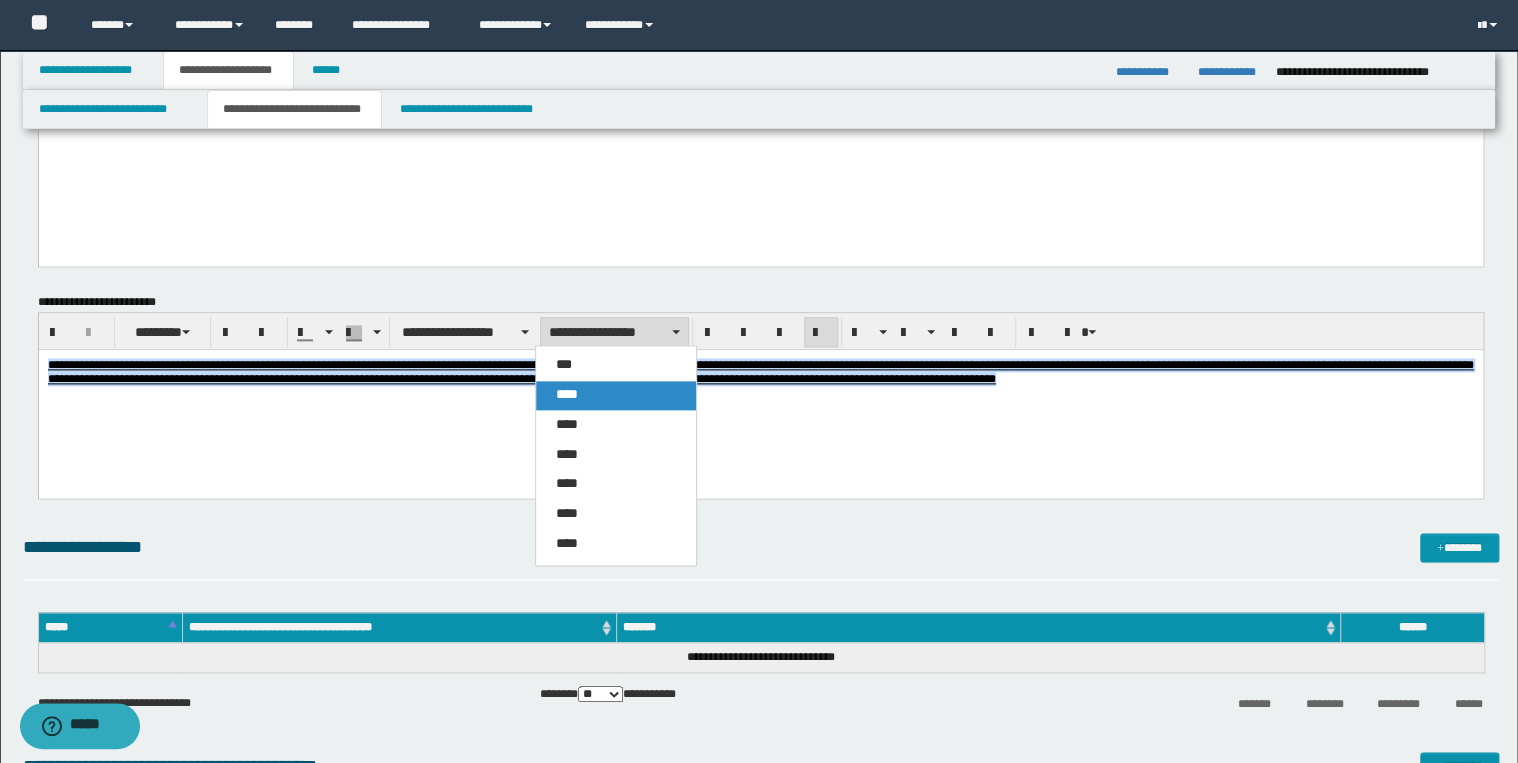 click on "****" at bounding box center [616, 395] 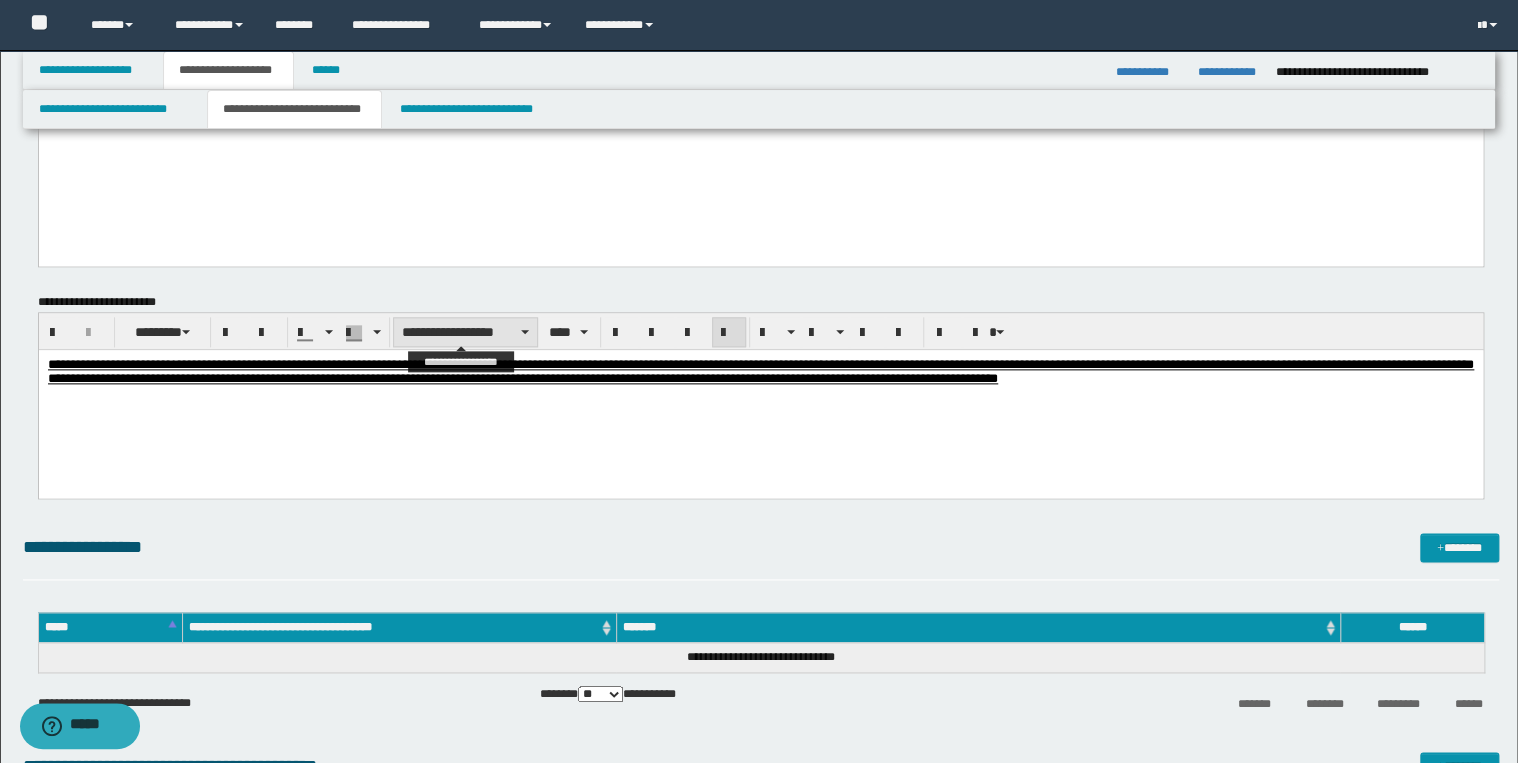 click on "**********" at bounding box center [465, 332] 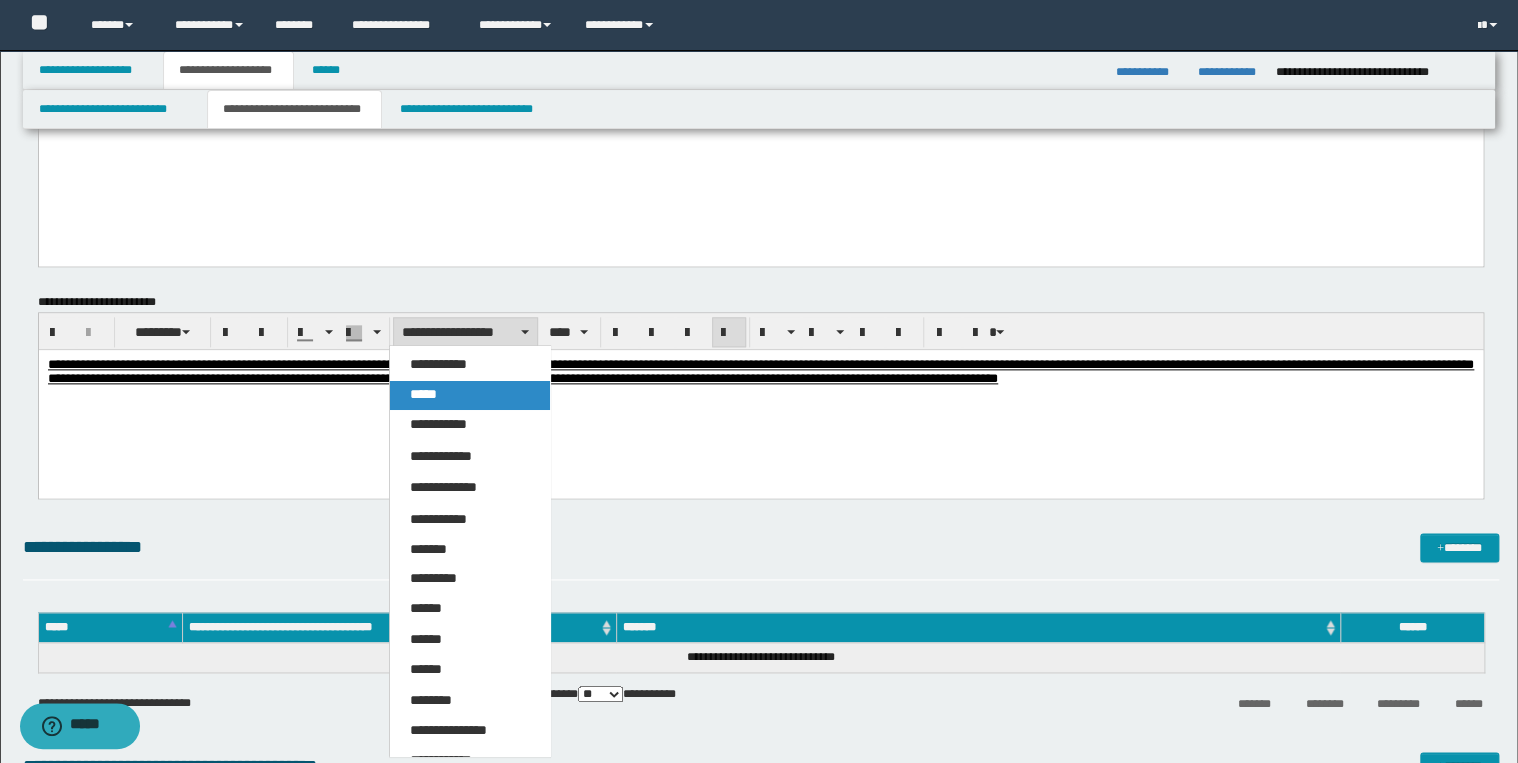 drag, startPoint x: 456, startPoint y: 391, endPoint x: 425, endPoint y: 43, distance: 349.37802 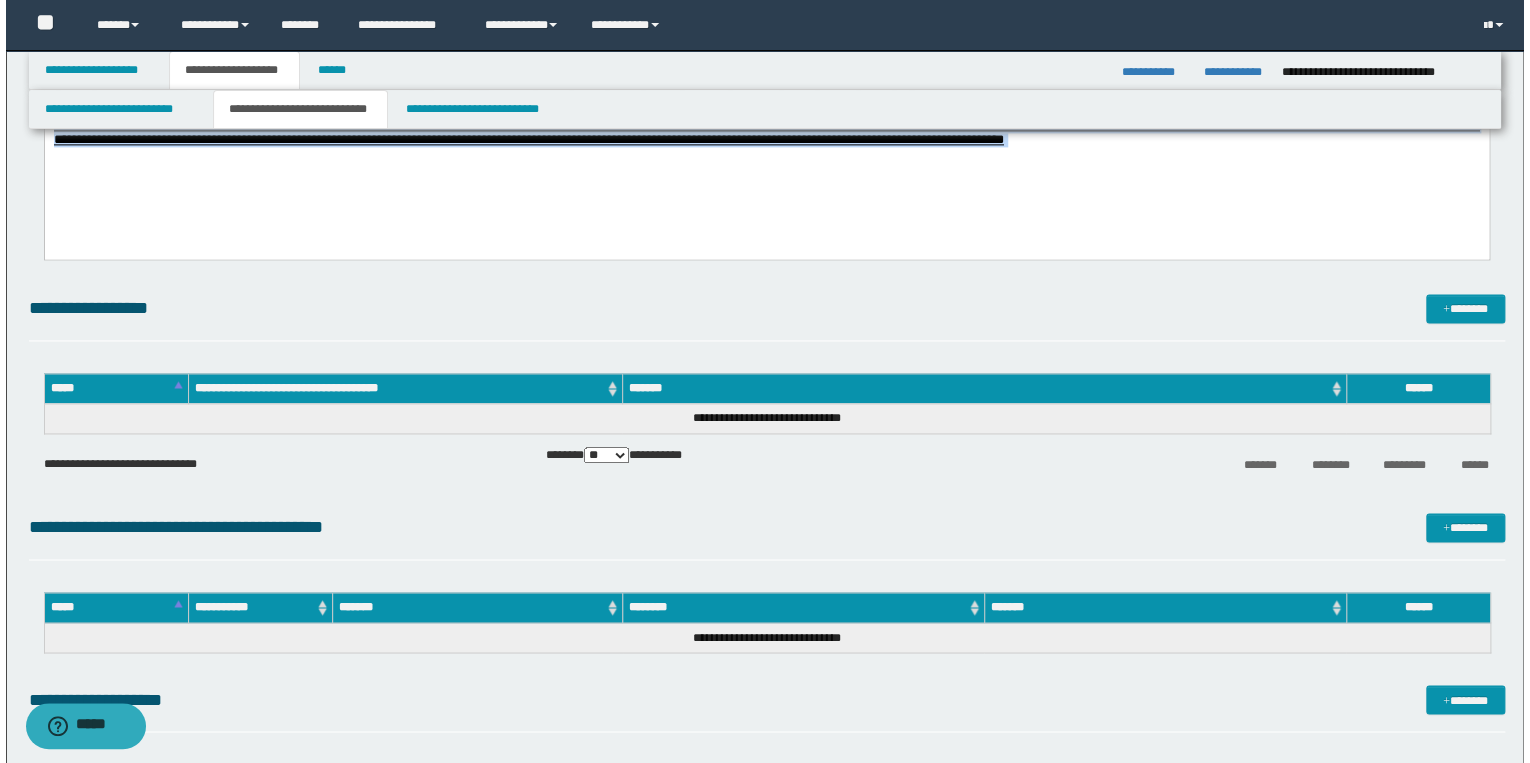 scroll, scrollTop: 1280, scrollLeft: 0, axis: vertical 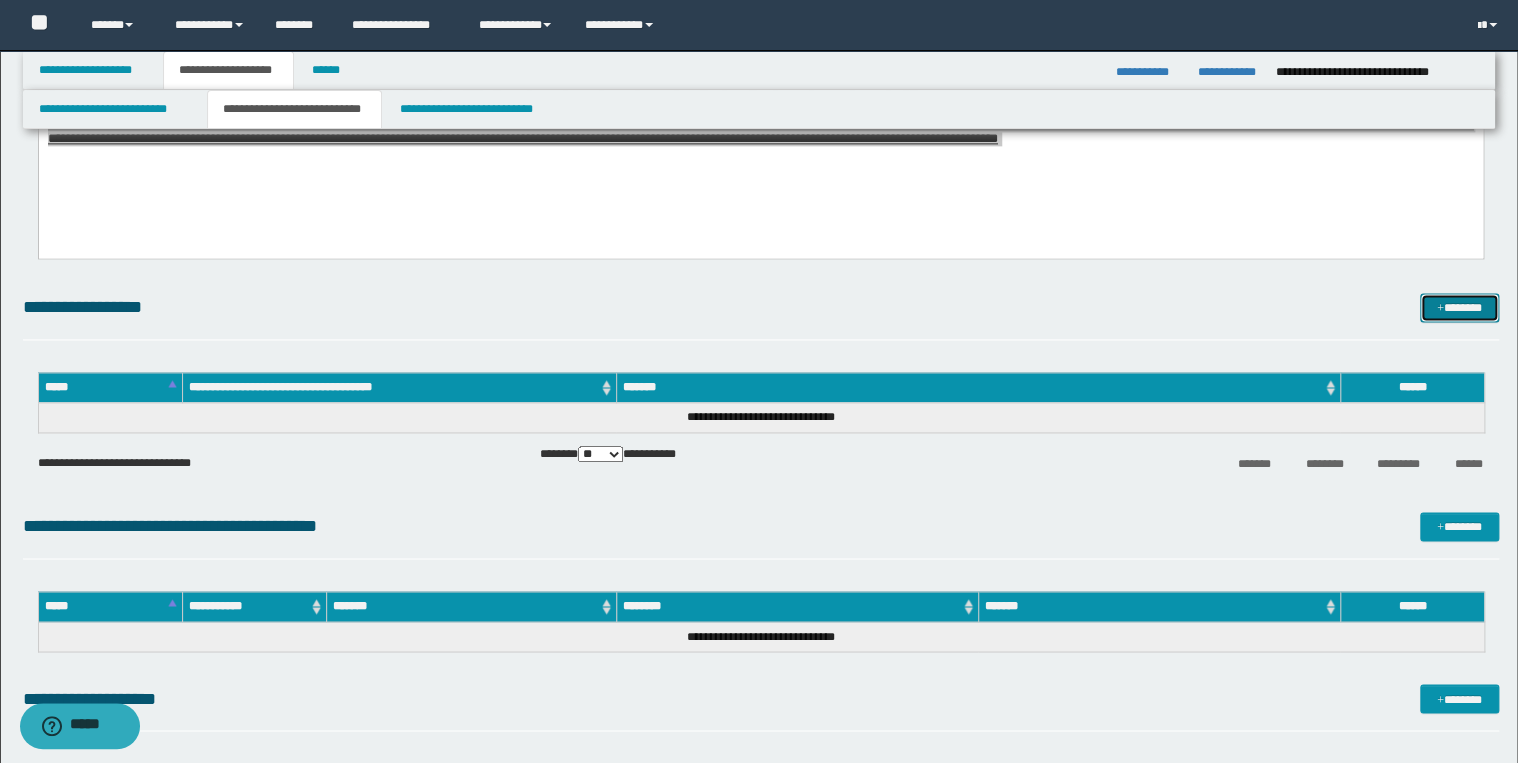 click on "*******" at bounding box center [1459, 308] 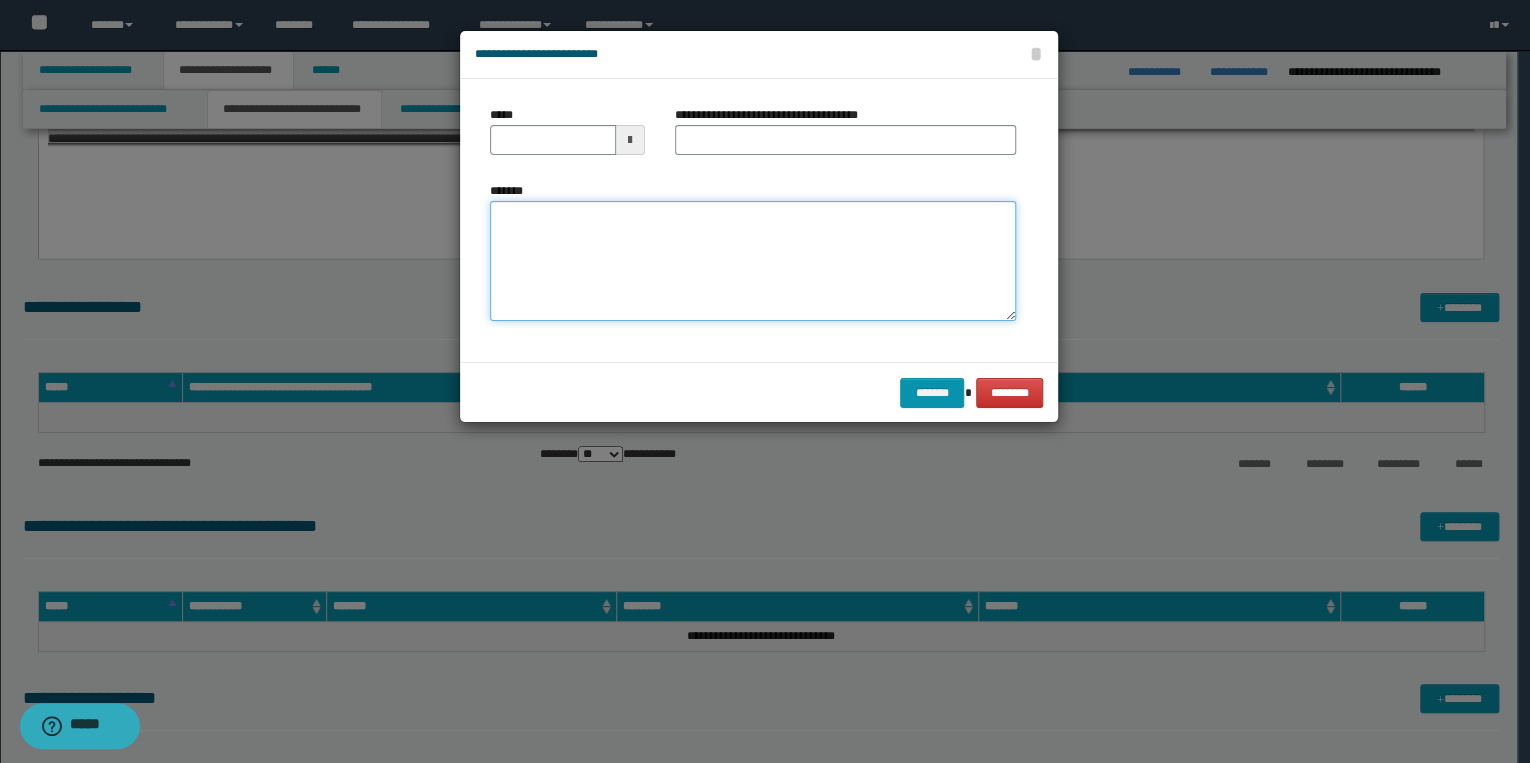 click on "*******" at bounding box center (753, 261) 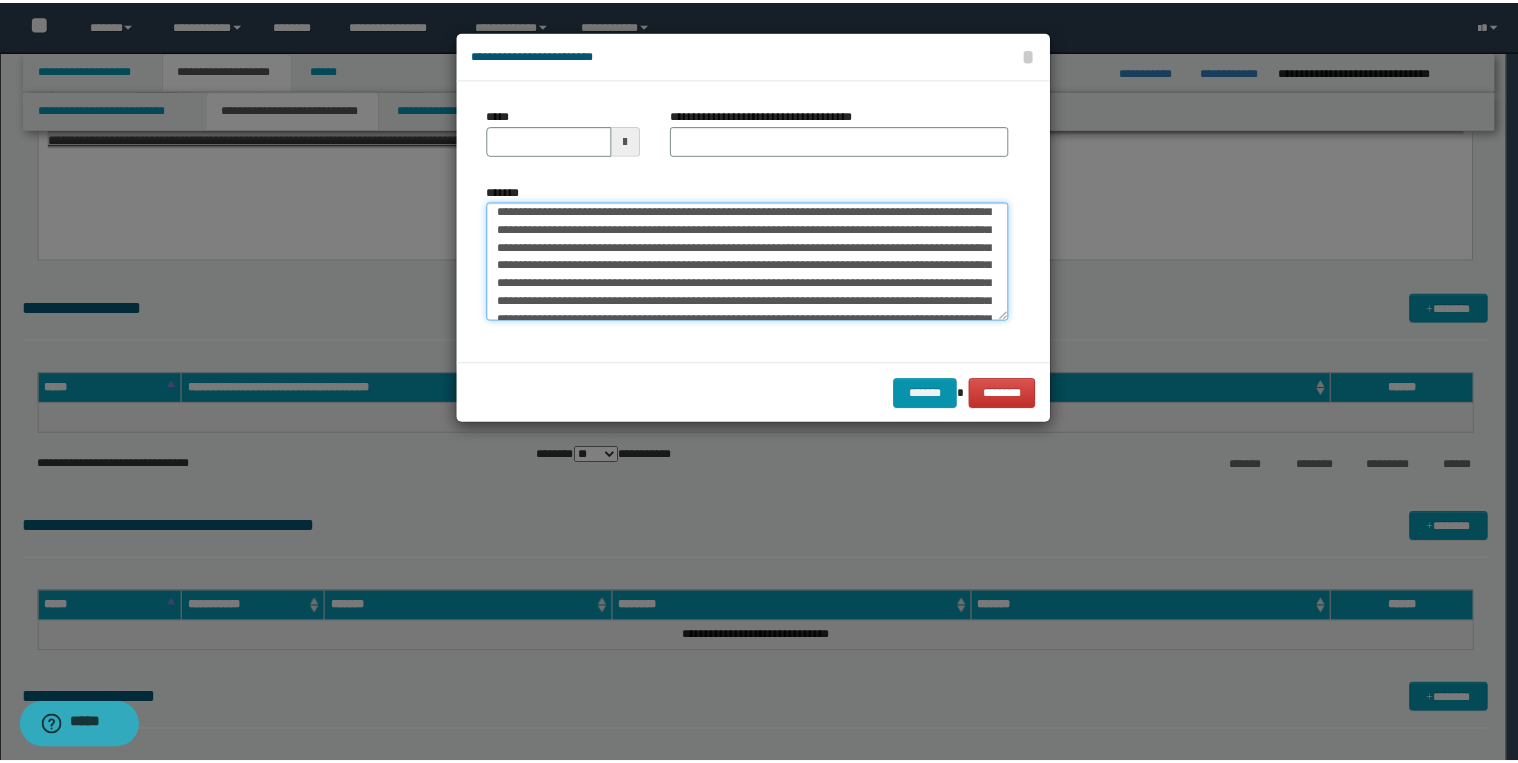 scroll, scrollTop: 0, scrollLeft: 0, axis: both 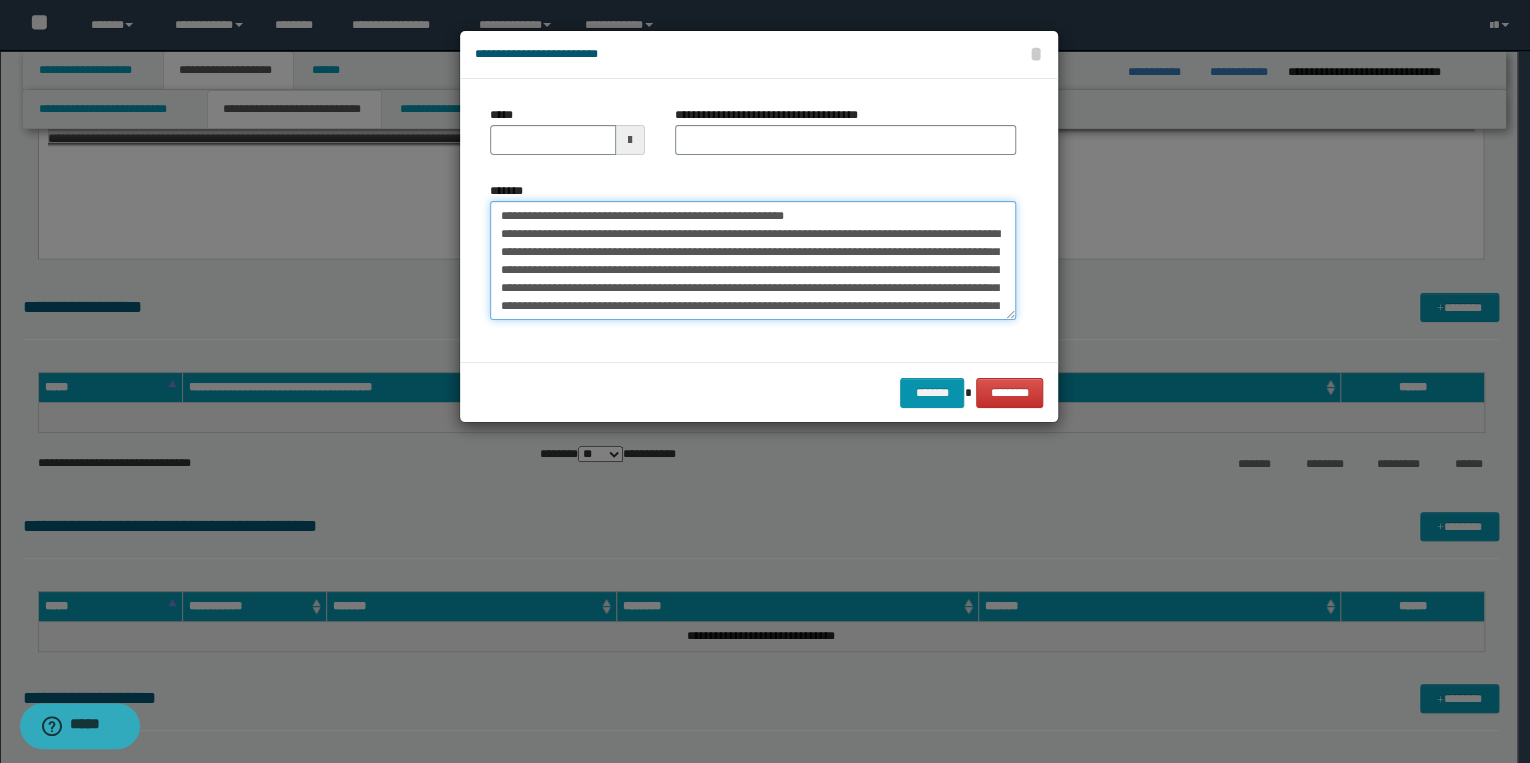 drag, startPoint x: 564, startPoint y: 220, endPoint x: 480, endPoint y: 212, distance: 84.38009 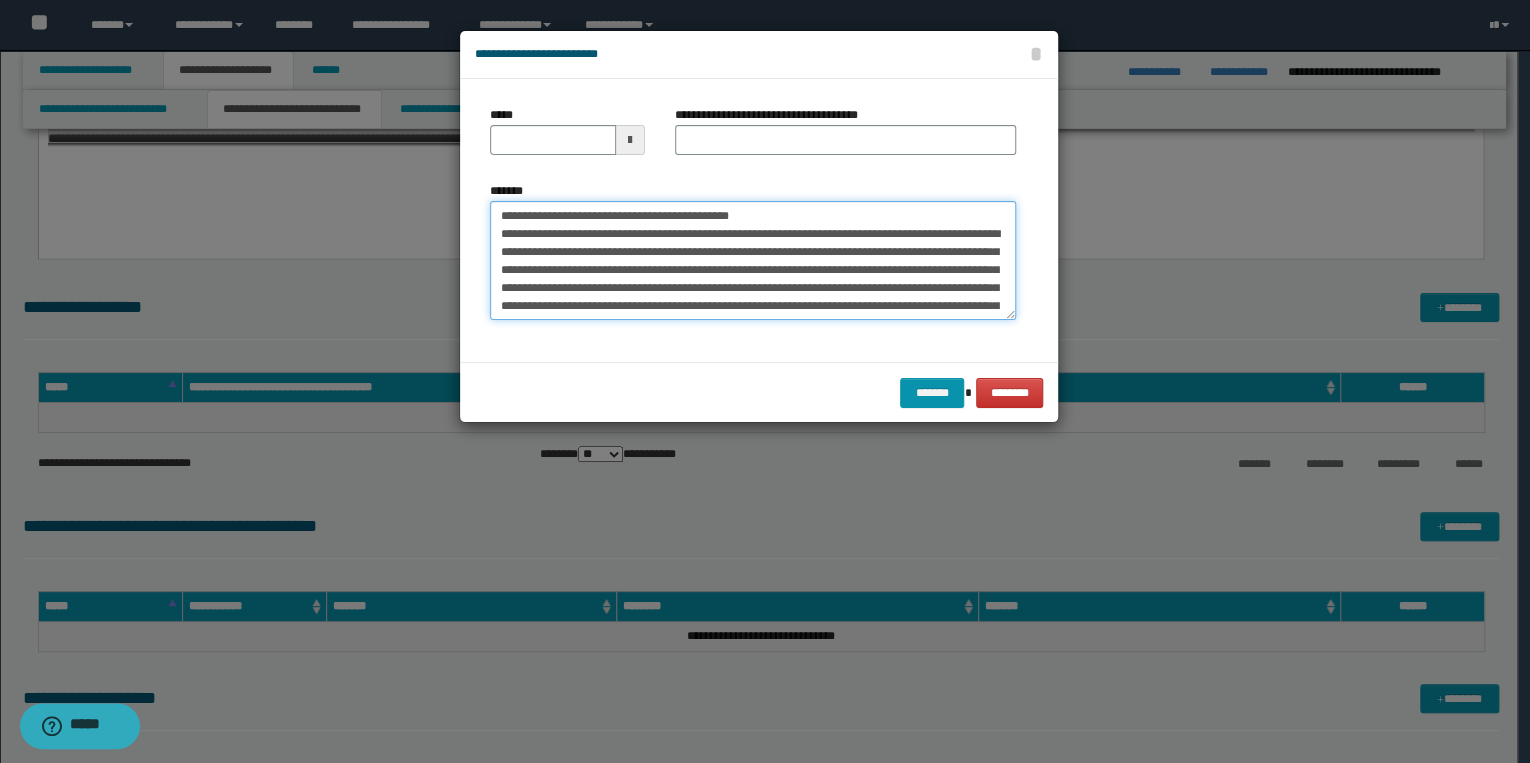 type 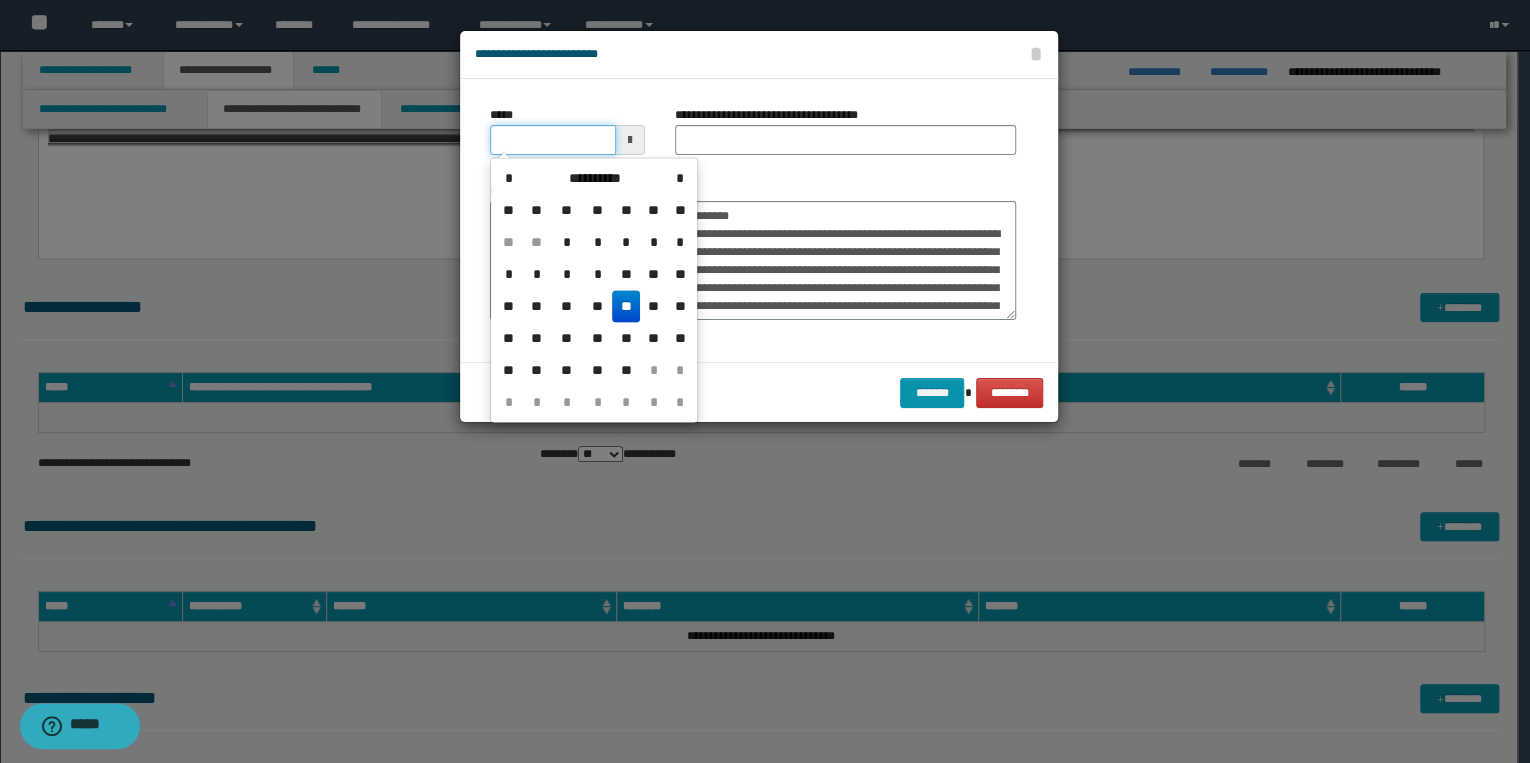 click on "*****" at bounding box center [553, 140] 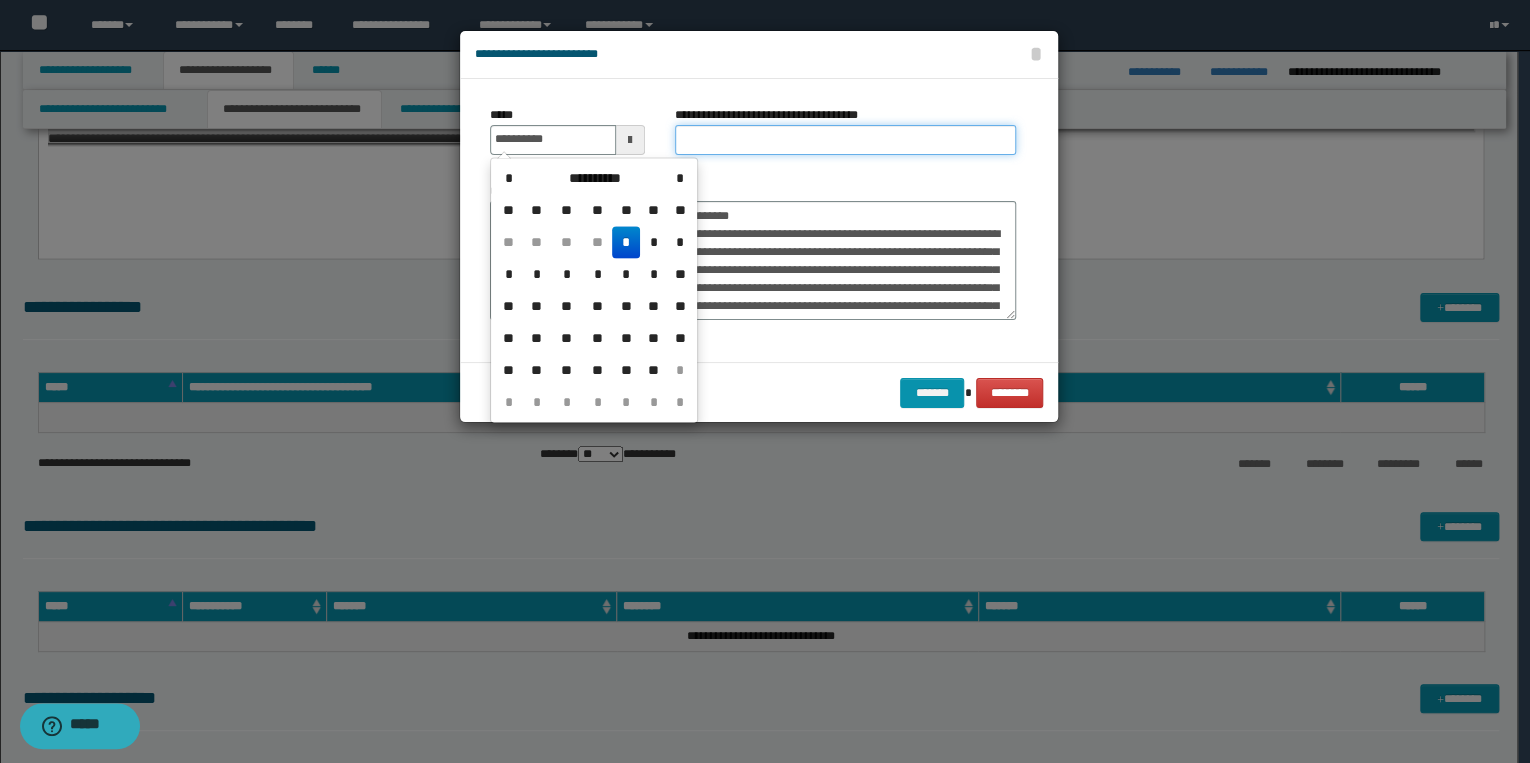 type on "**********" 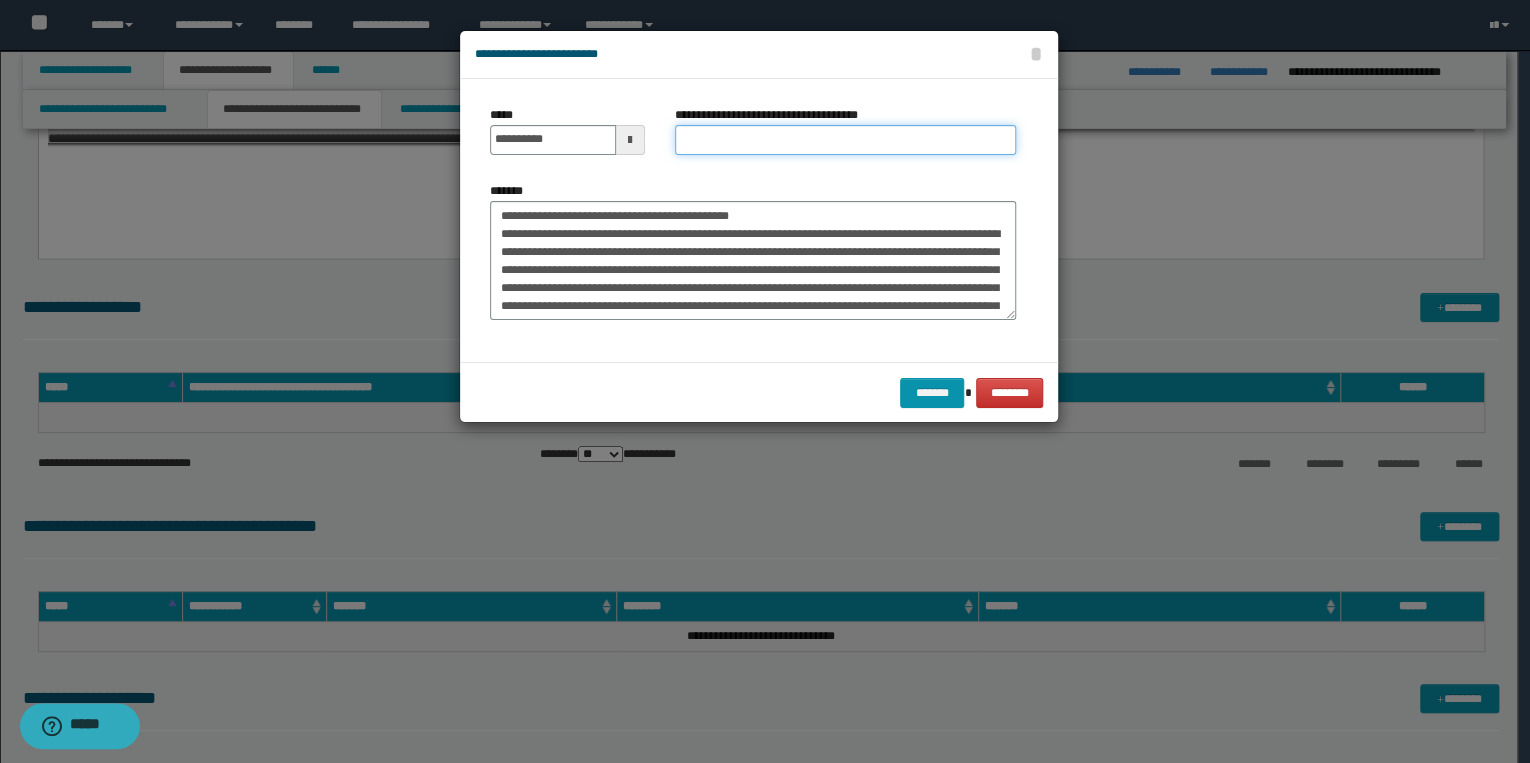 drag, startPoint x: 685, startPoint y: 140, endPoint x: 669, endPoint y: 148, distance: 17.888544 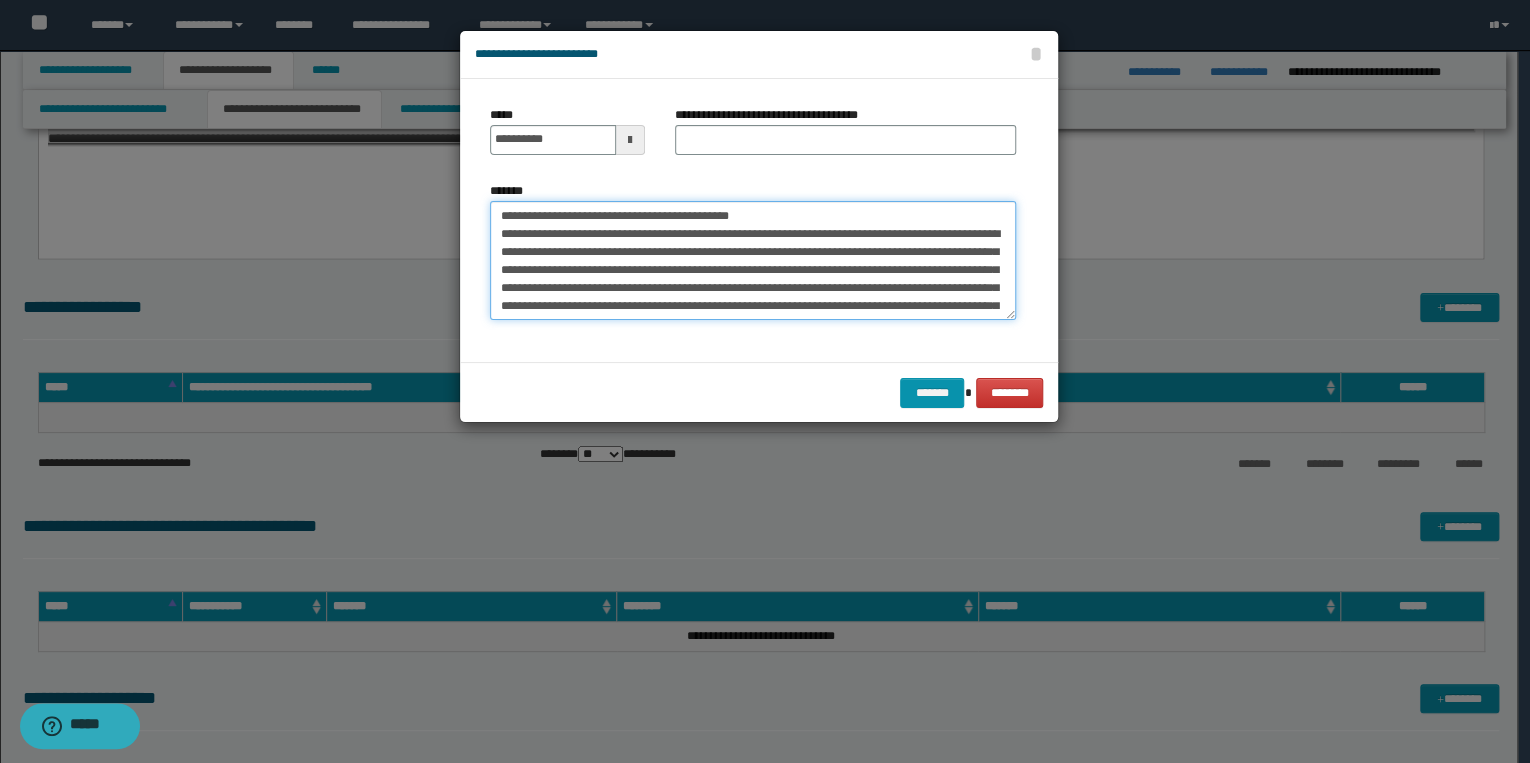 drag, startPoint x: 493, startPoint y: 213, endPoint x: 764, endPoint y: 210, distance: 271.0166 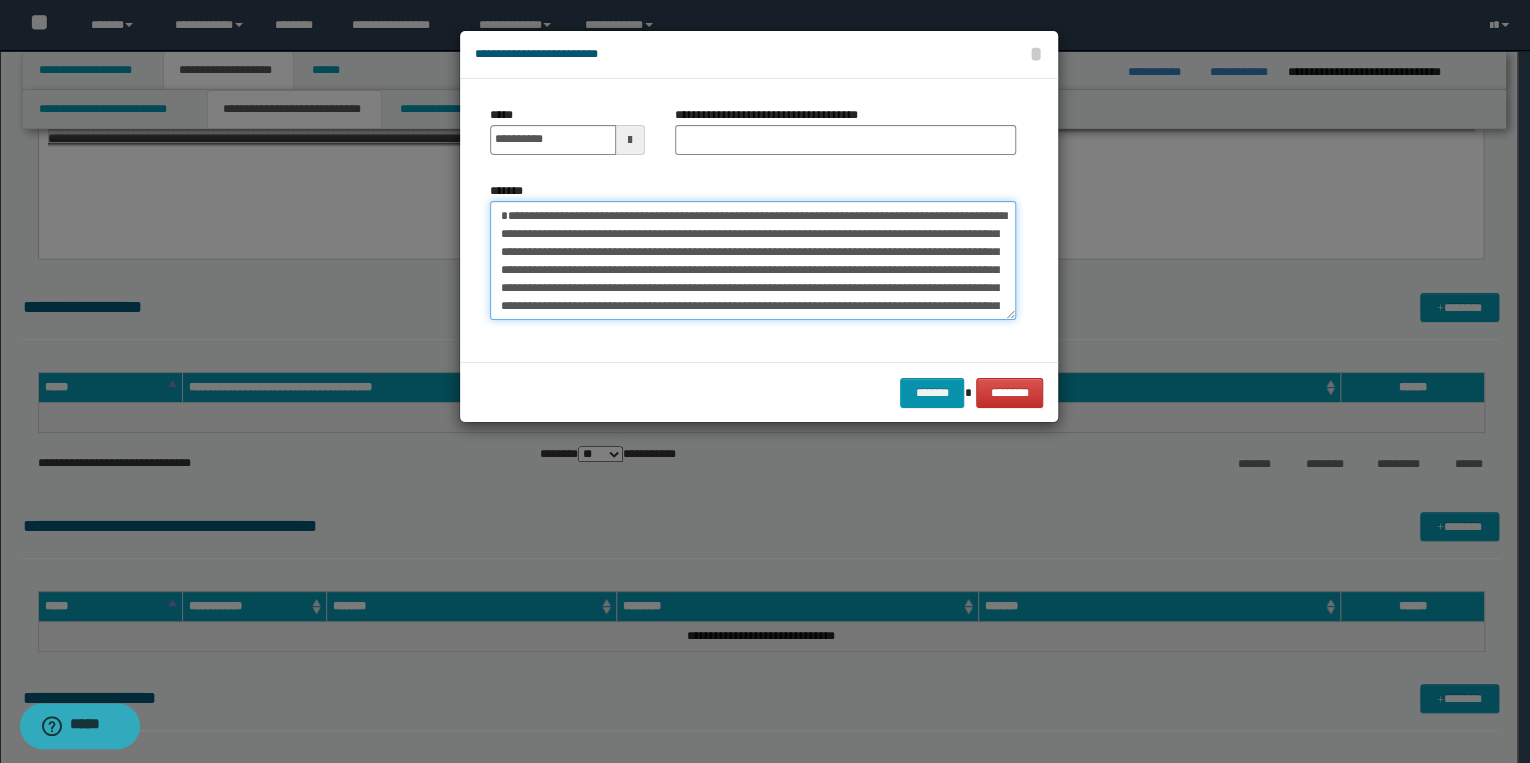 type on "**********" 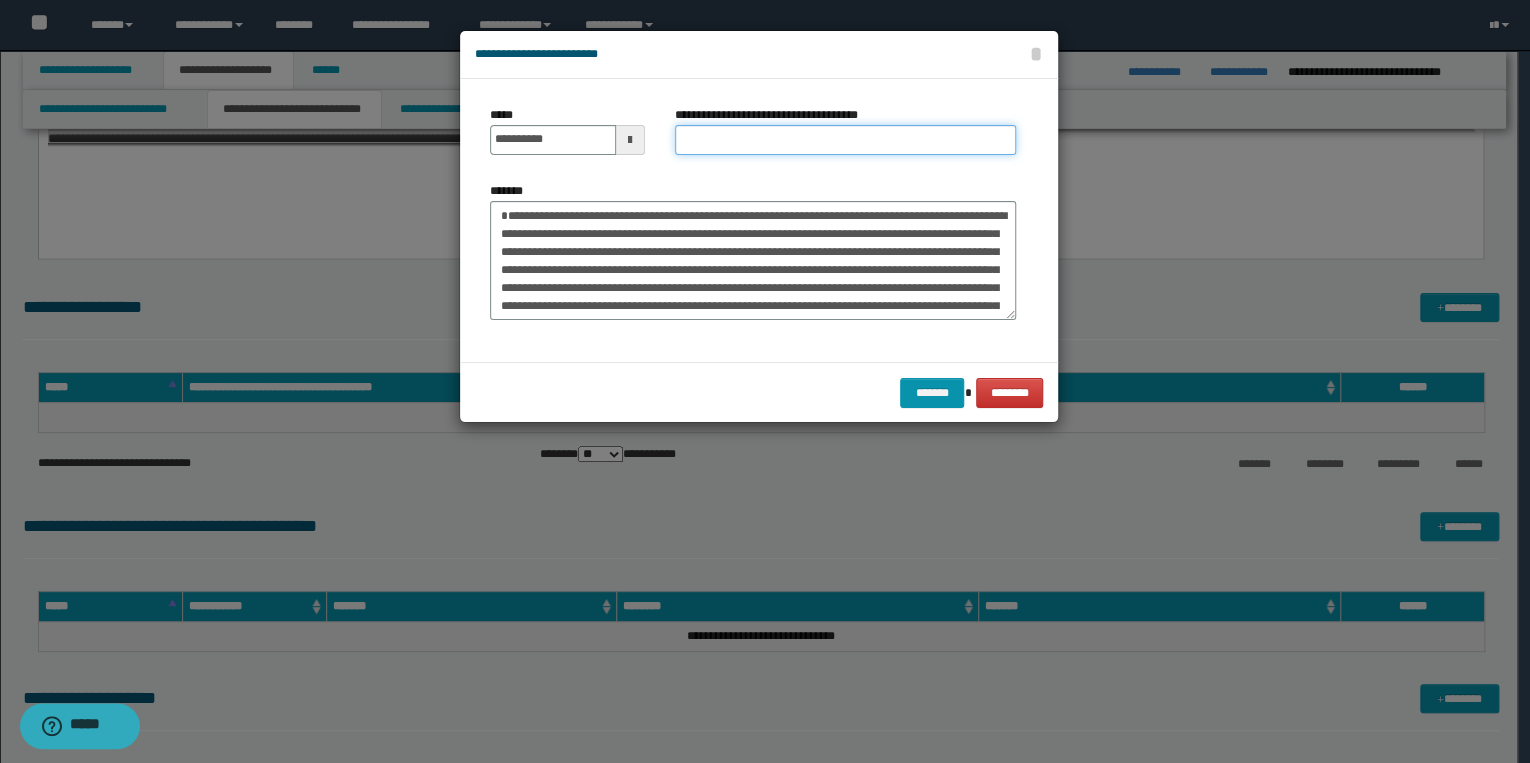 click on "**********" at bounding box center (845, 140) 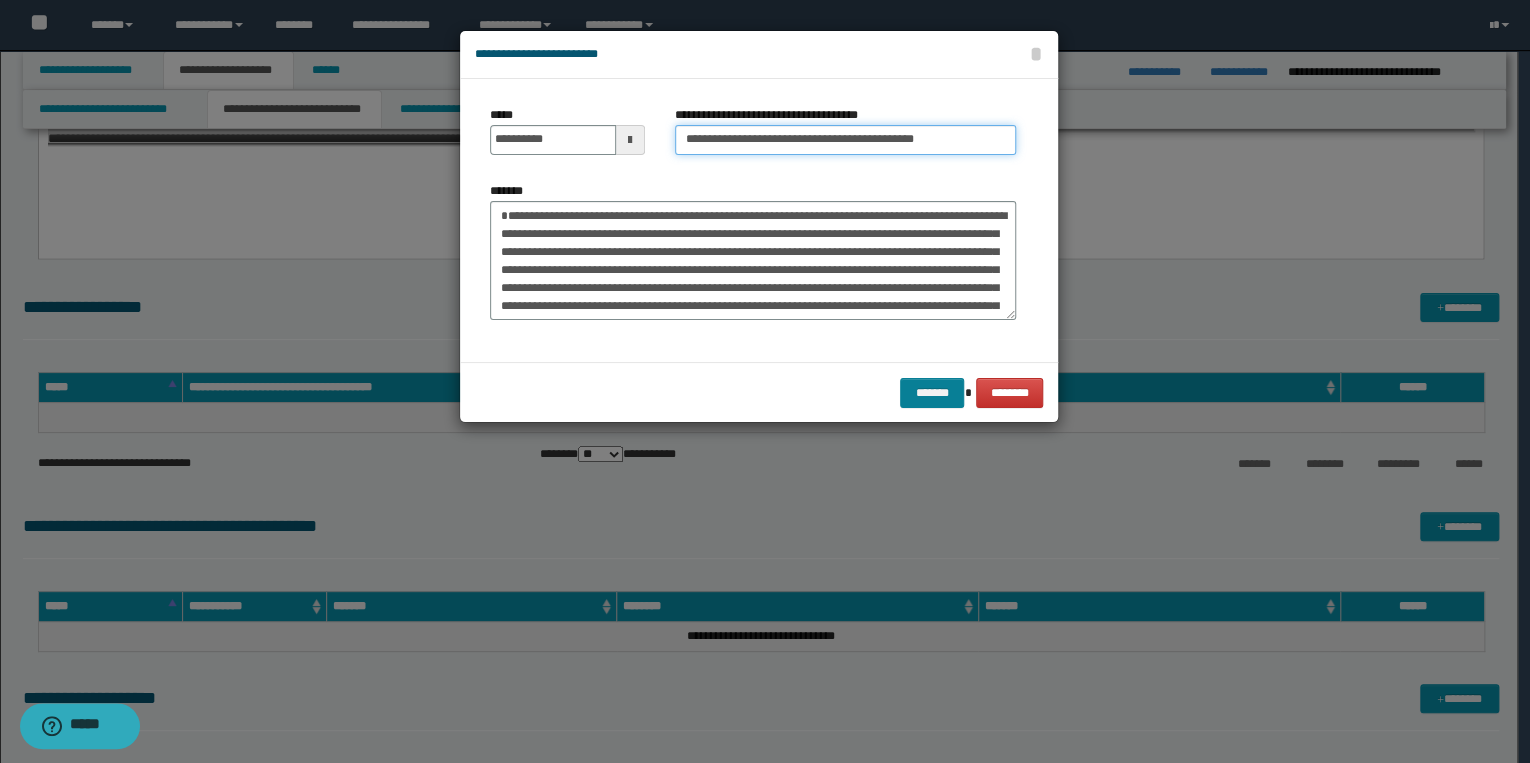 type on "**********" 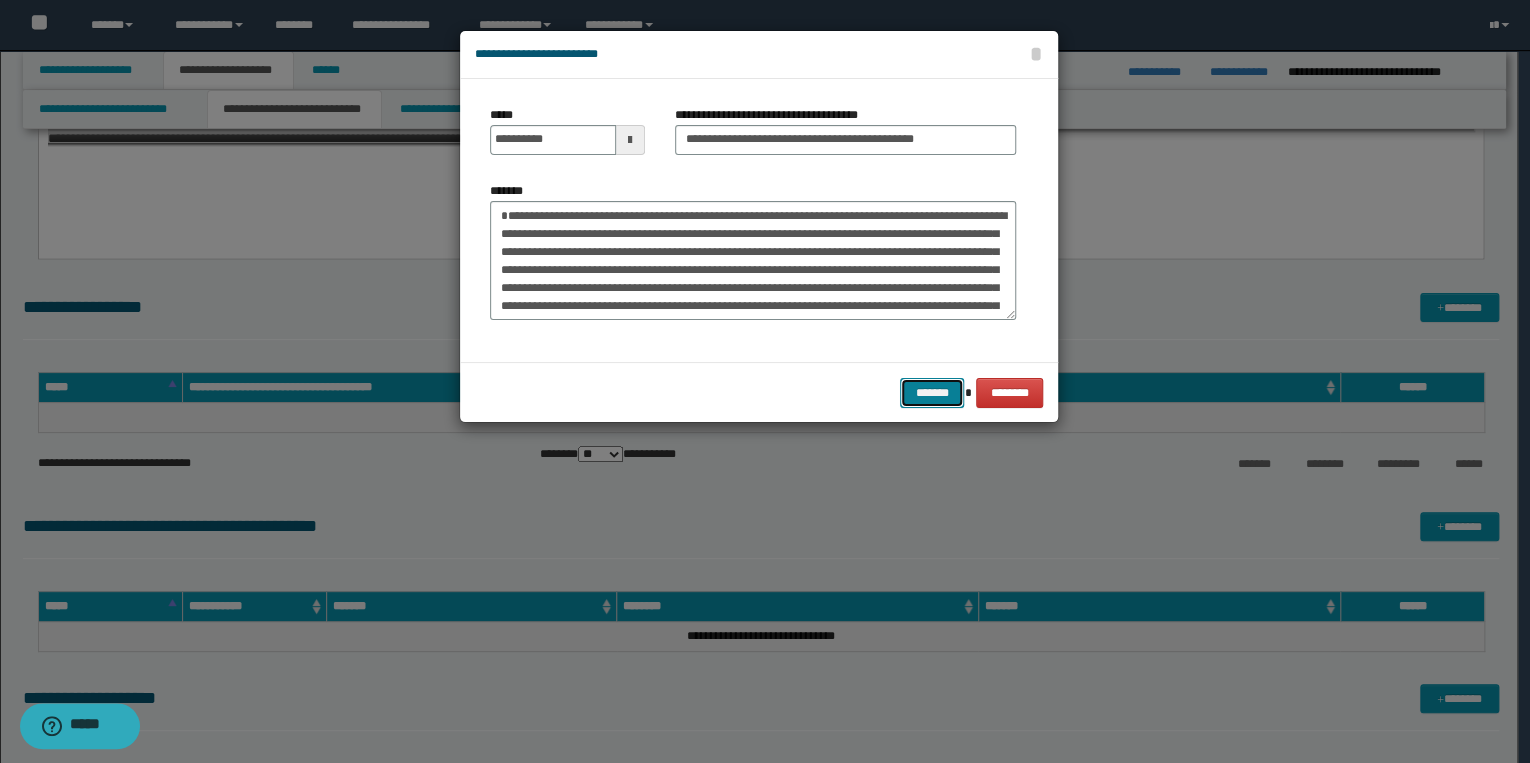 click on "*******" at bounding box center [932, 393] 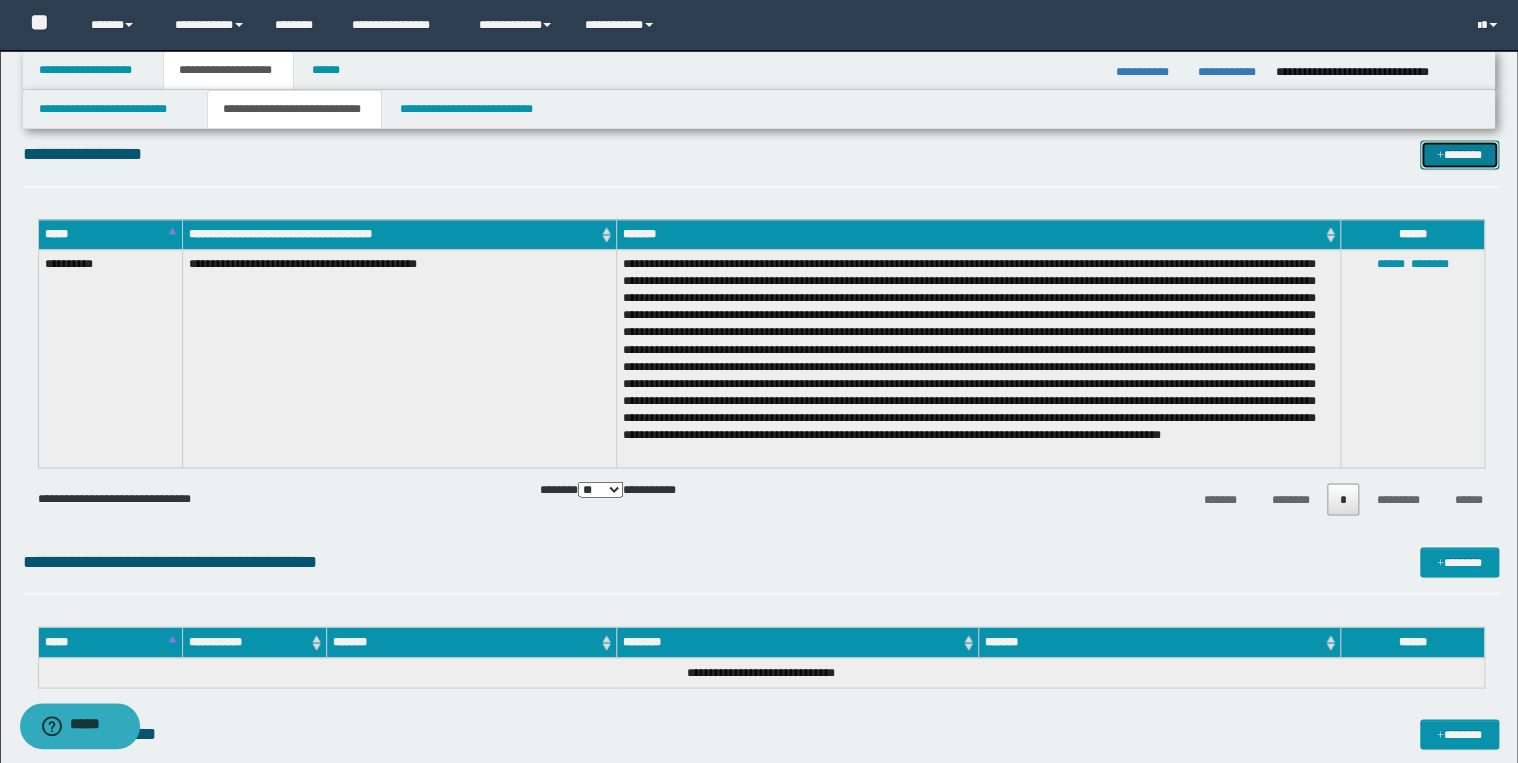 scroll, scrollTop: 1440, scrollLeft: 0, axis: vertical 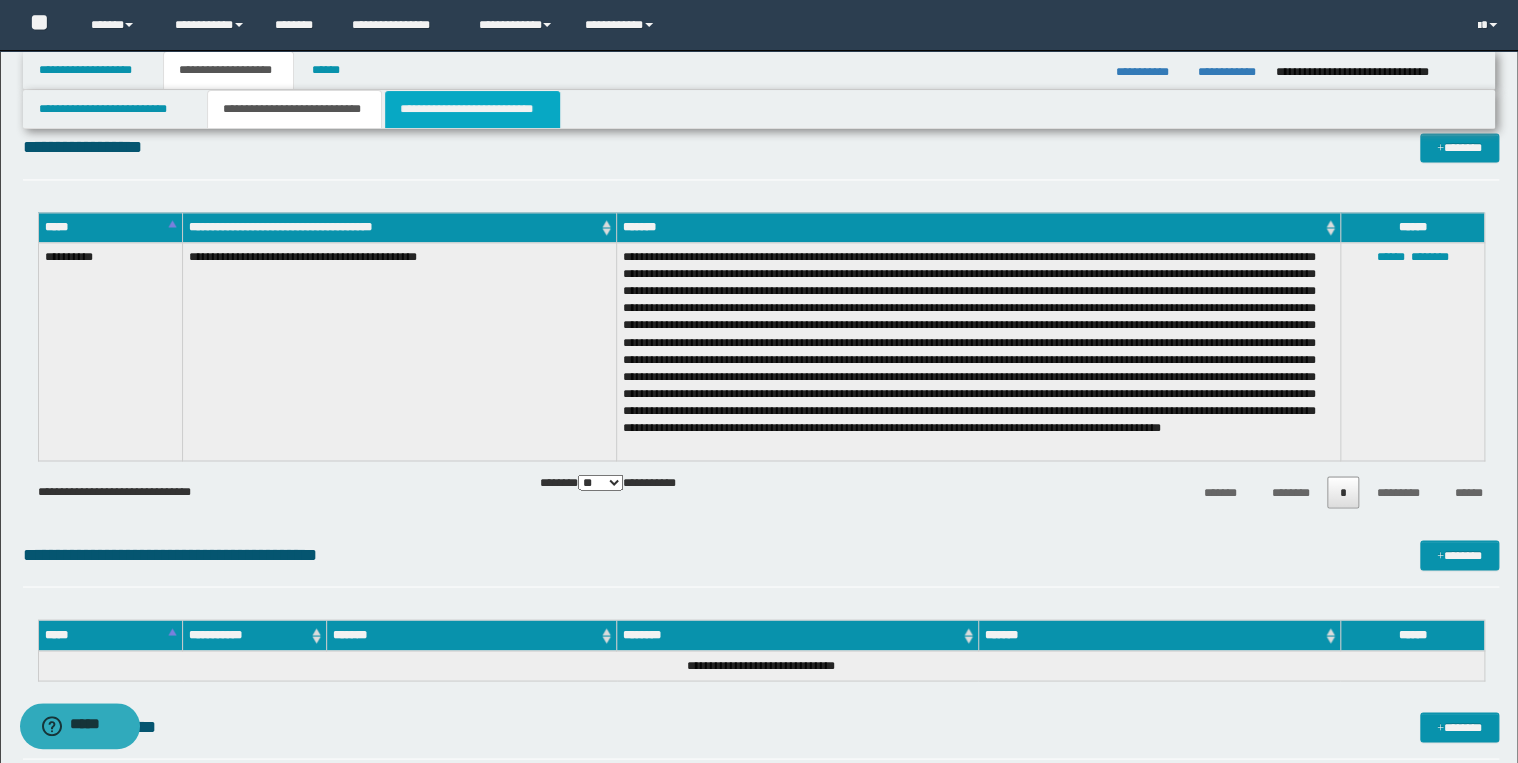 click on "**********" at bounding box center [472, 109] 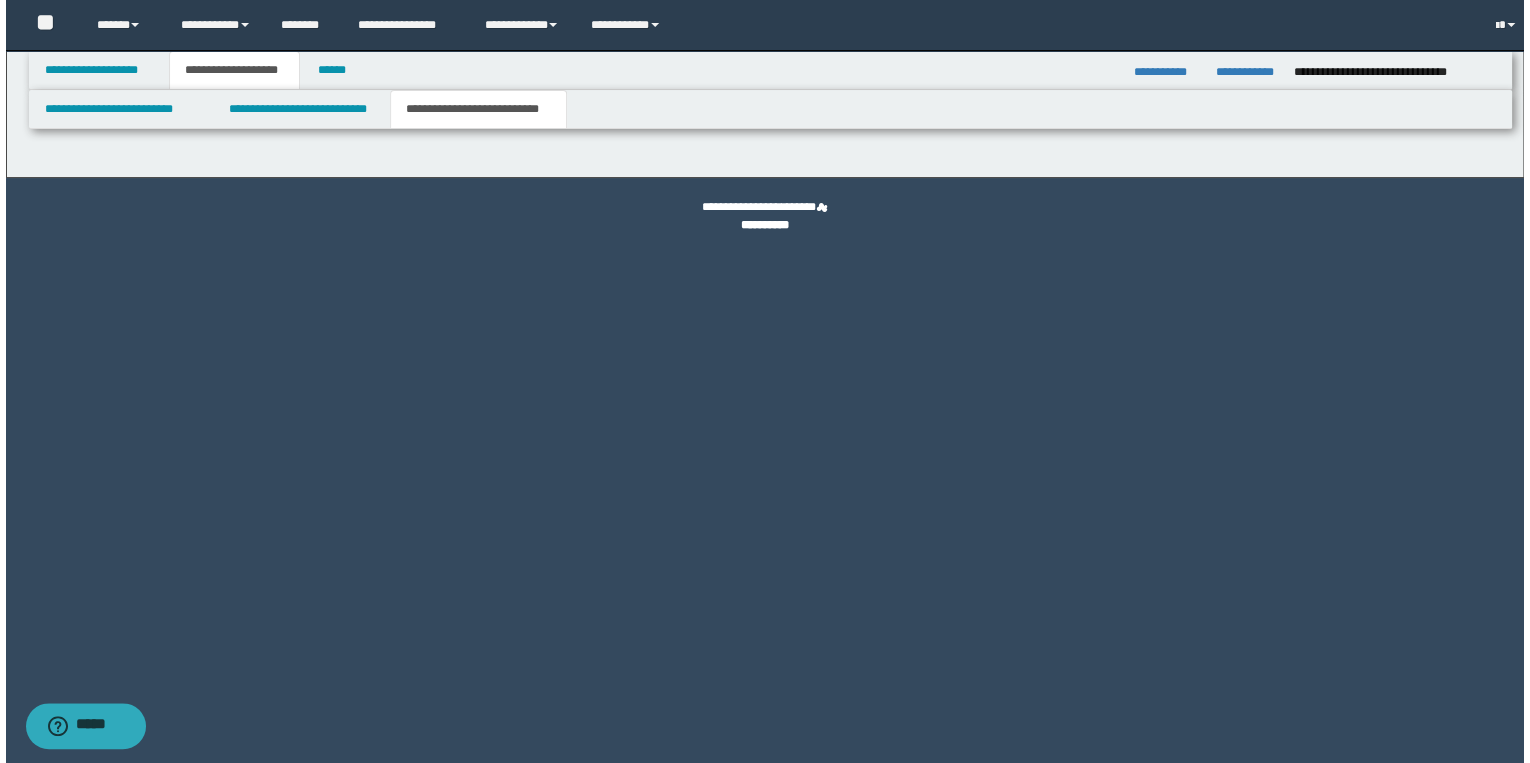 scroll, scrollTop: 0, scrollLeft: 0, axis: both 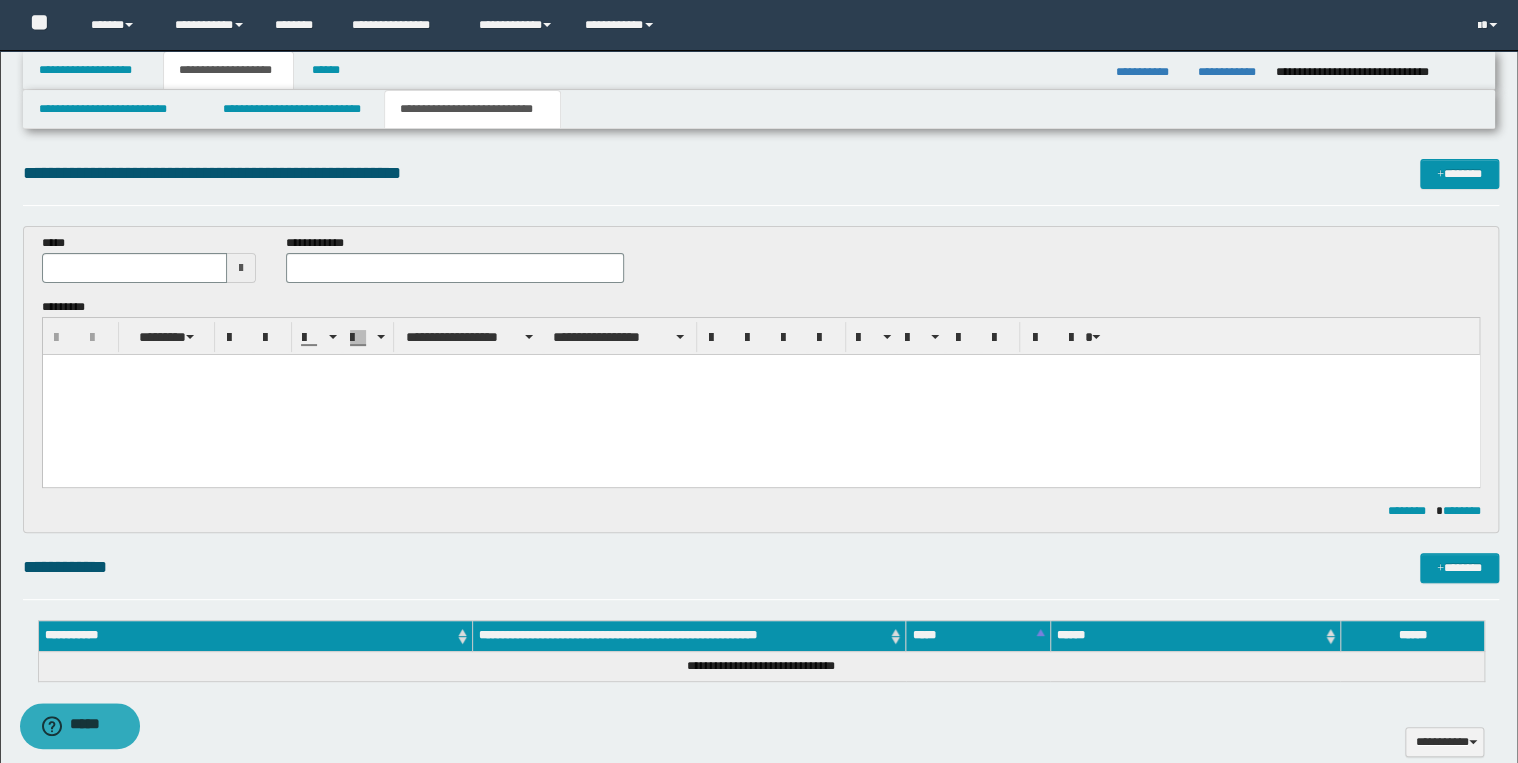 click at bounding box center (760, 395) 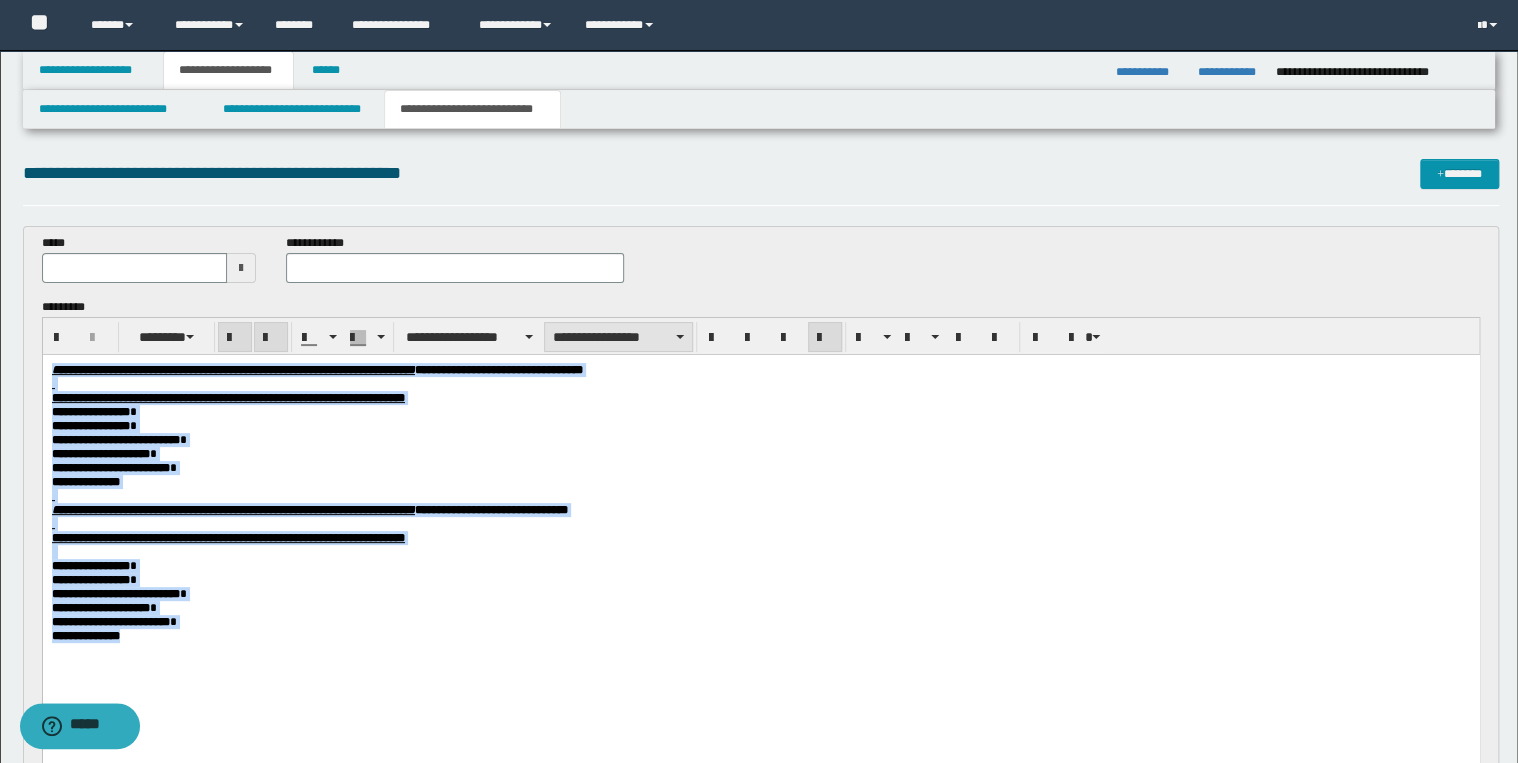 click on "**********" at bounding box center [618, 337] 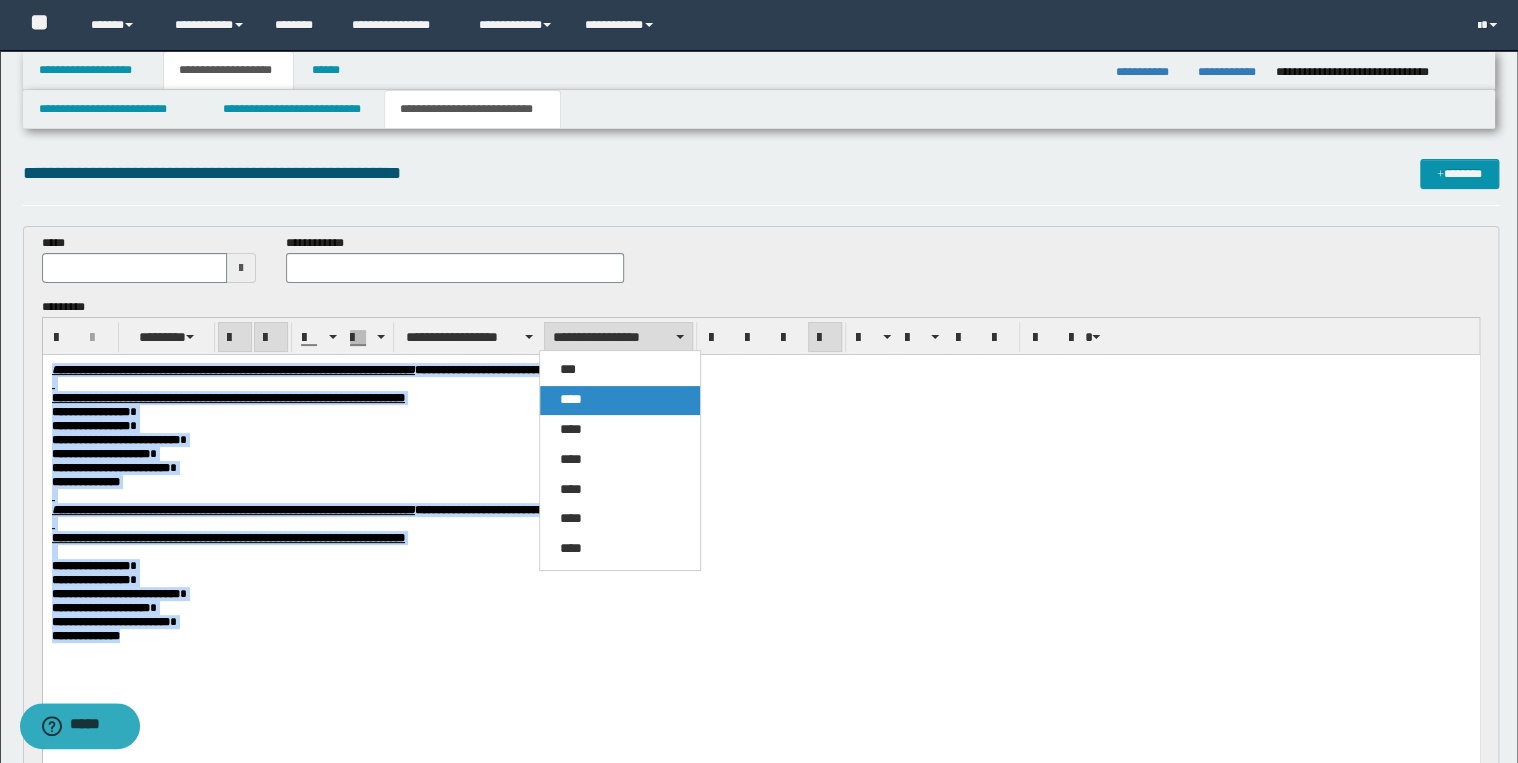click on "****" at bounding box center (620, 400) 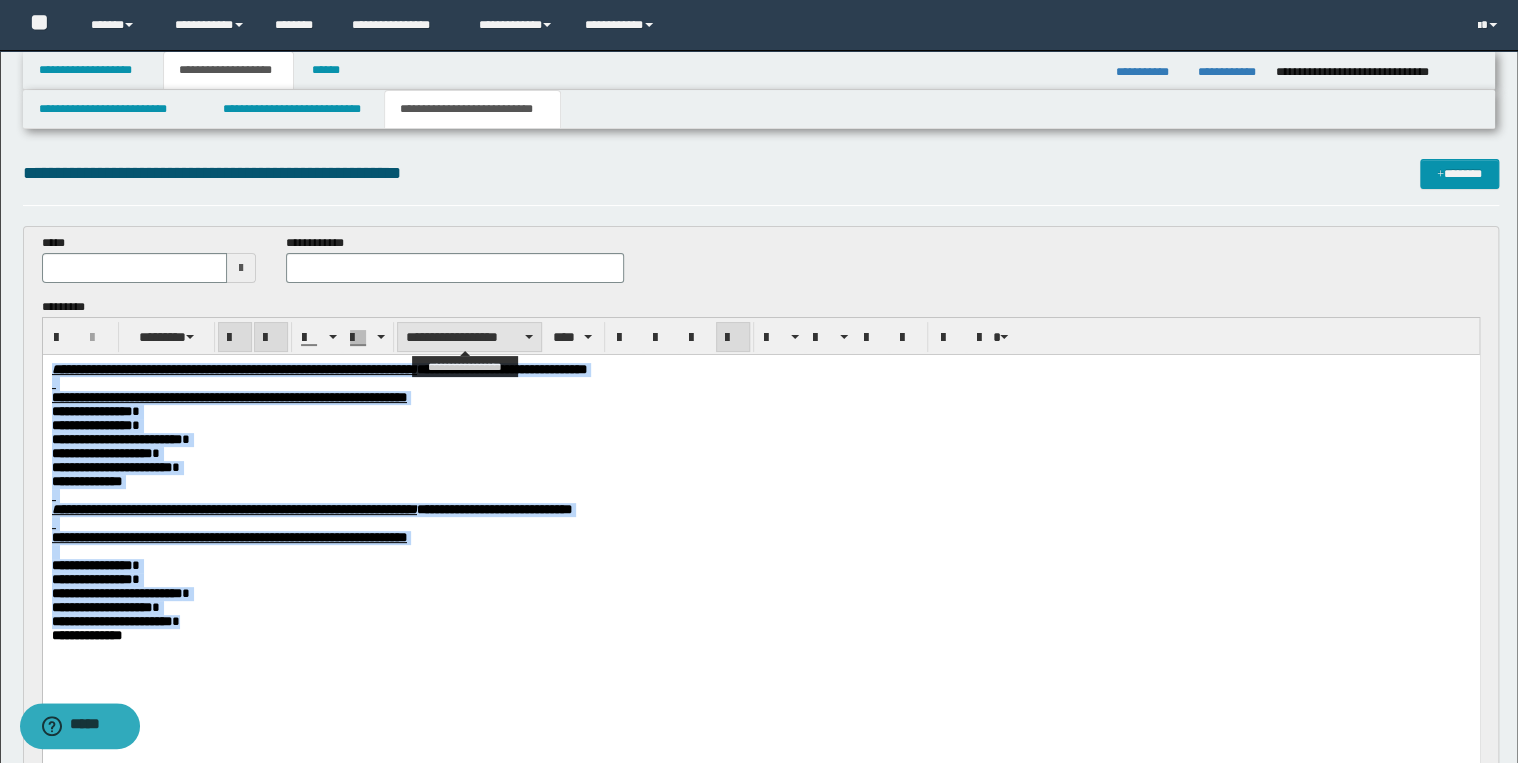 click on "**********" at bounding box center [469, 337] 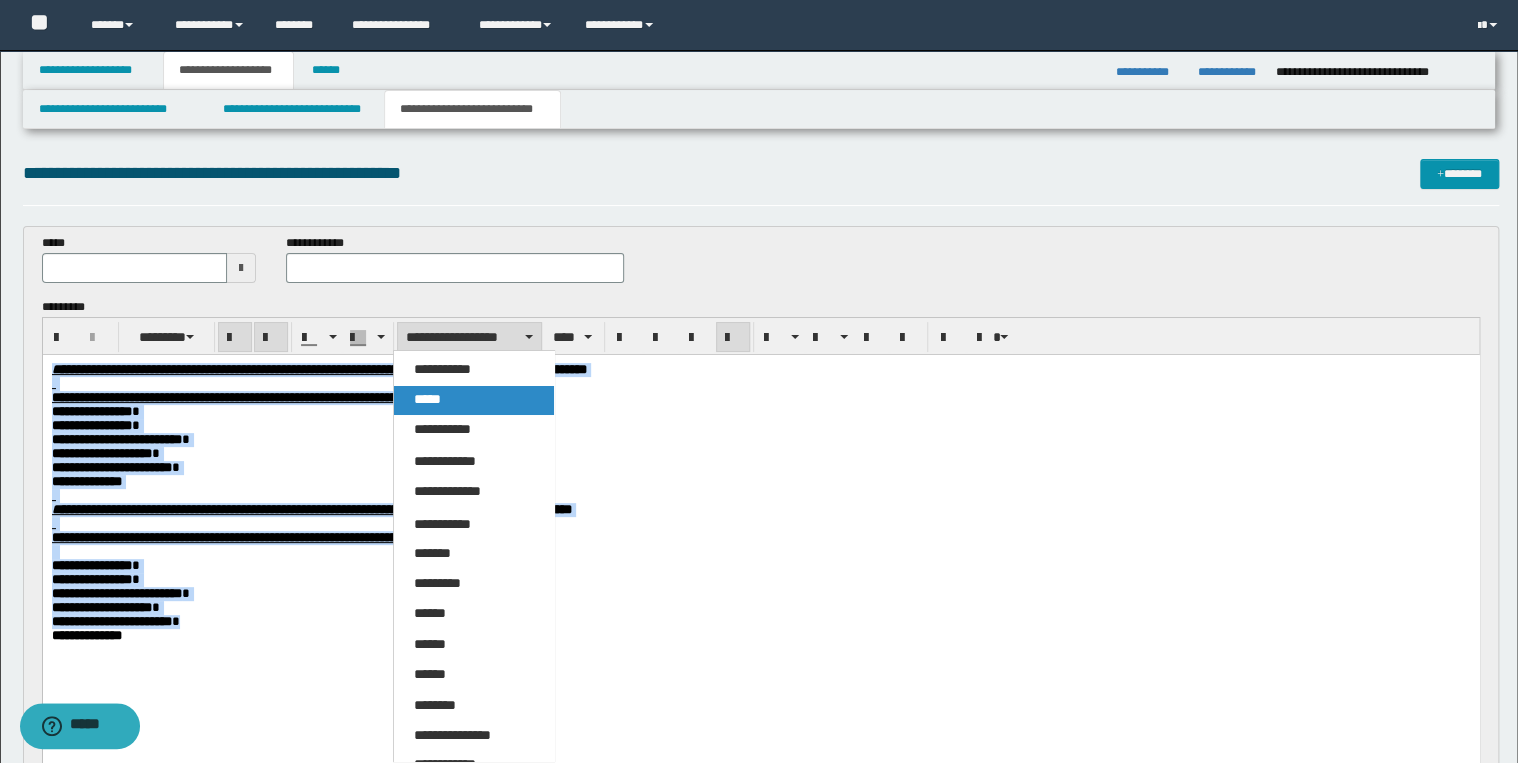 click on "*****" at bounding box center (474, 400) 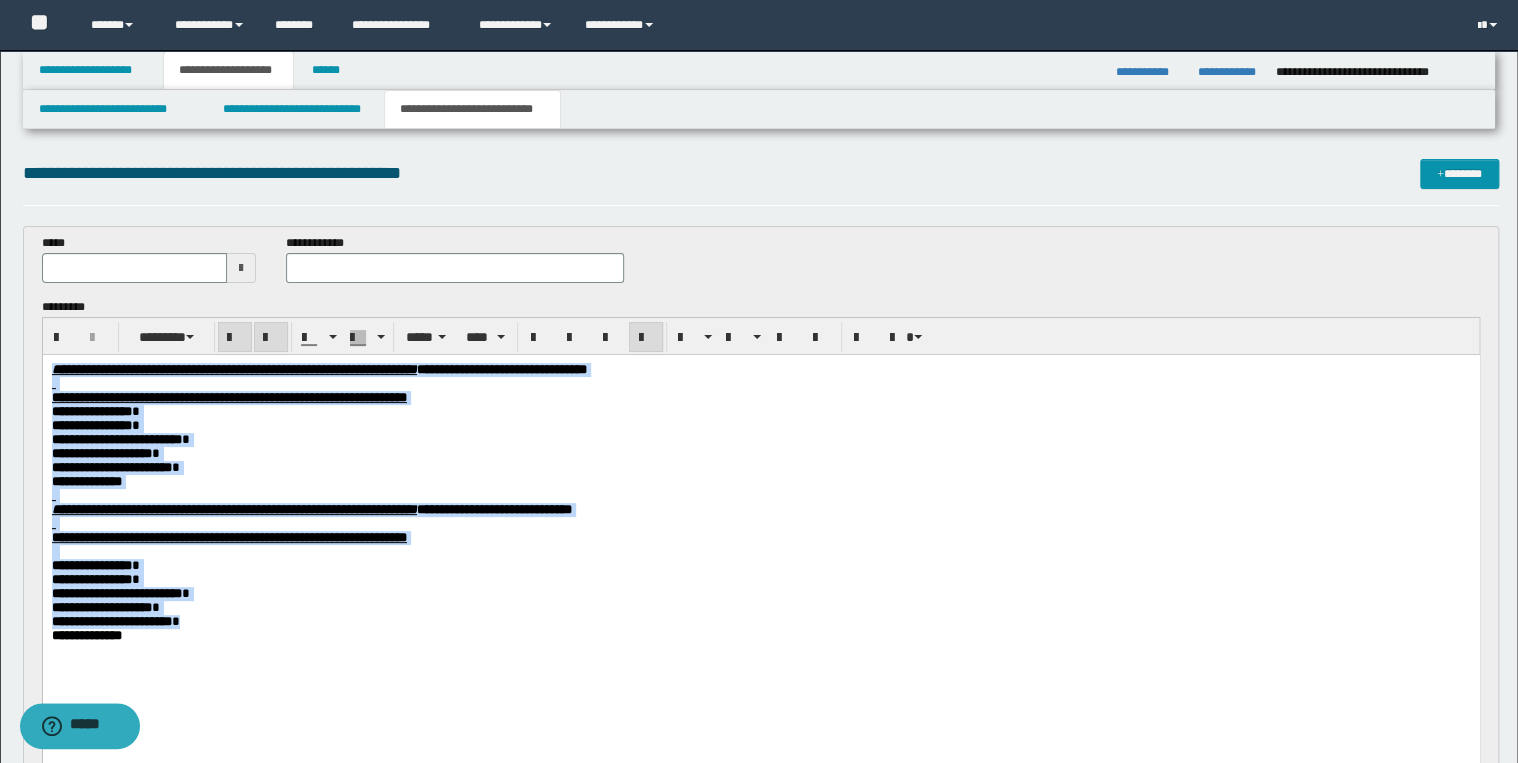 click on "**********" at bounding box center (760, 454) 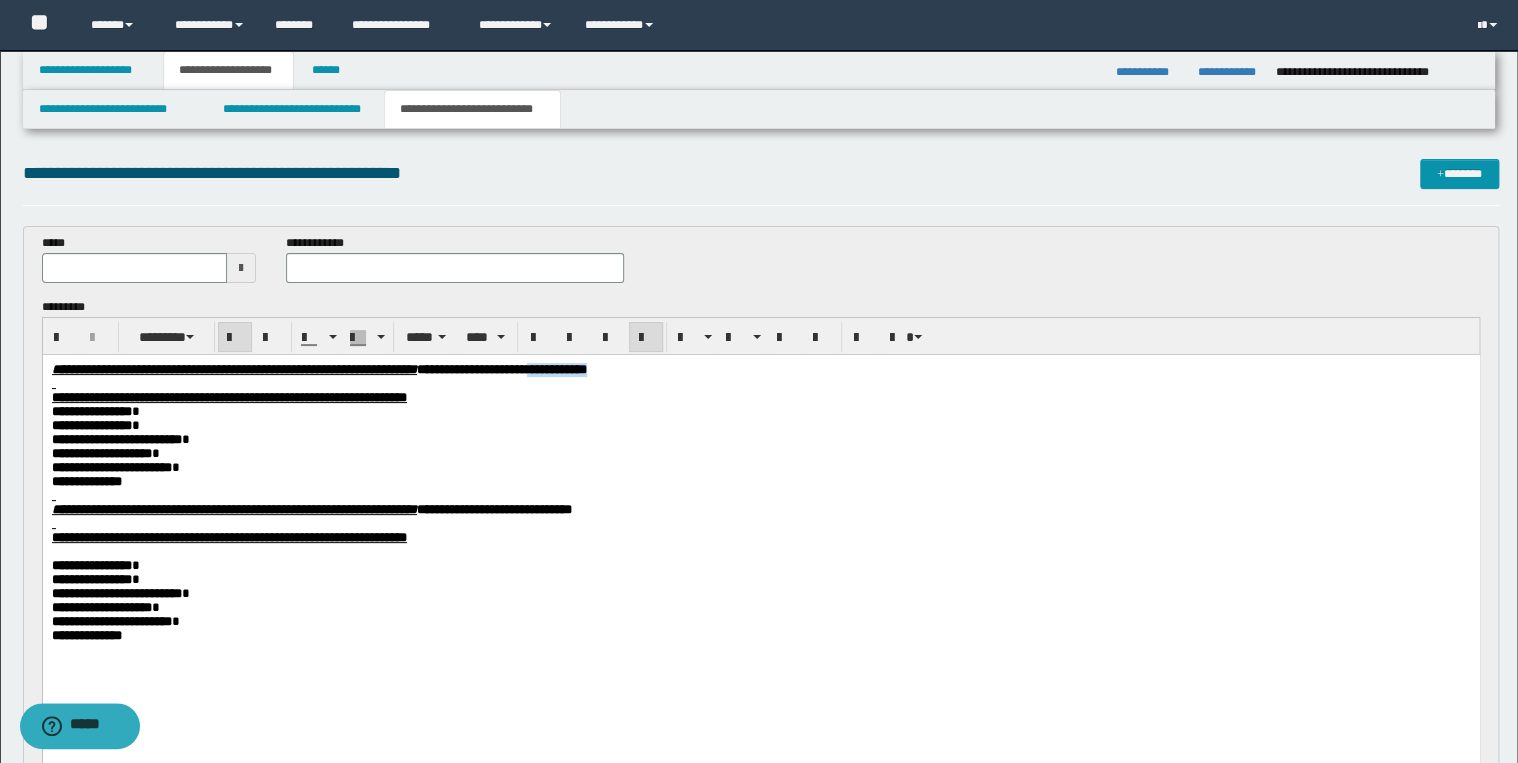drag, startPoint x: 757, startPoint y: 373, endPoint x: 852, endPoint y: 369, distance: 95.084175 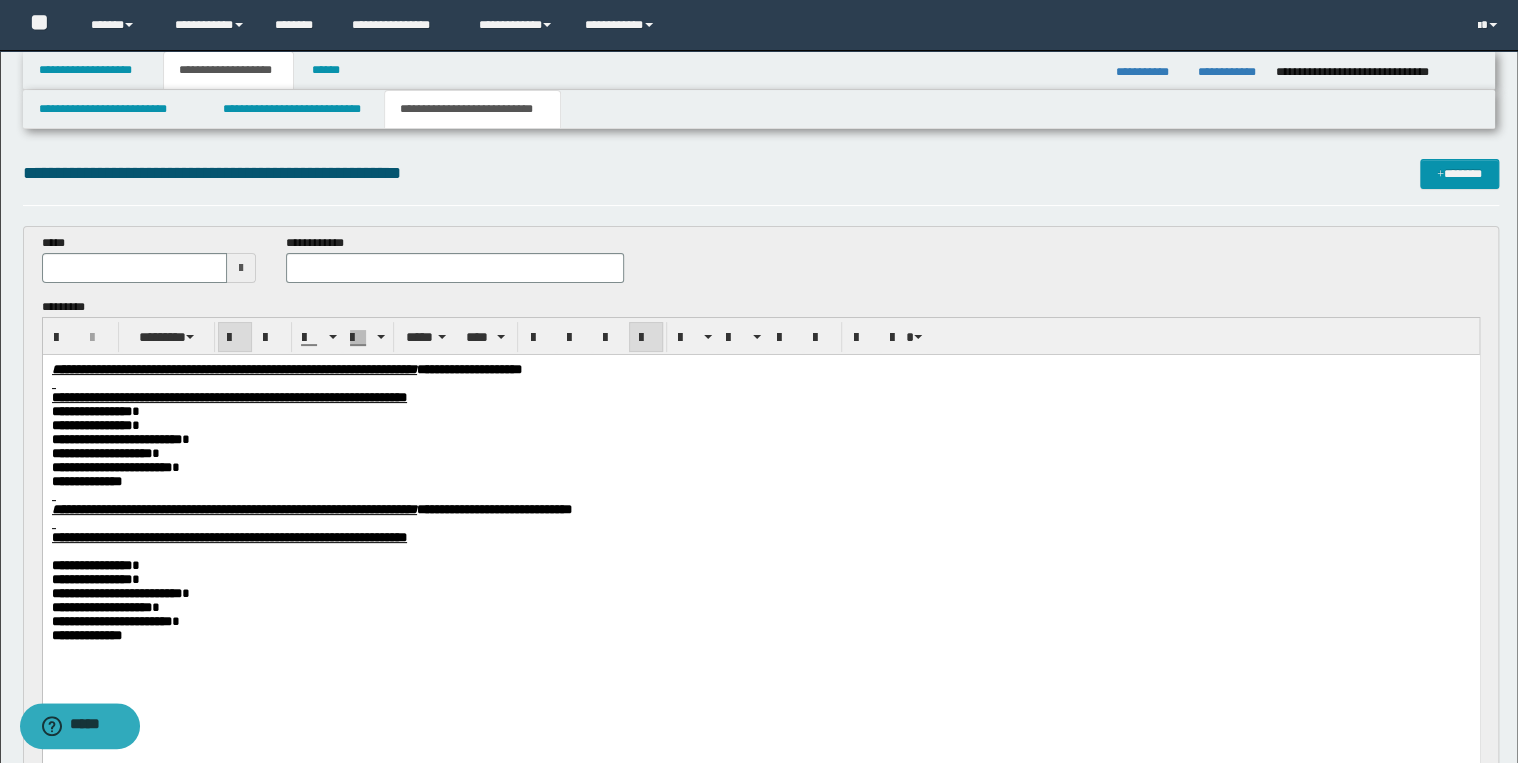 click at bounding box center (135, 268) 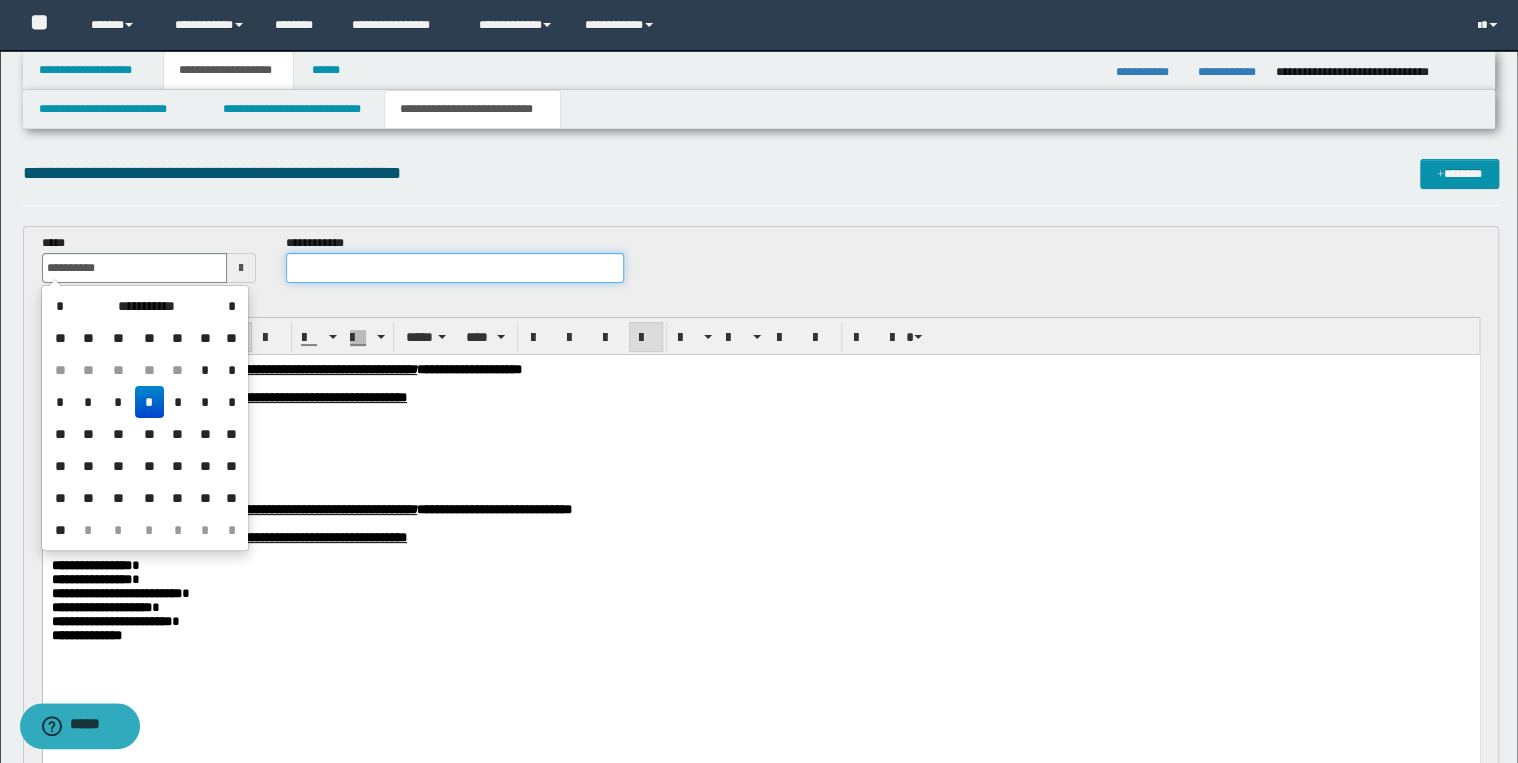 type on "**********" 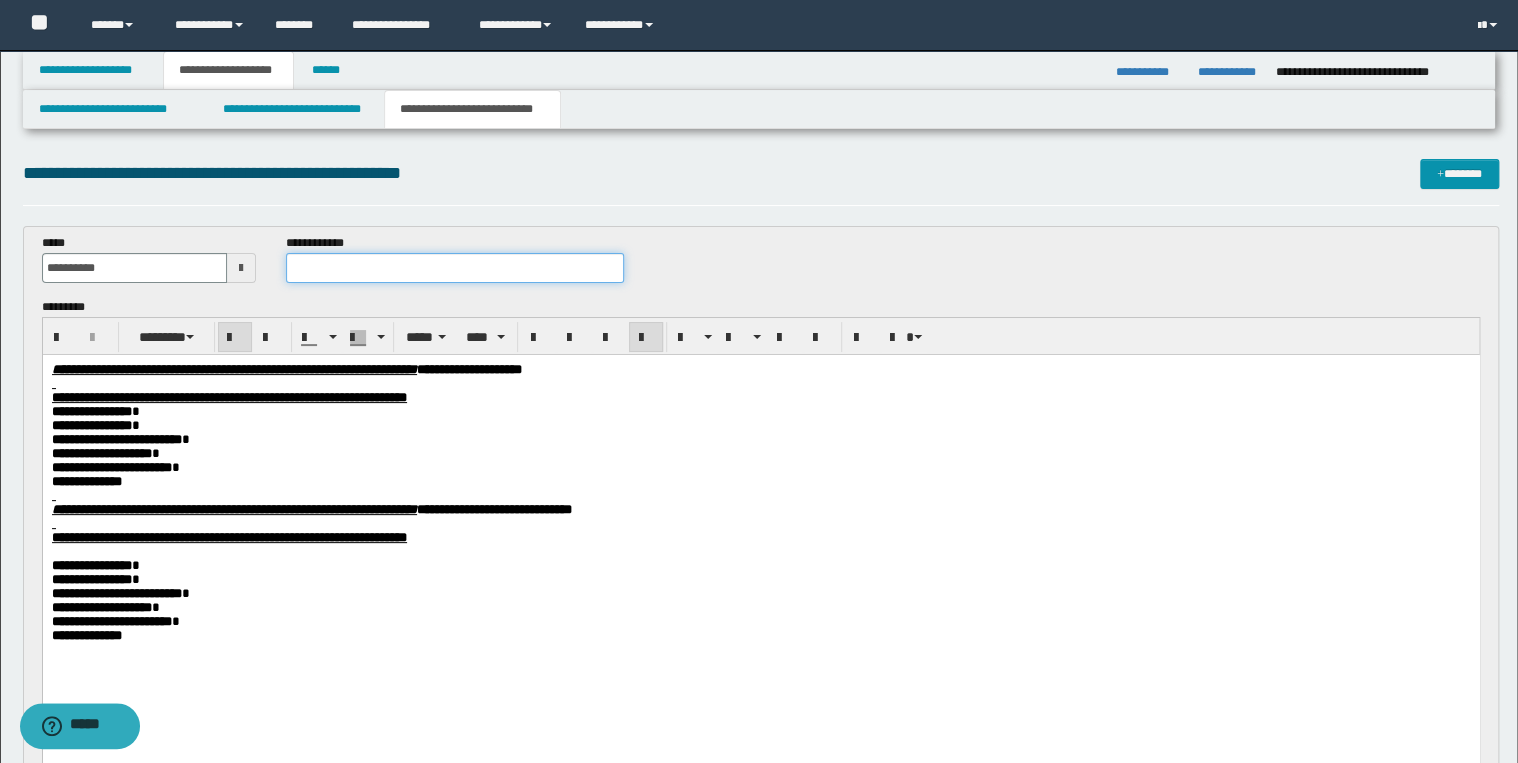 click at bounding box center [454, 268] 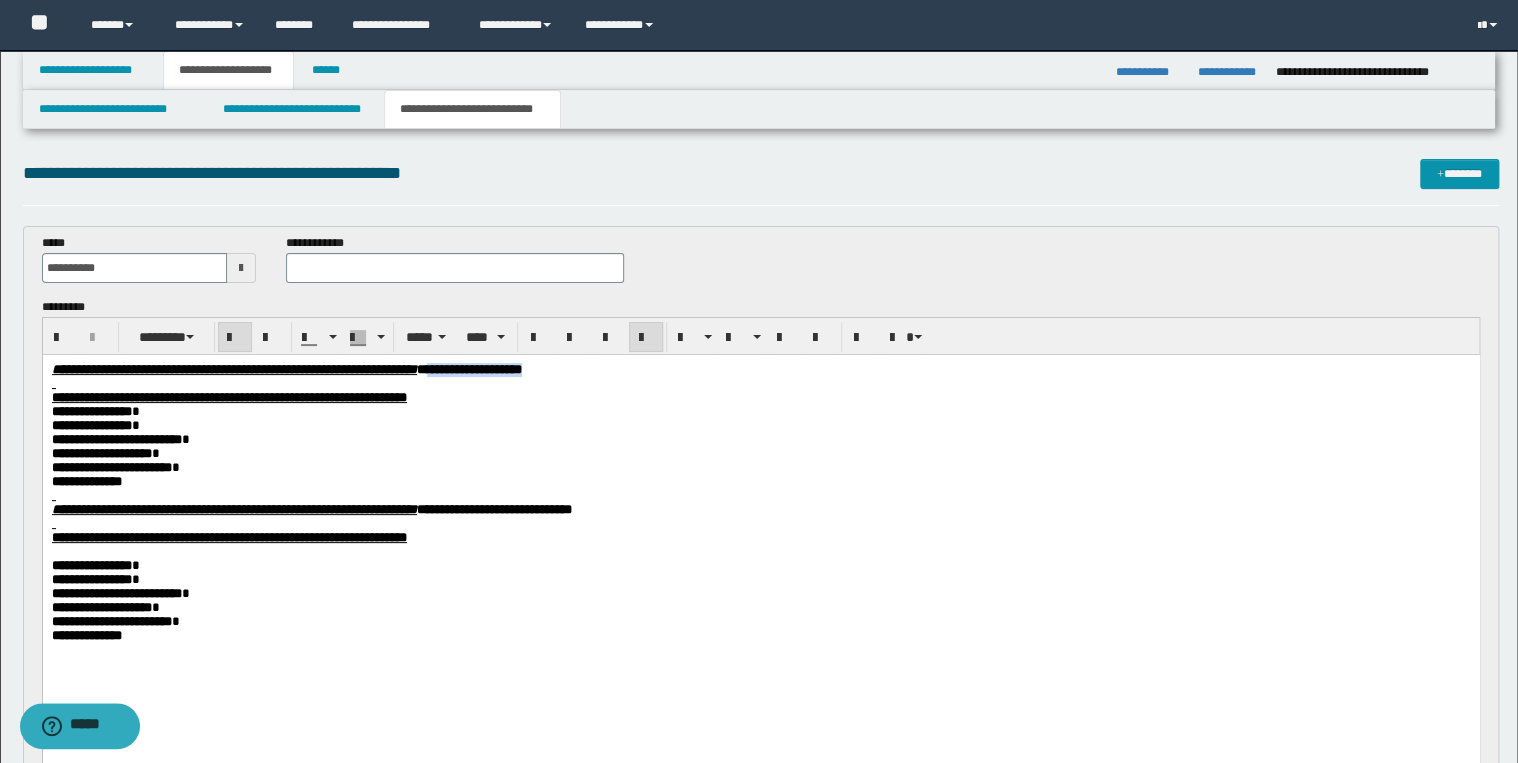 drag, startPoint x: 636, startPoint y: 370, endPoint x: 782, endPoint y: 371, distance: 146.00342 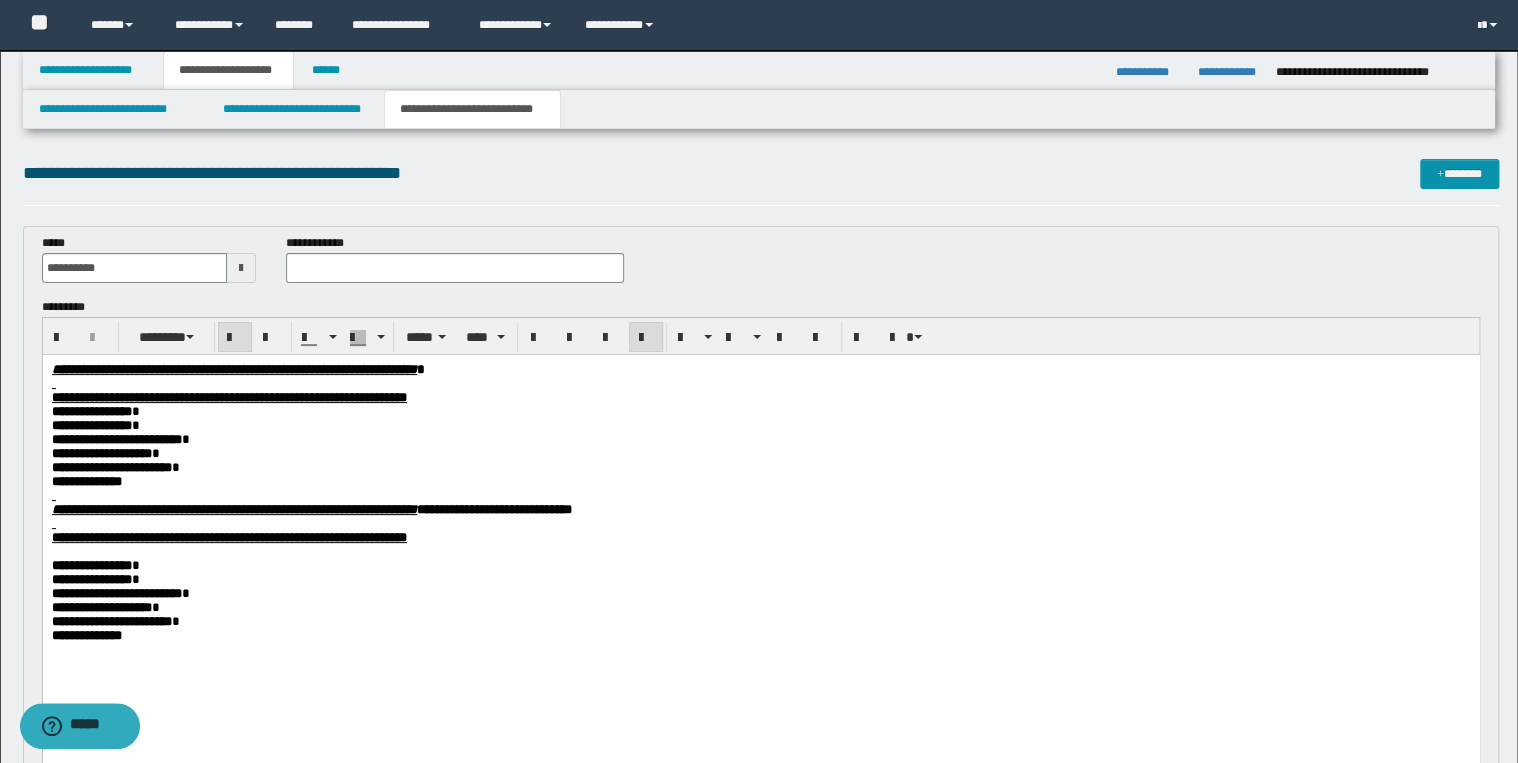 click at bounding box center [454, 268] 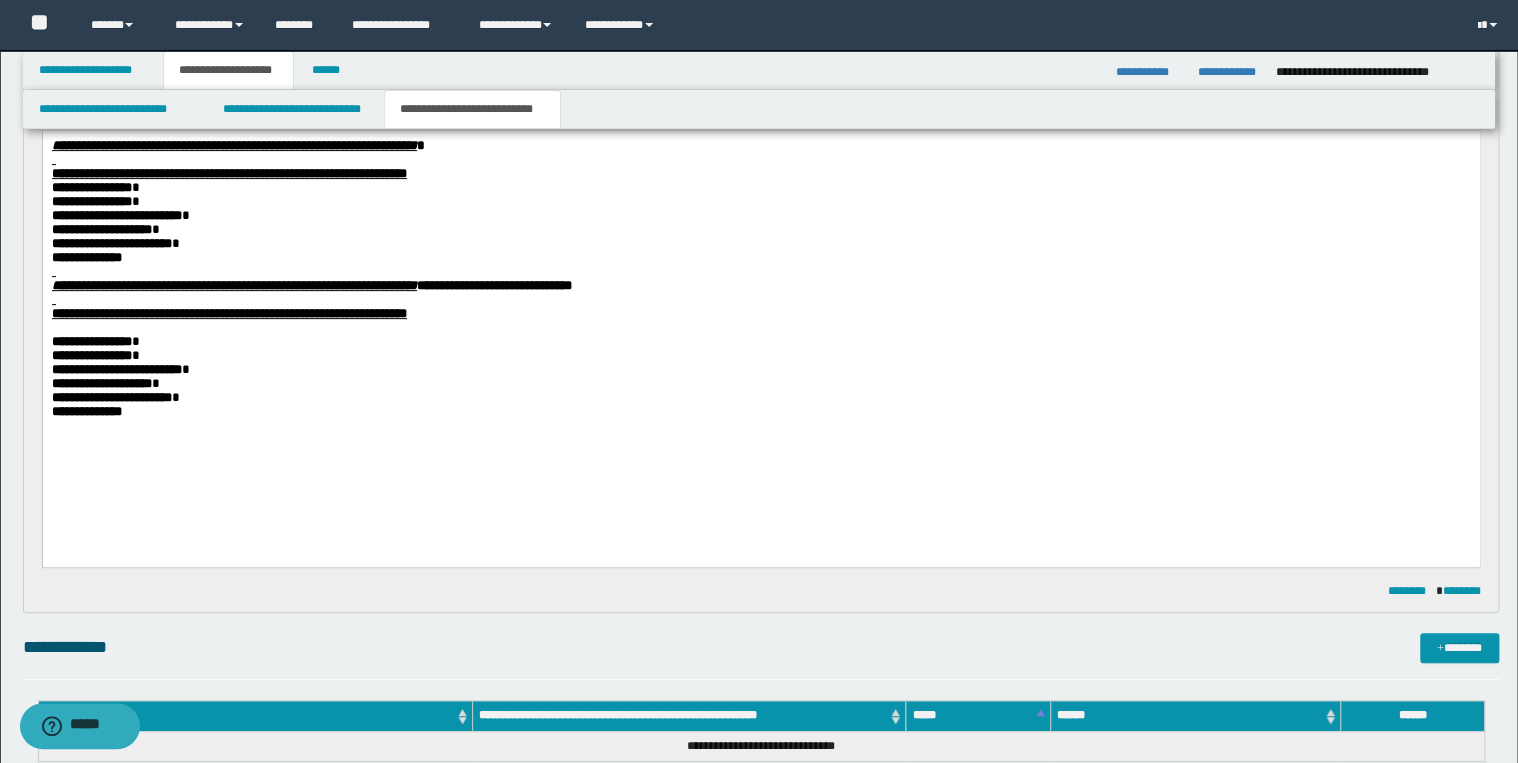 scroll, scrollTop: 240, scrollLeft: 0, axis: vertical 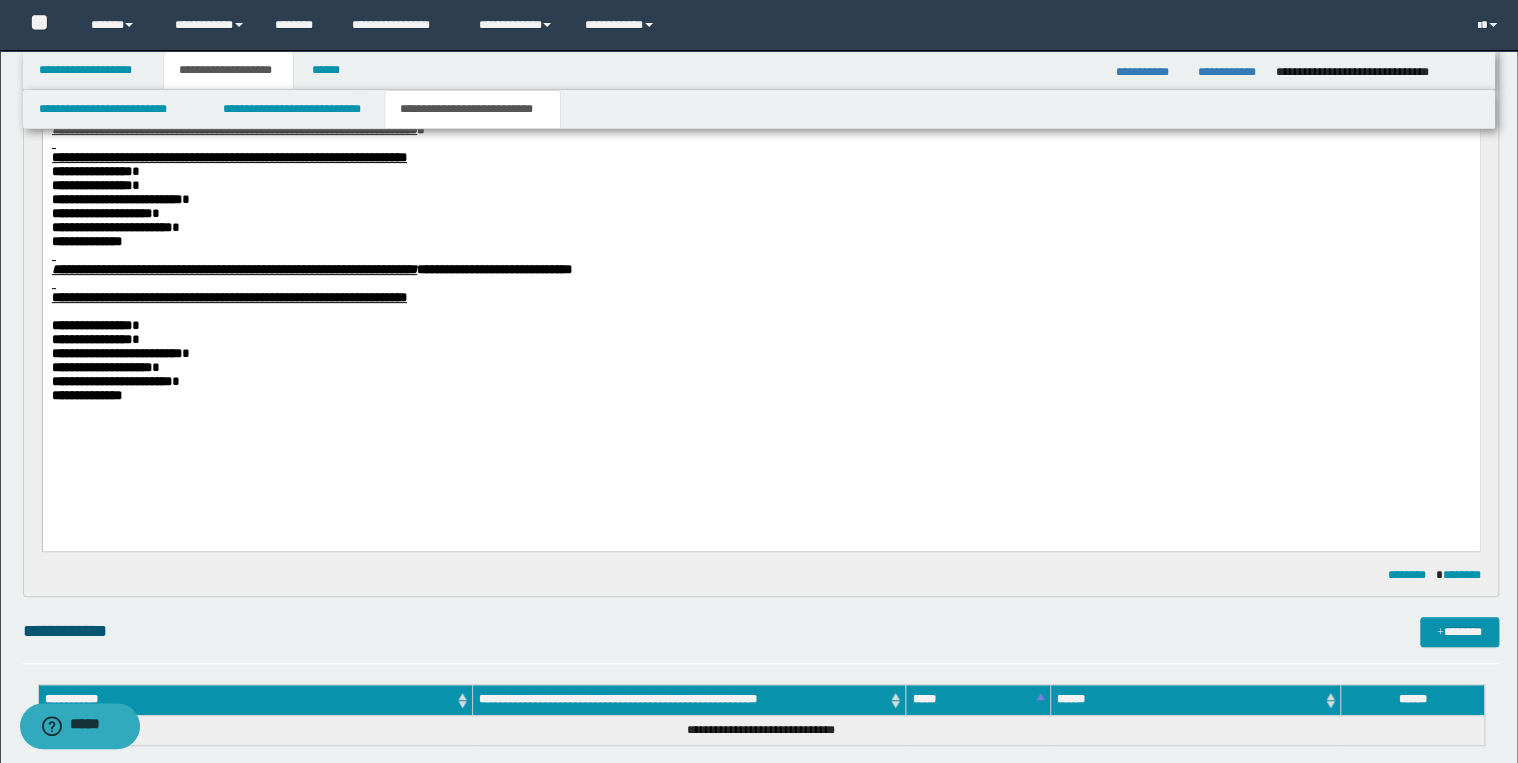 type on "**********" 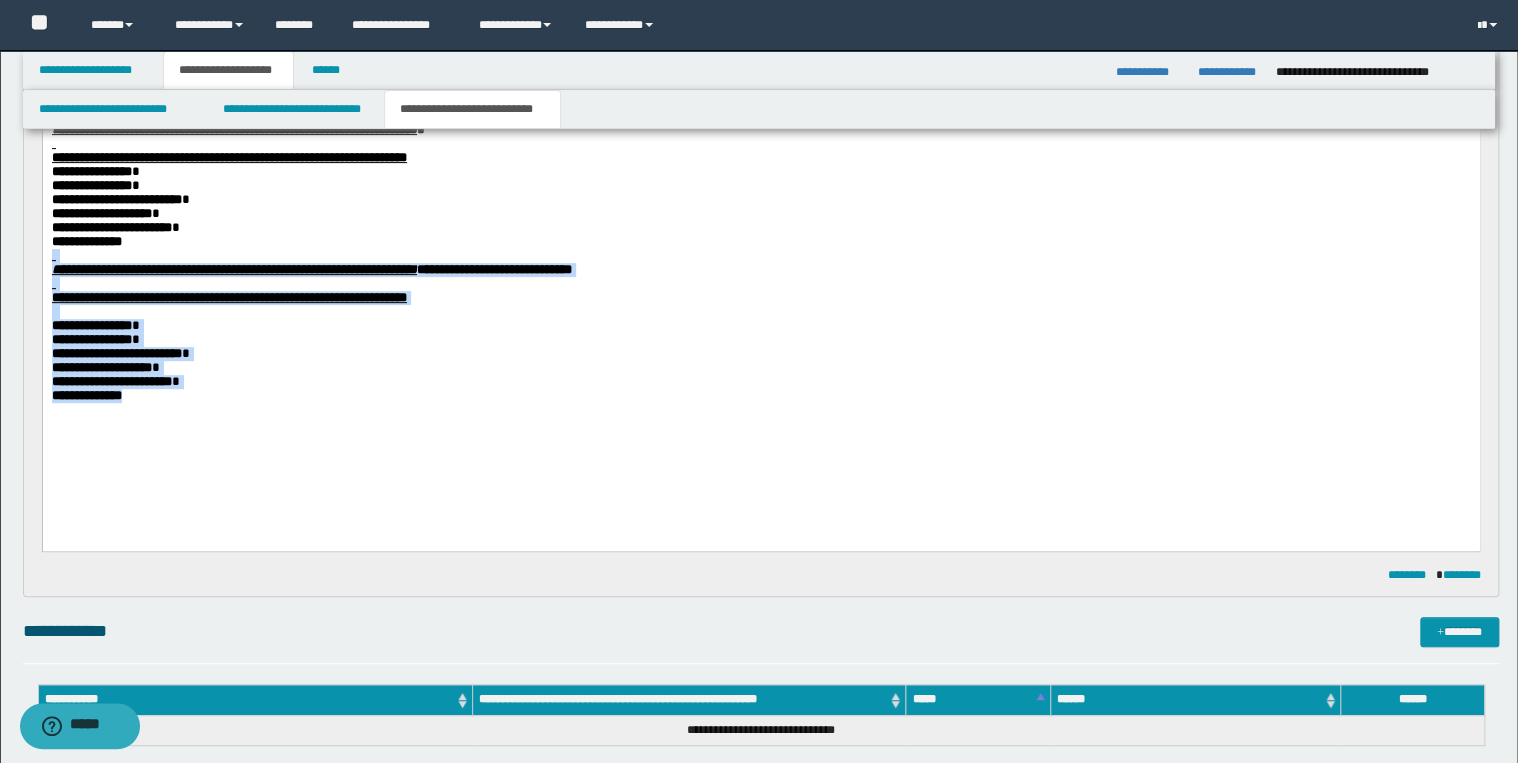 drag, startPoint x: 164, startPoint y: 441, endPoint x: 48, endPoint y: 273, distance: 204.1568 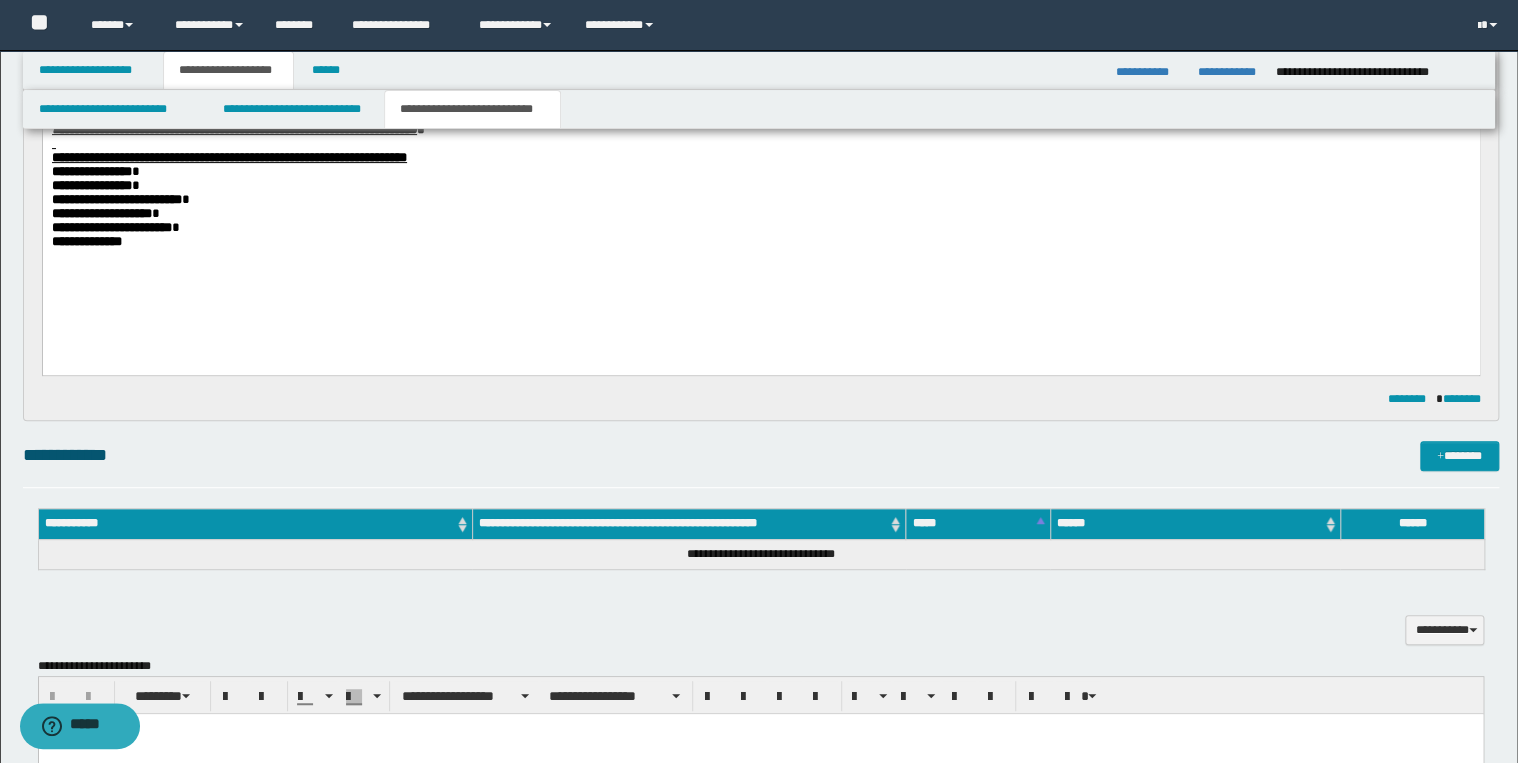 scroll, scrollTop: 0, scrollLeft: 0, axis: both 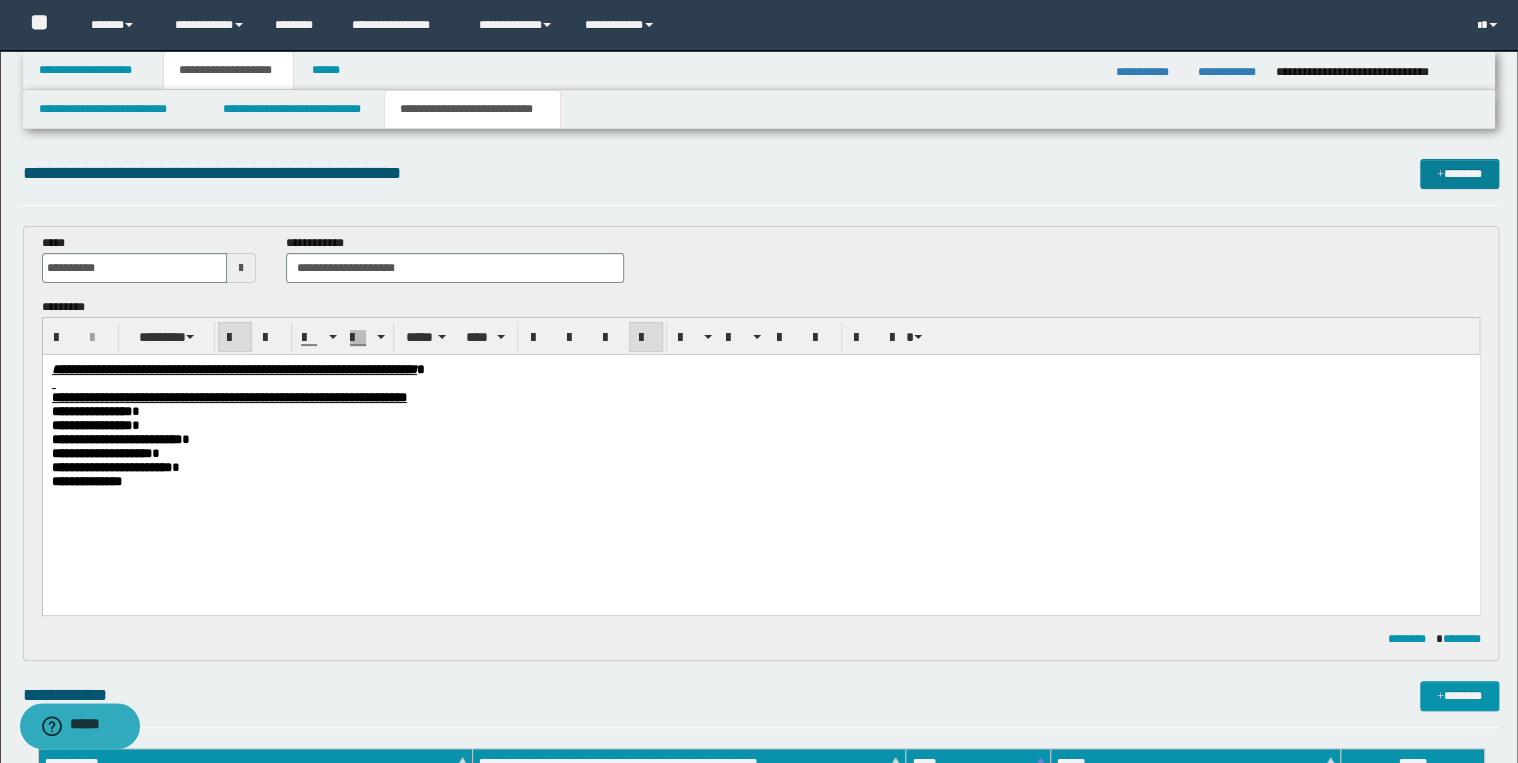 click on "*******" at bounding box center (1459, 174) 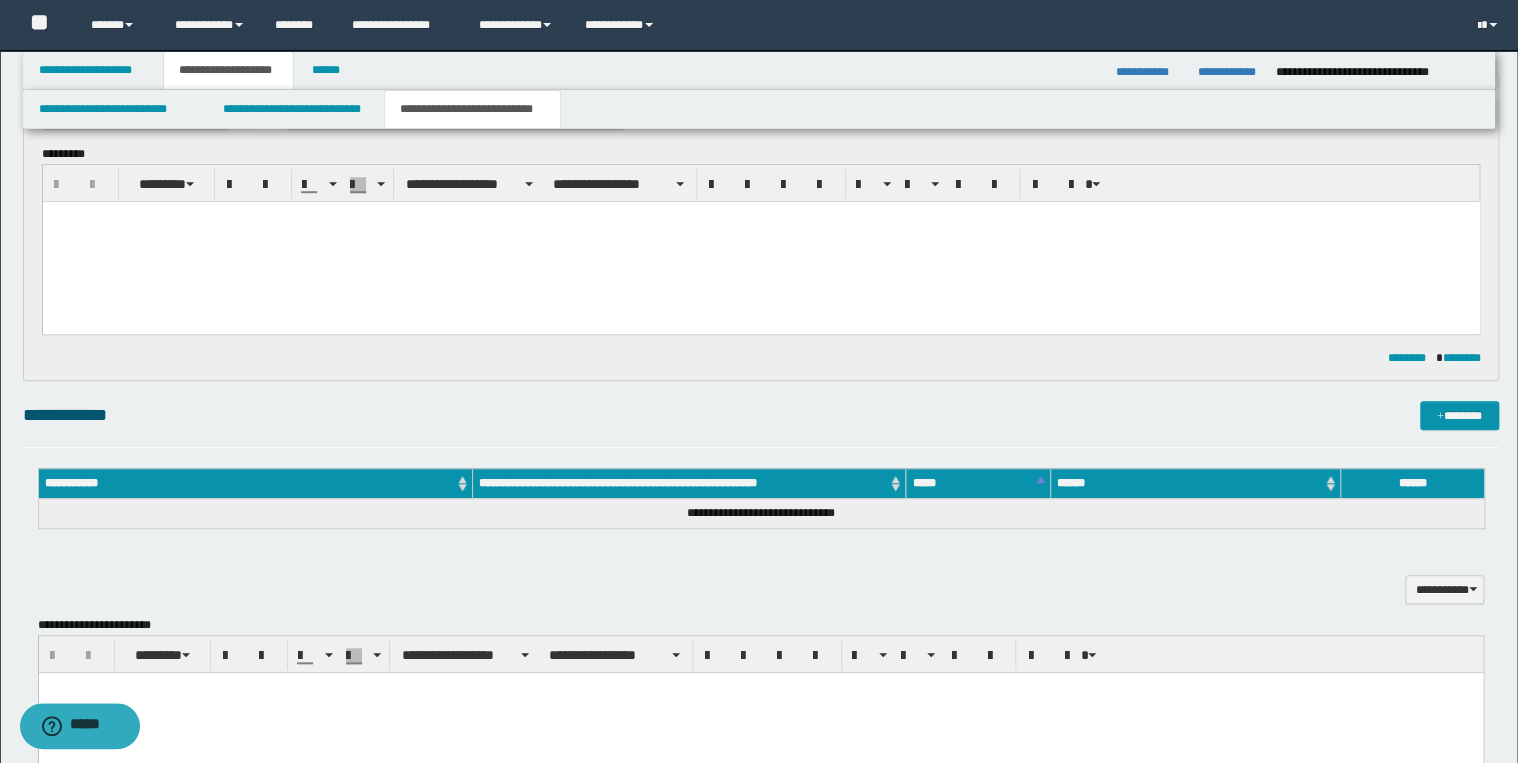 scroll, scrollTop: 288, scrollLeft: 0, axis: vertical 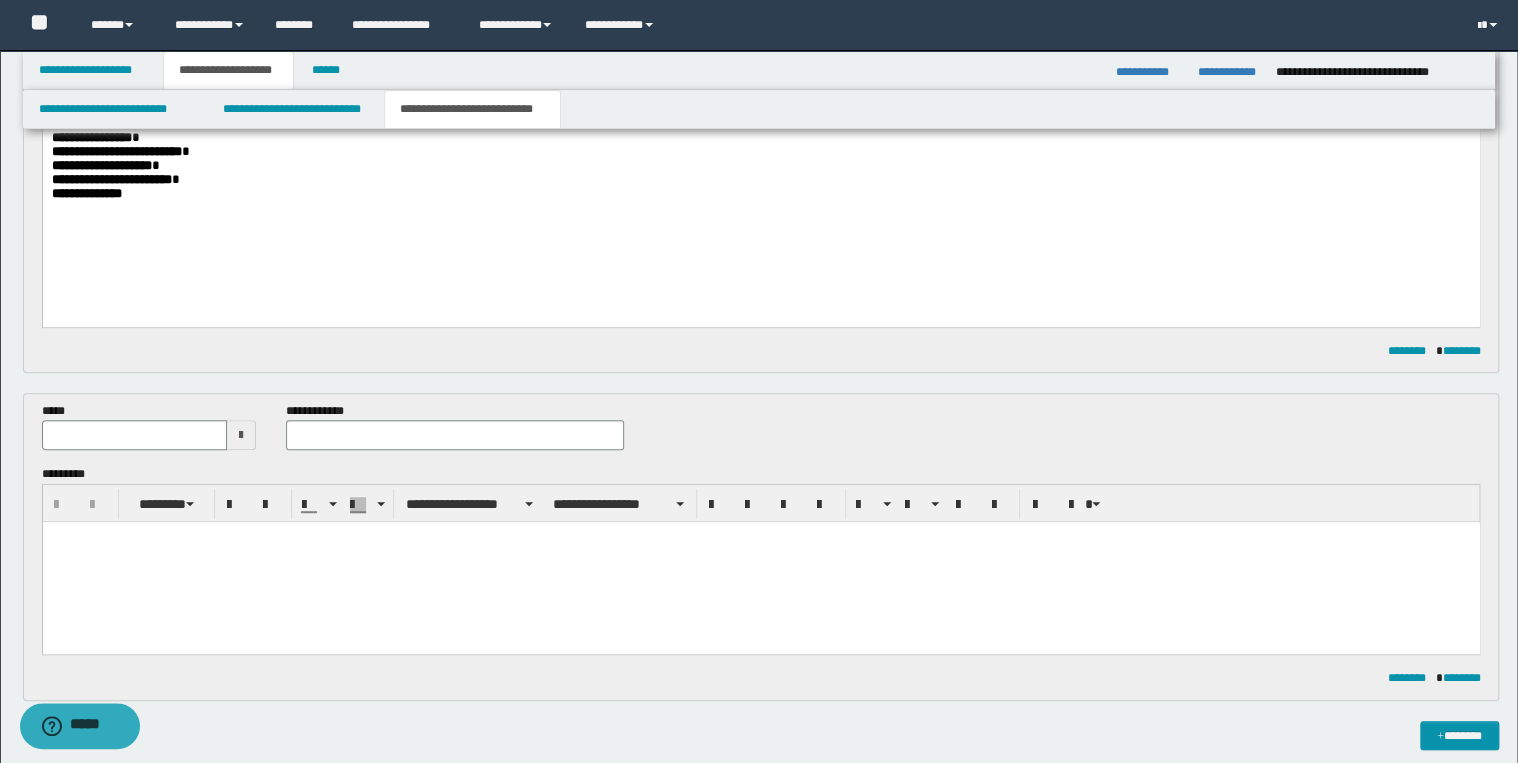 type 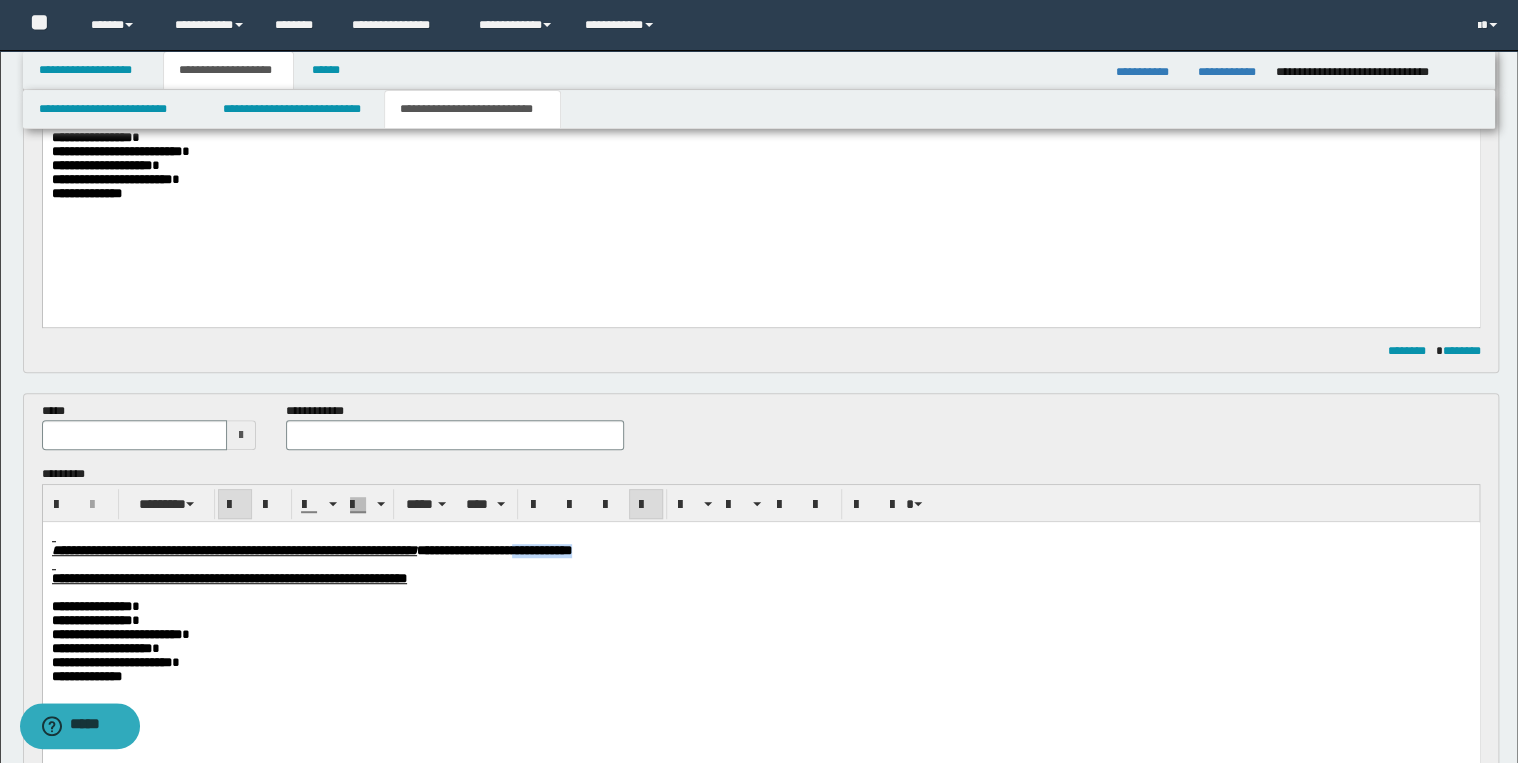 drag, startPoint x: 738, startPoint y: 553, endPoint x: 829, endPoint y: 552, distance: 91.00549 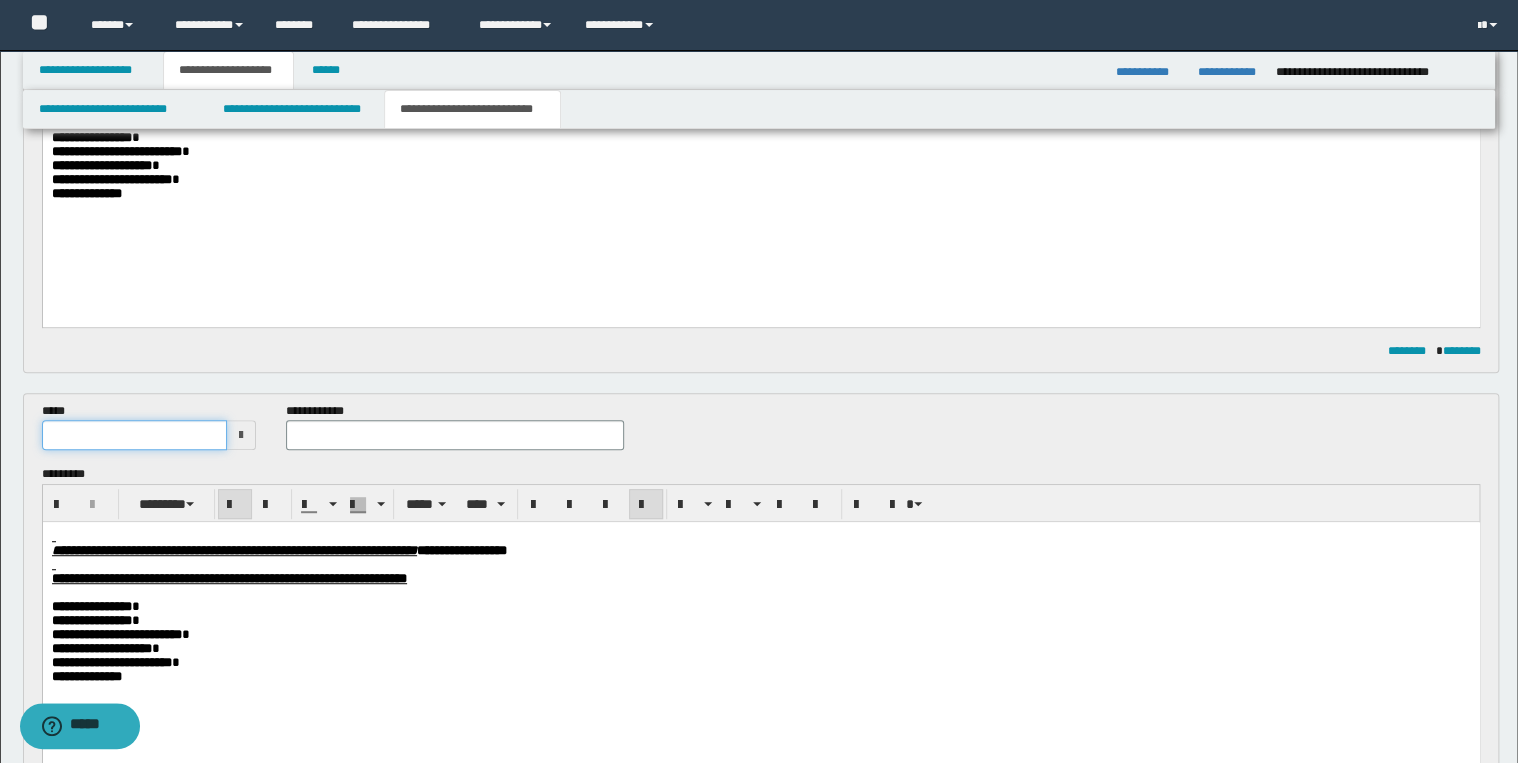 click at bounding box center (135, 435) 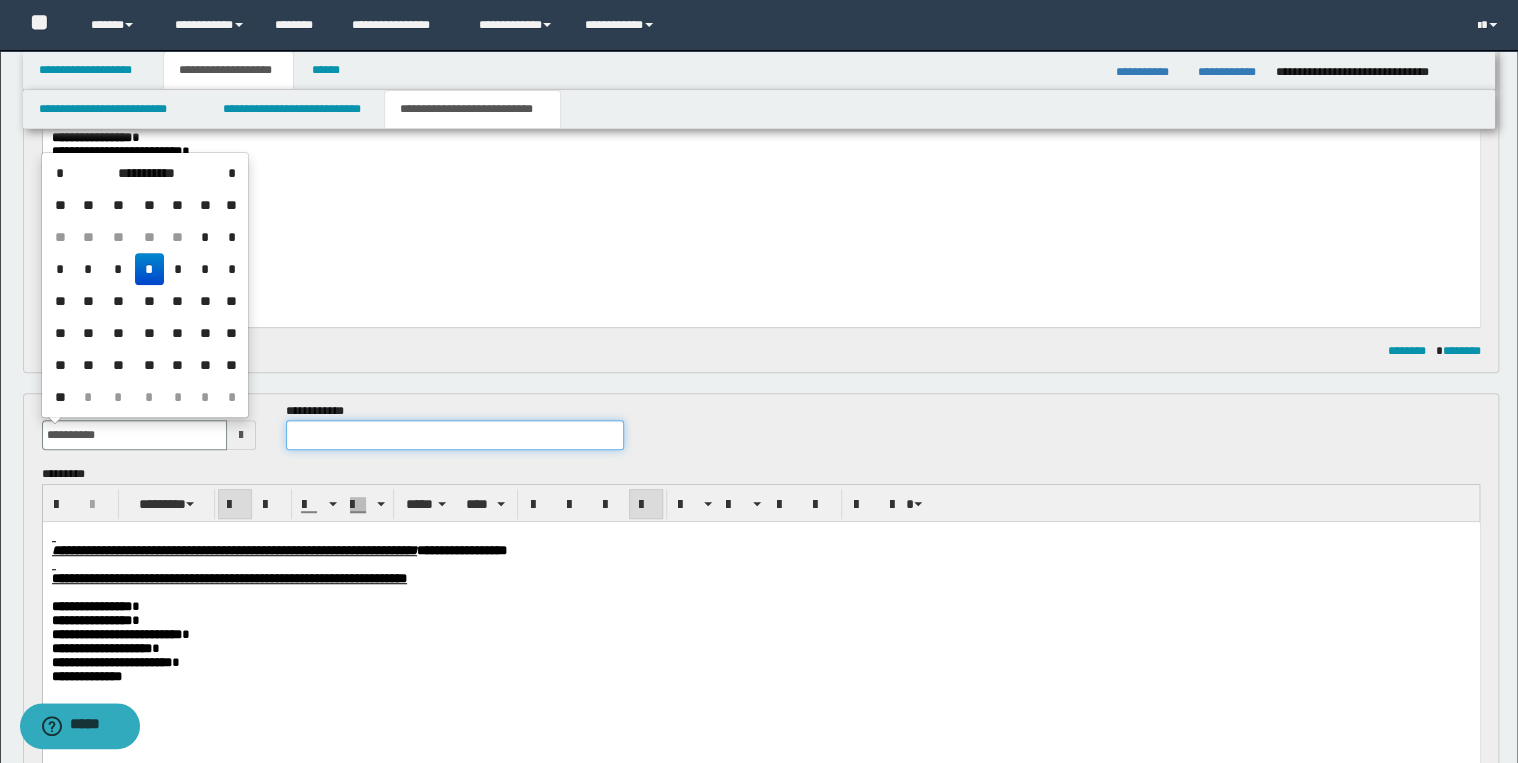 type on "**********" 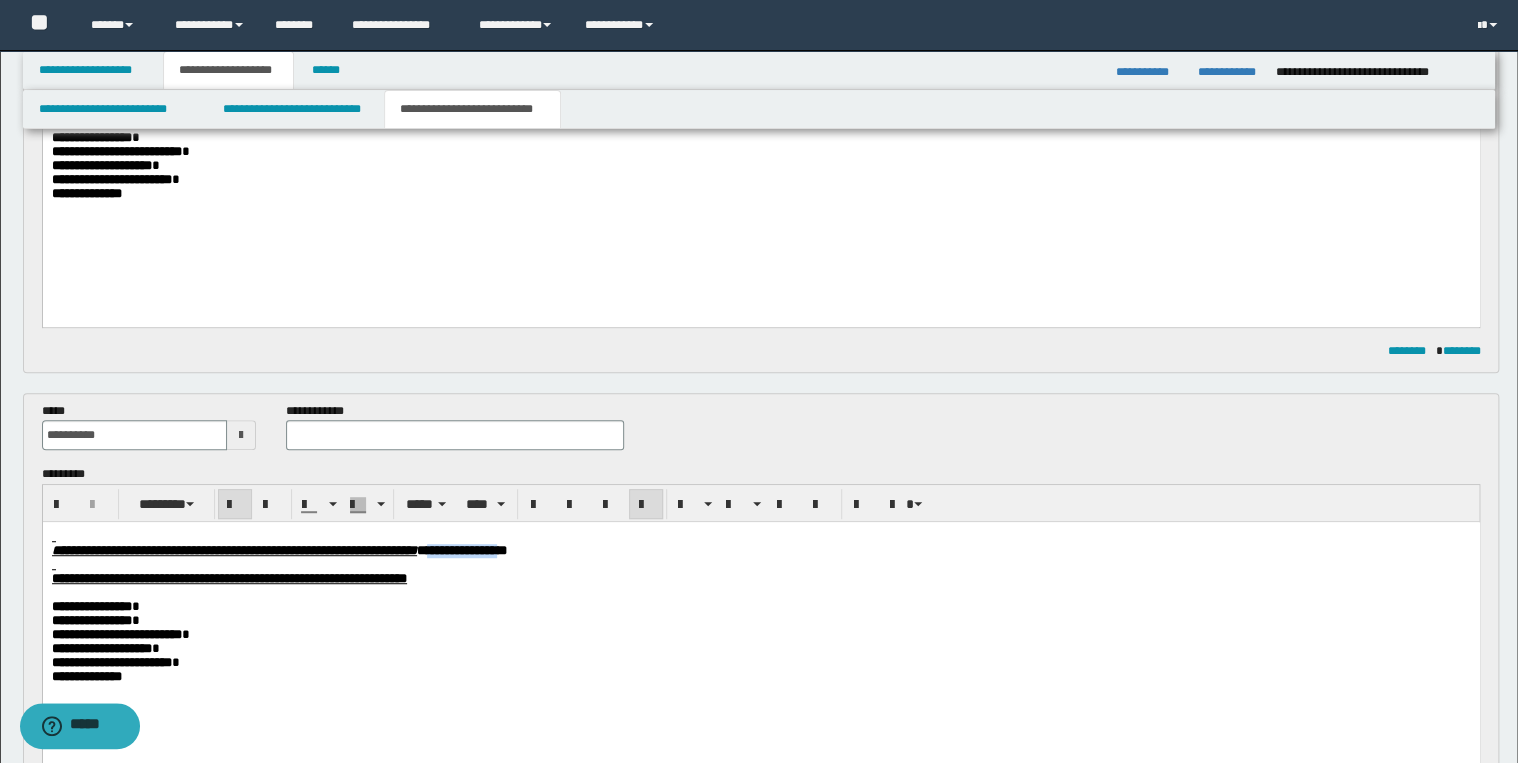 drag, startPoint x: 624, startPoint y: 553, endPoint x: 726, endPoint y: 554, distance: 102.0049 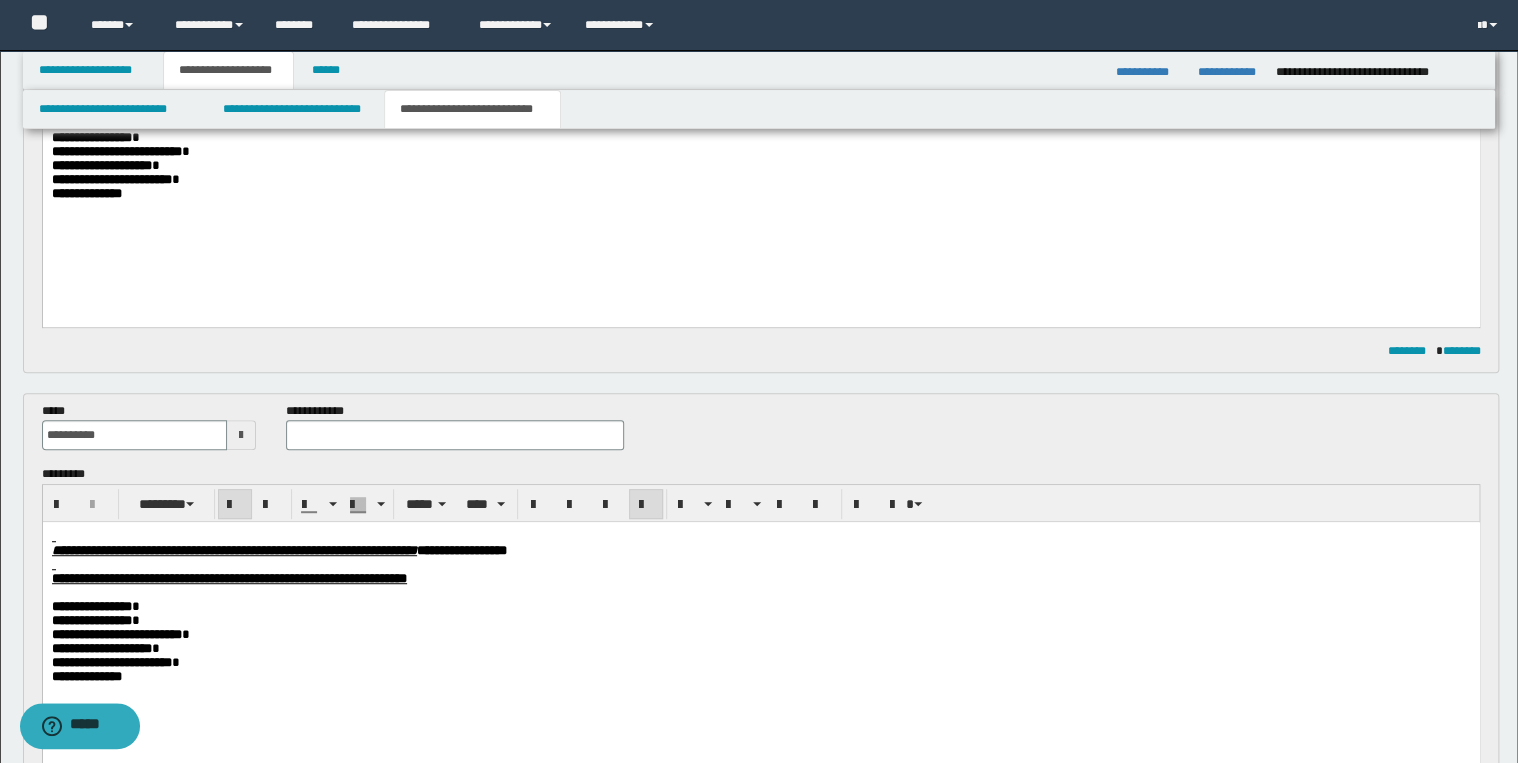 click on "**********" at bounding box center [760, 551] 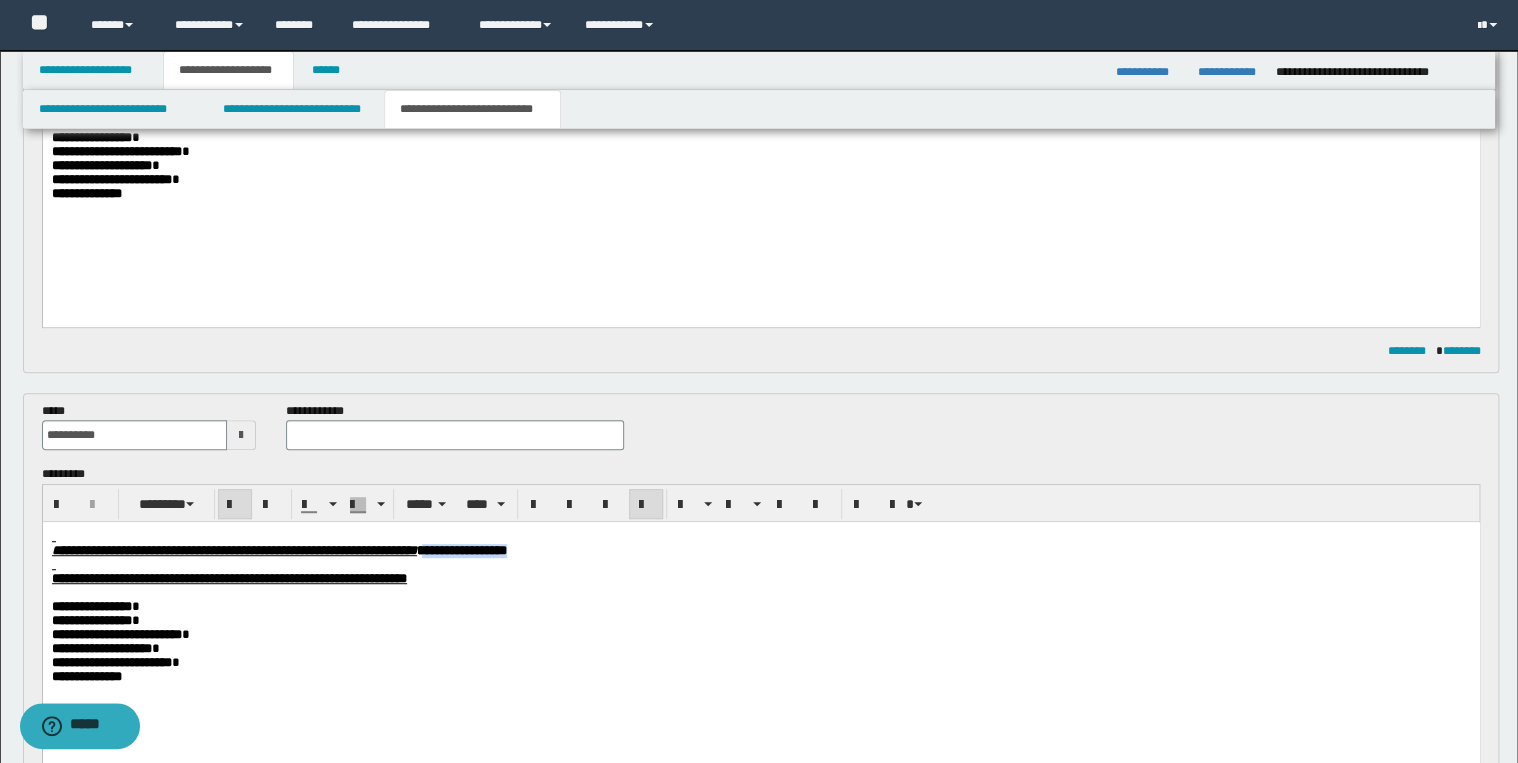 drag, startPoint x: 732, startPoint y: 557, endPoint x: 623, endPoint y: 552, distance: 109.11462 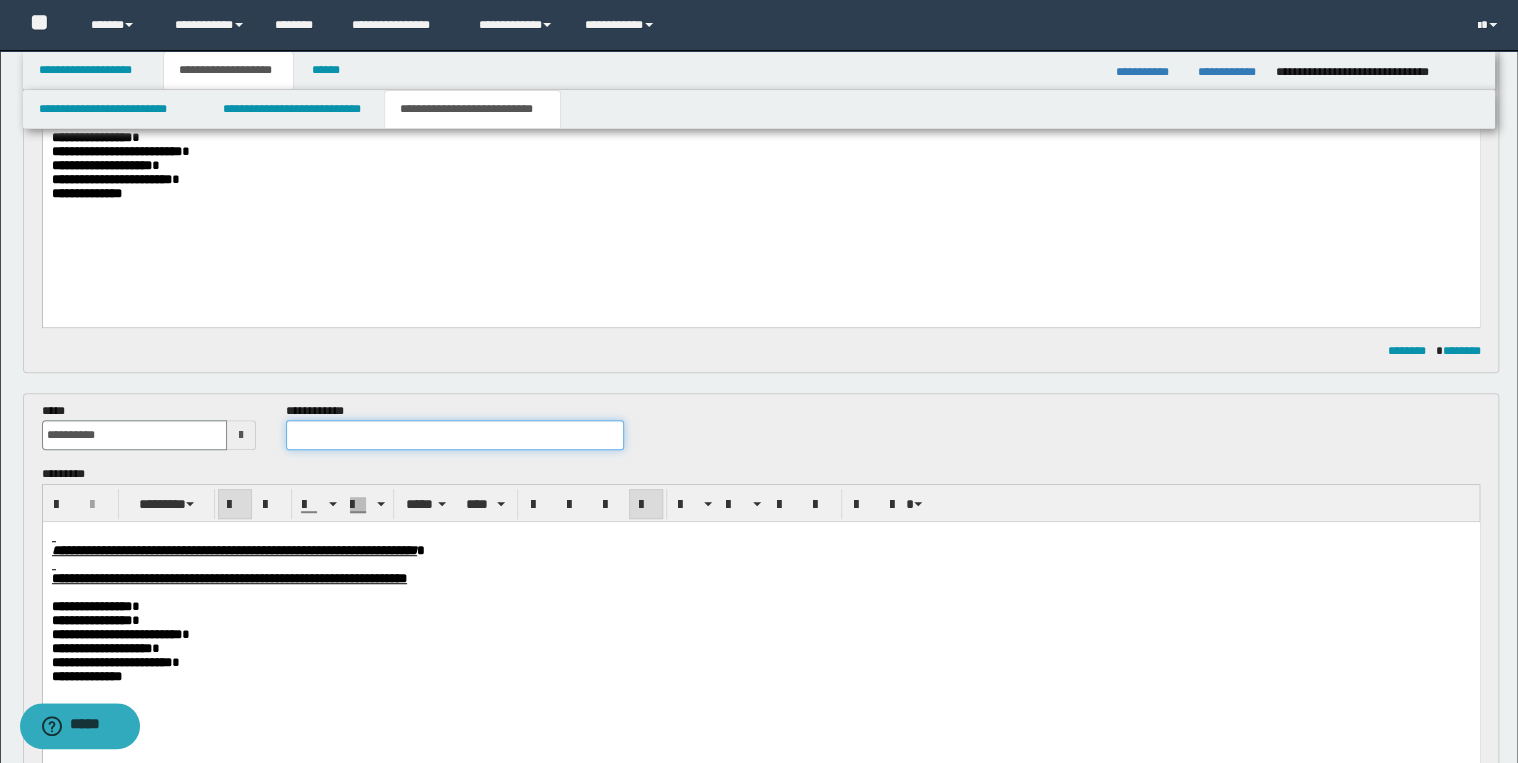 click at bounding box center (454, 435) 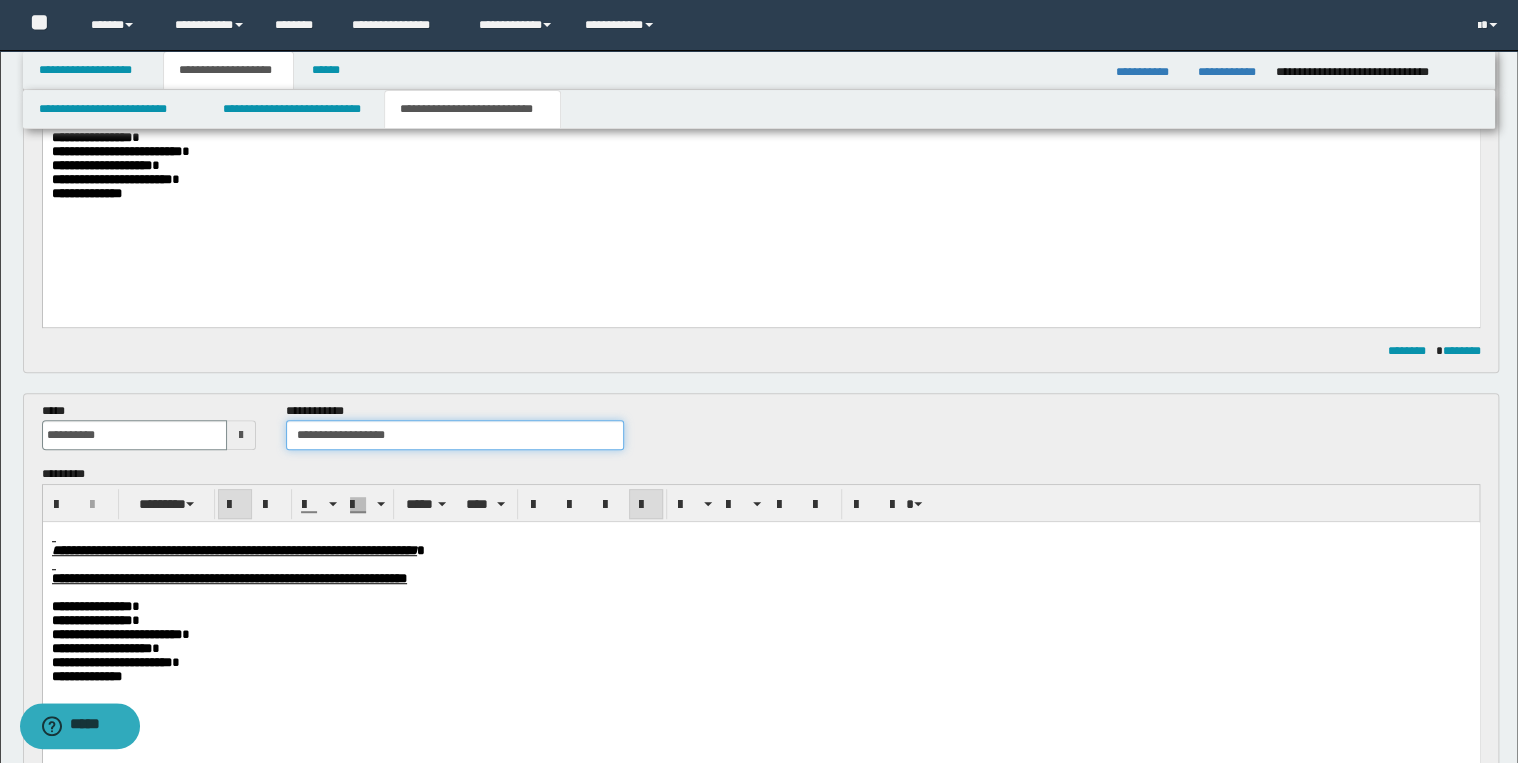 type on "**********" 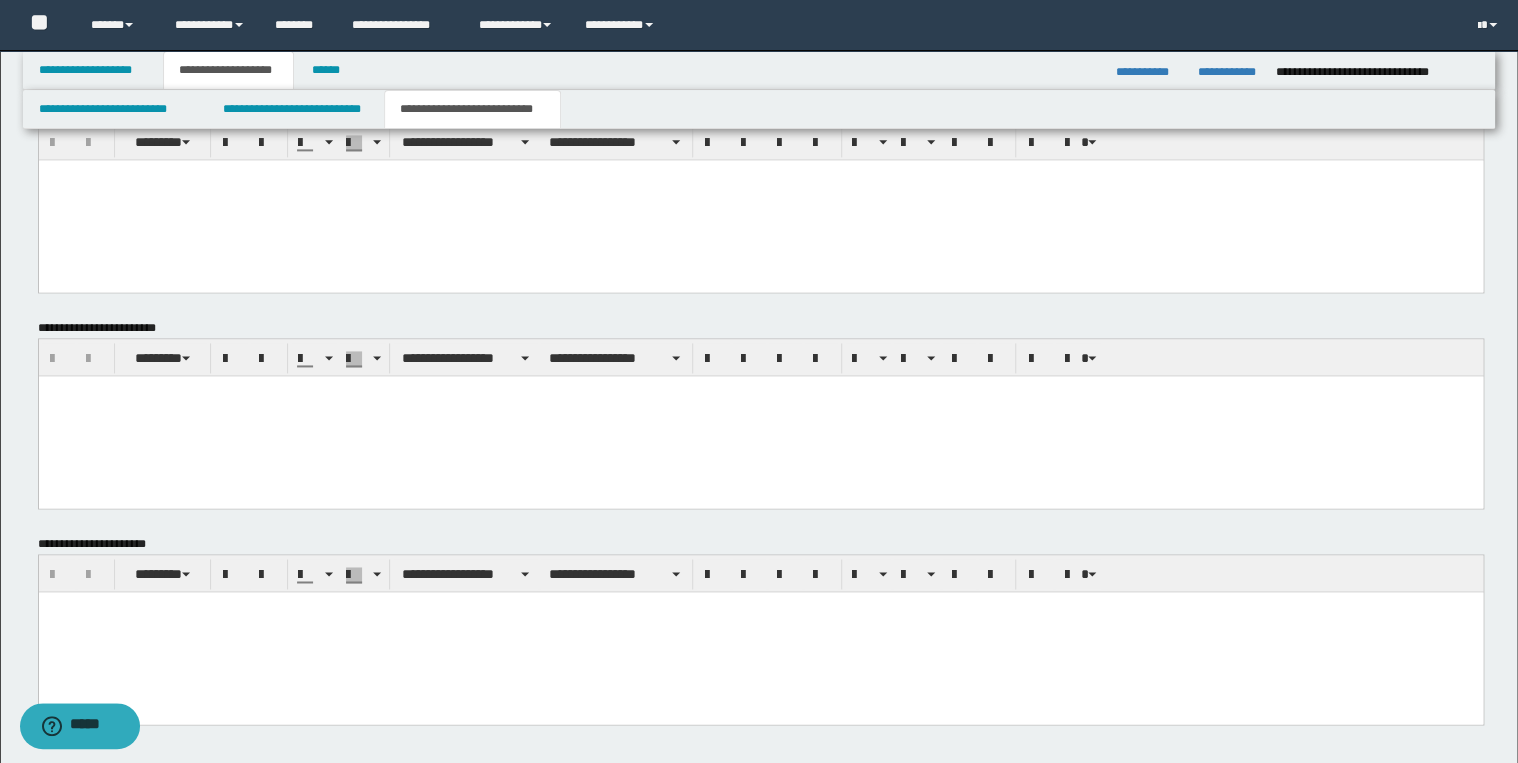 scroll, scrollTop: 1364, scrollLeft: 0, axis: vertical 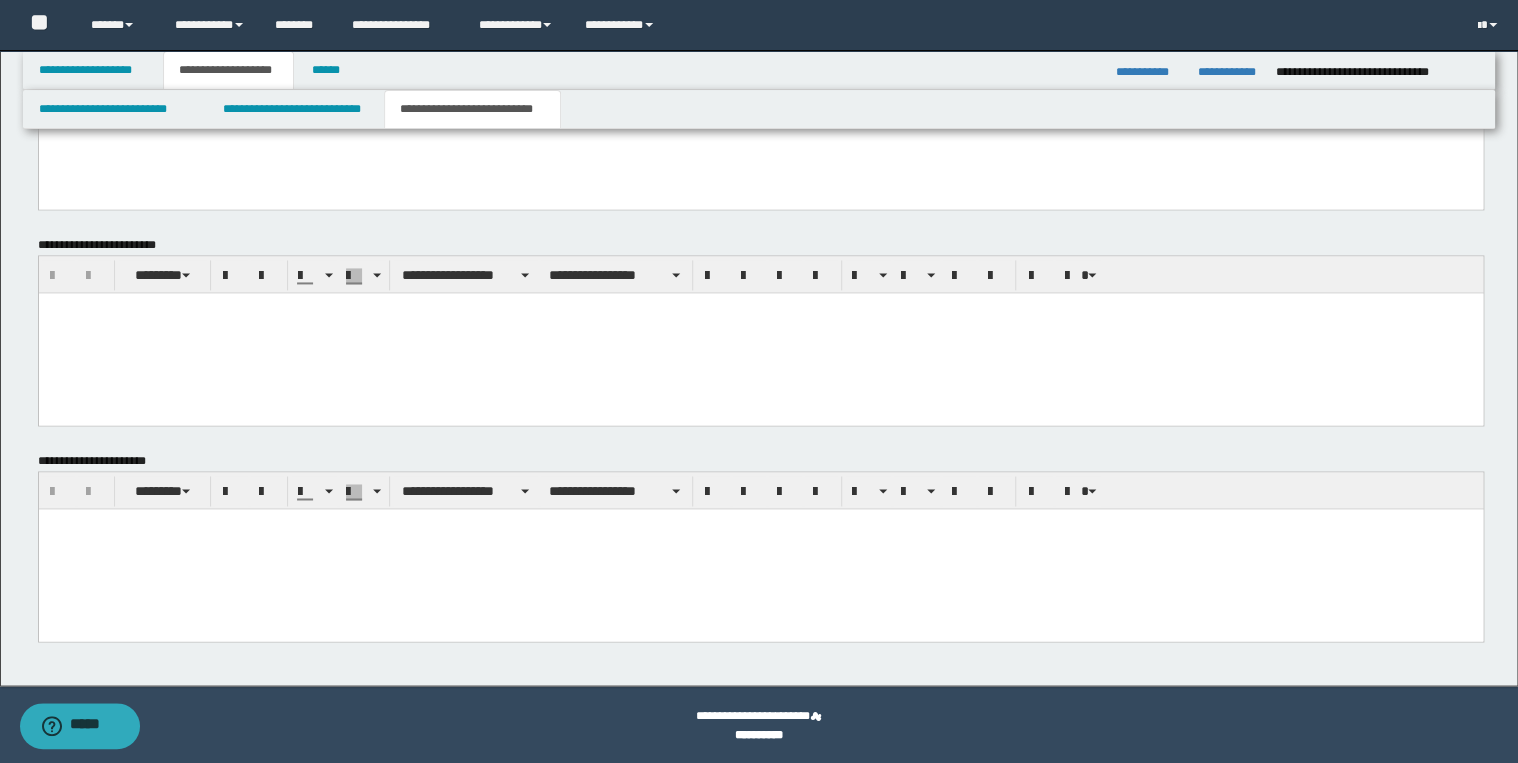 click at bounding box center (760, 548) 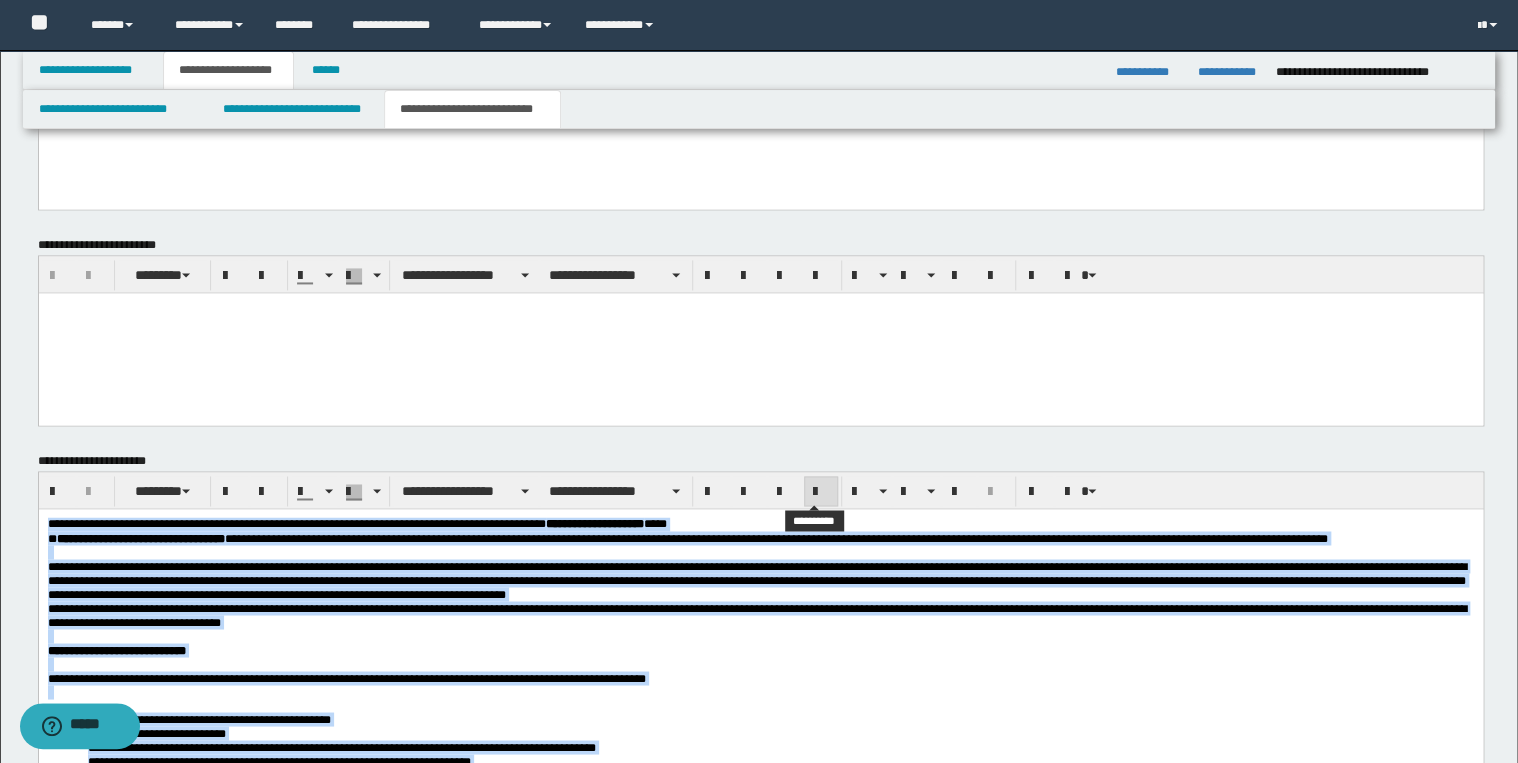 click at bounding box center [821, 492] 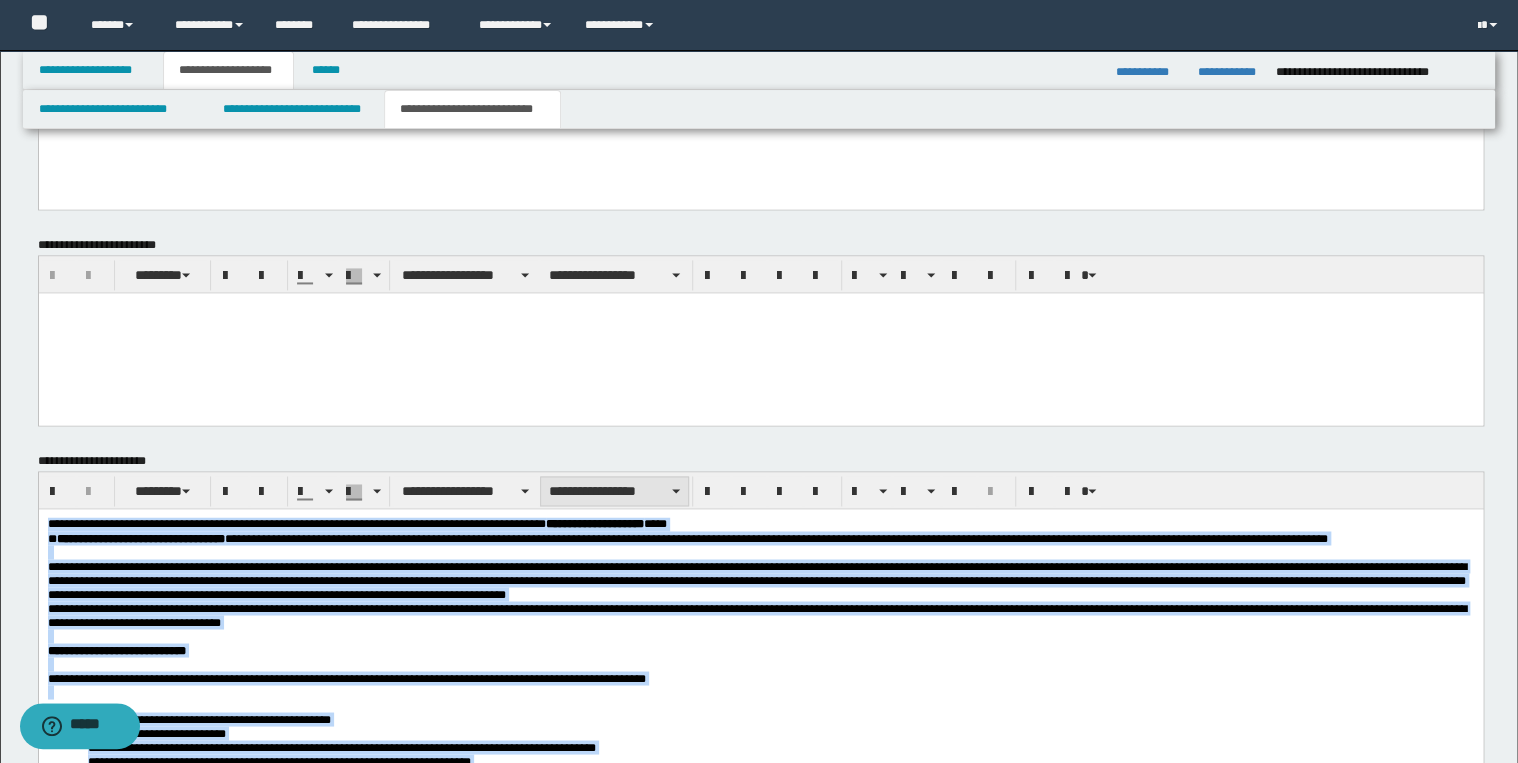 click on "**********" at bounding box center (614, 491) 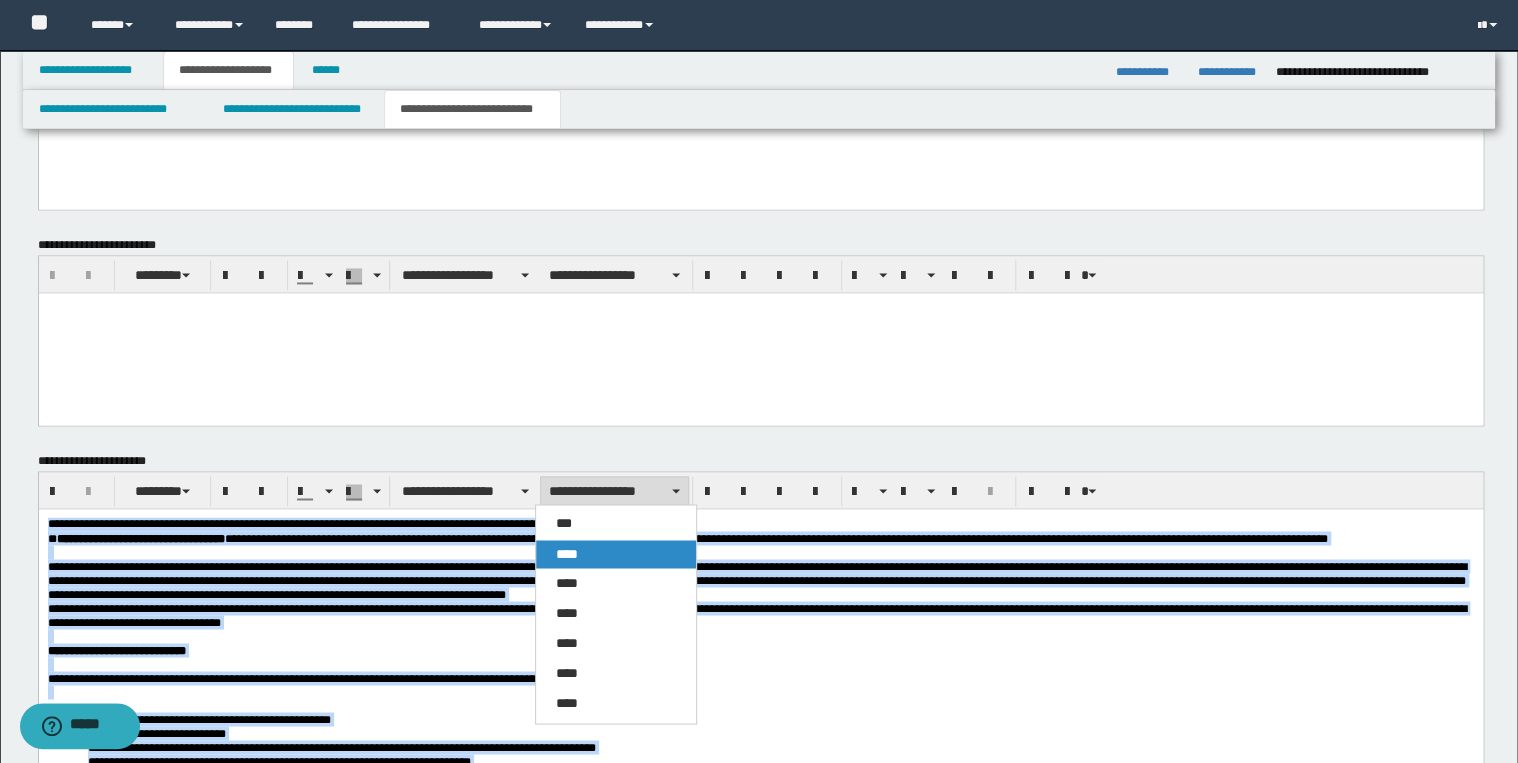 click on "****" at bounding box center (616, 554) 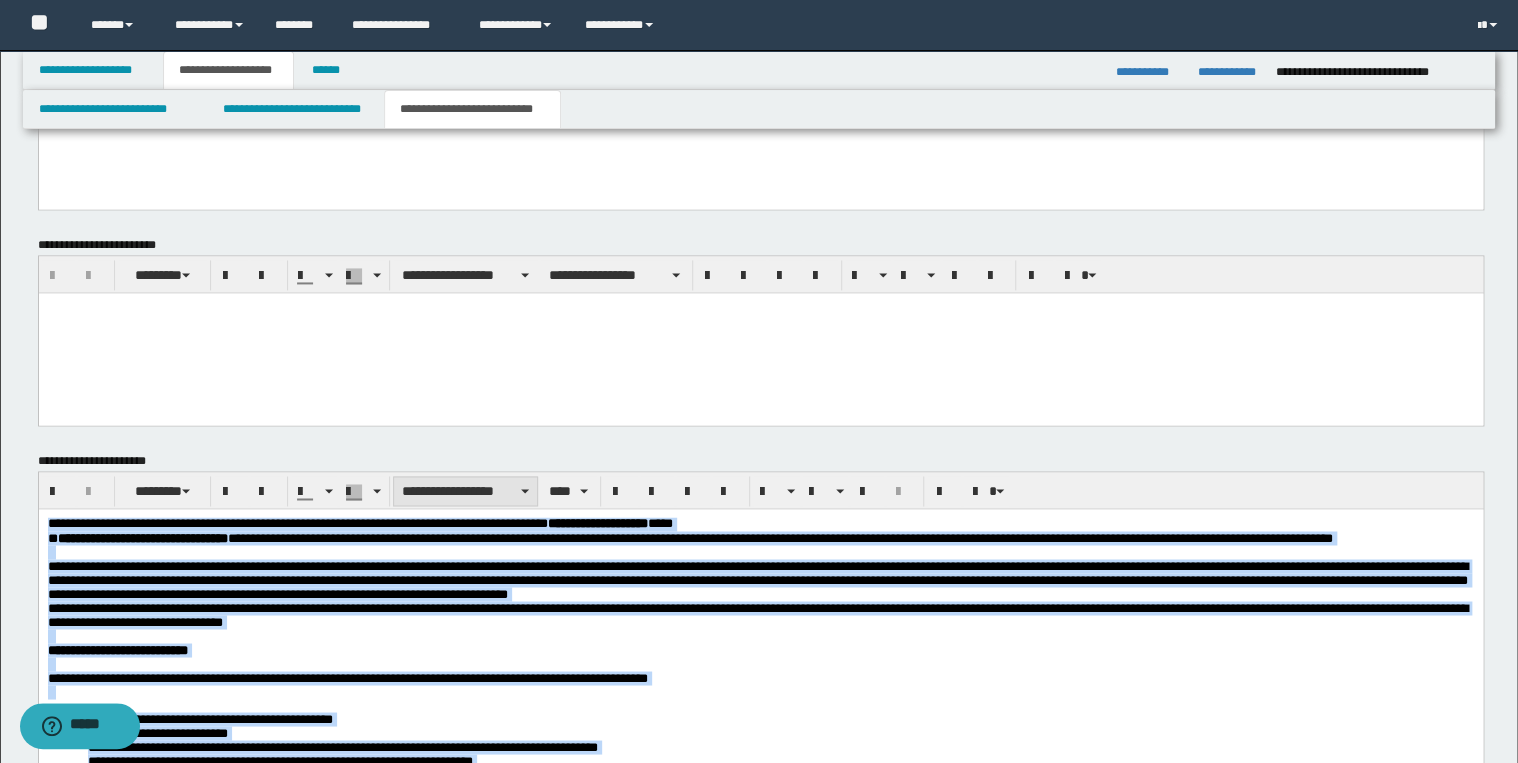 click on "**********" at bounding box center [465, 491] 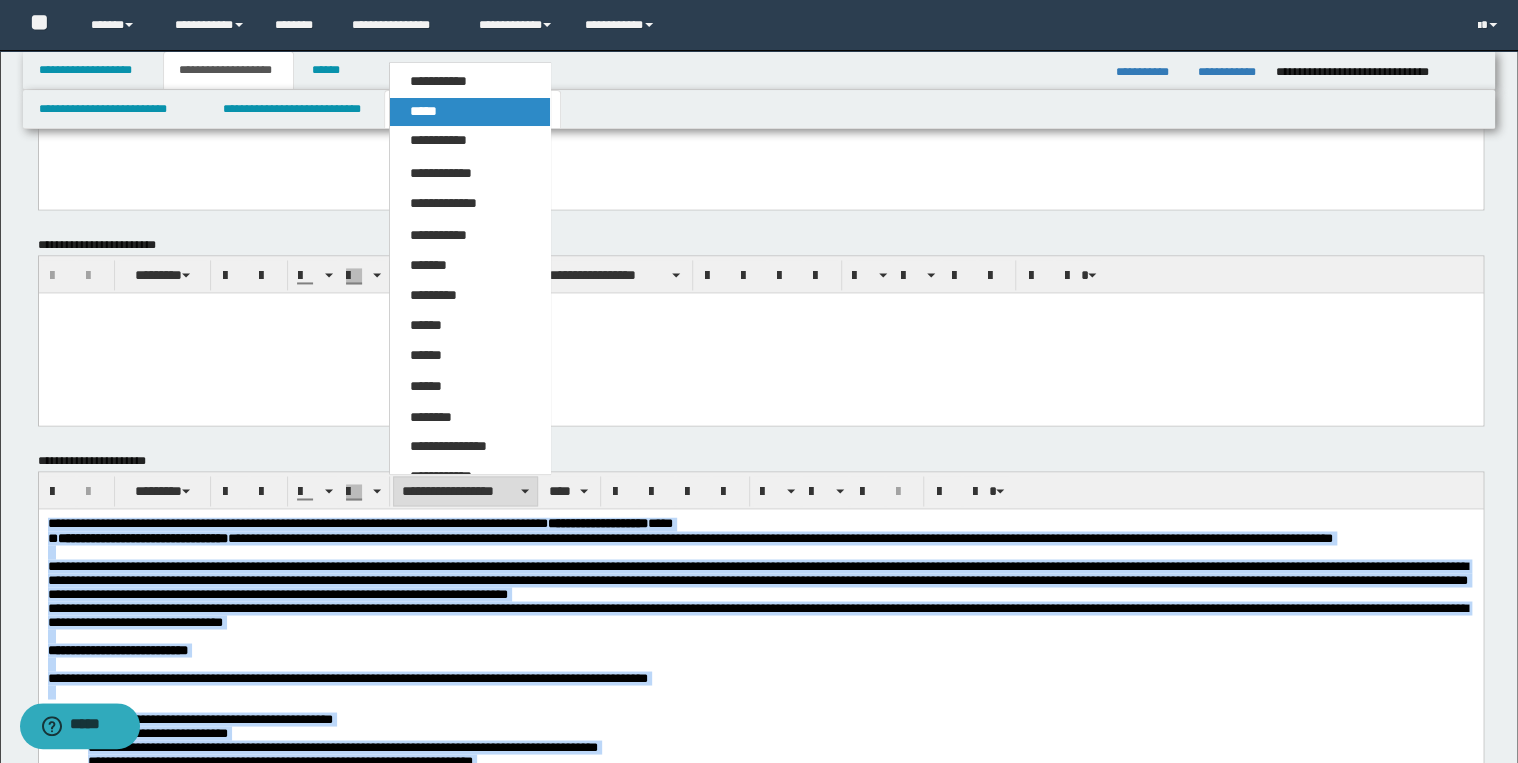 click on "*****" at bounding box center (470, 112) 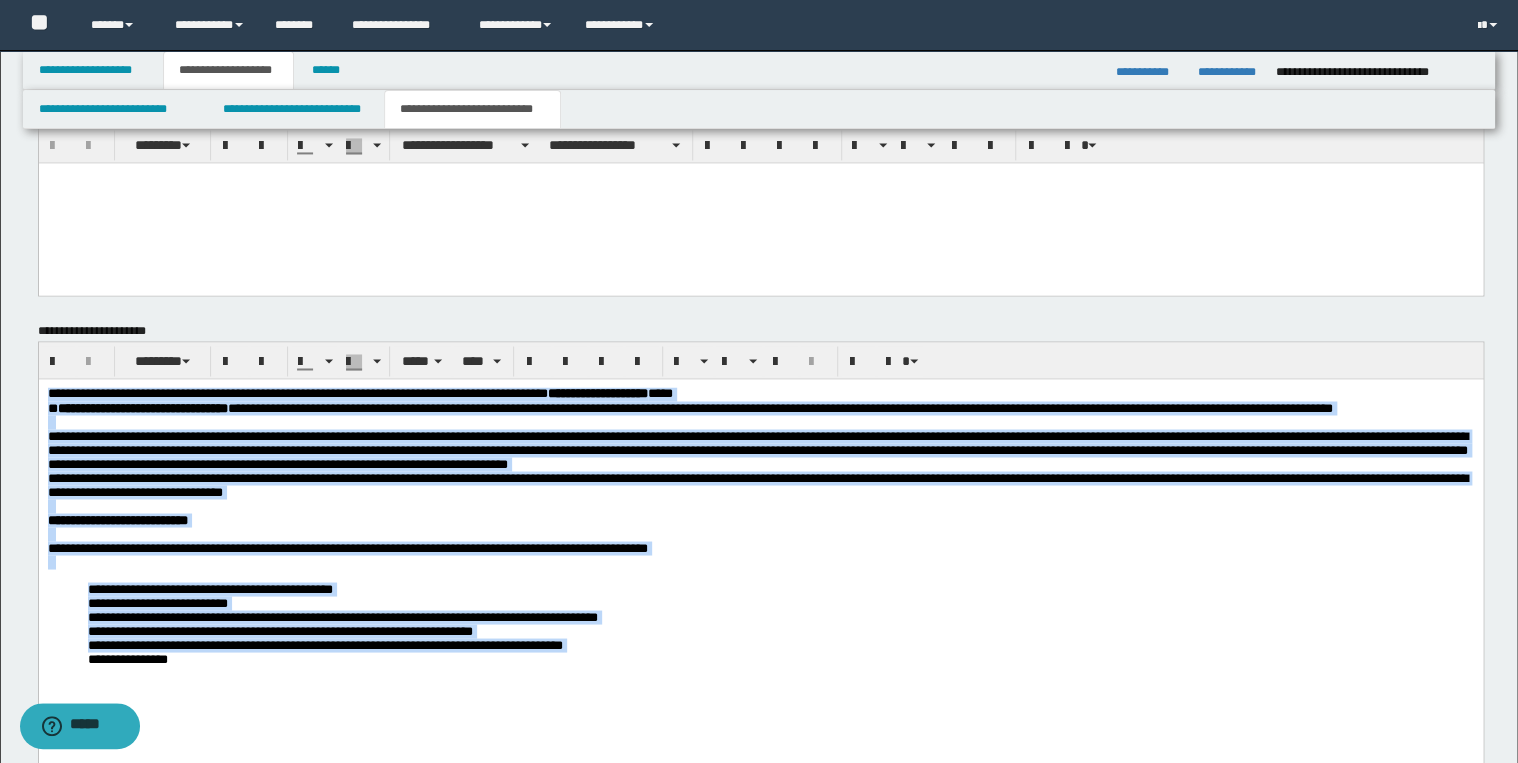 scroll, scrollTop: 1695, scrollLeft: 0, axis: vertical 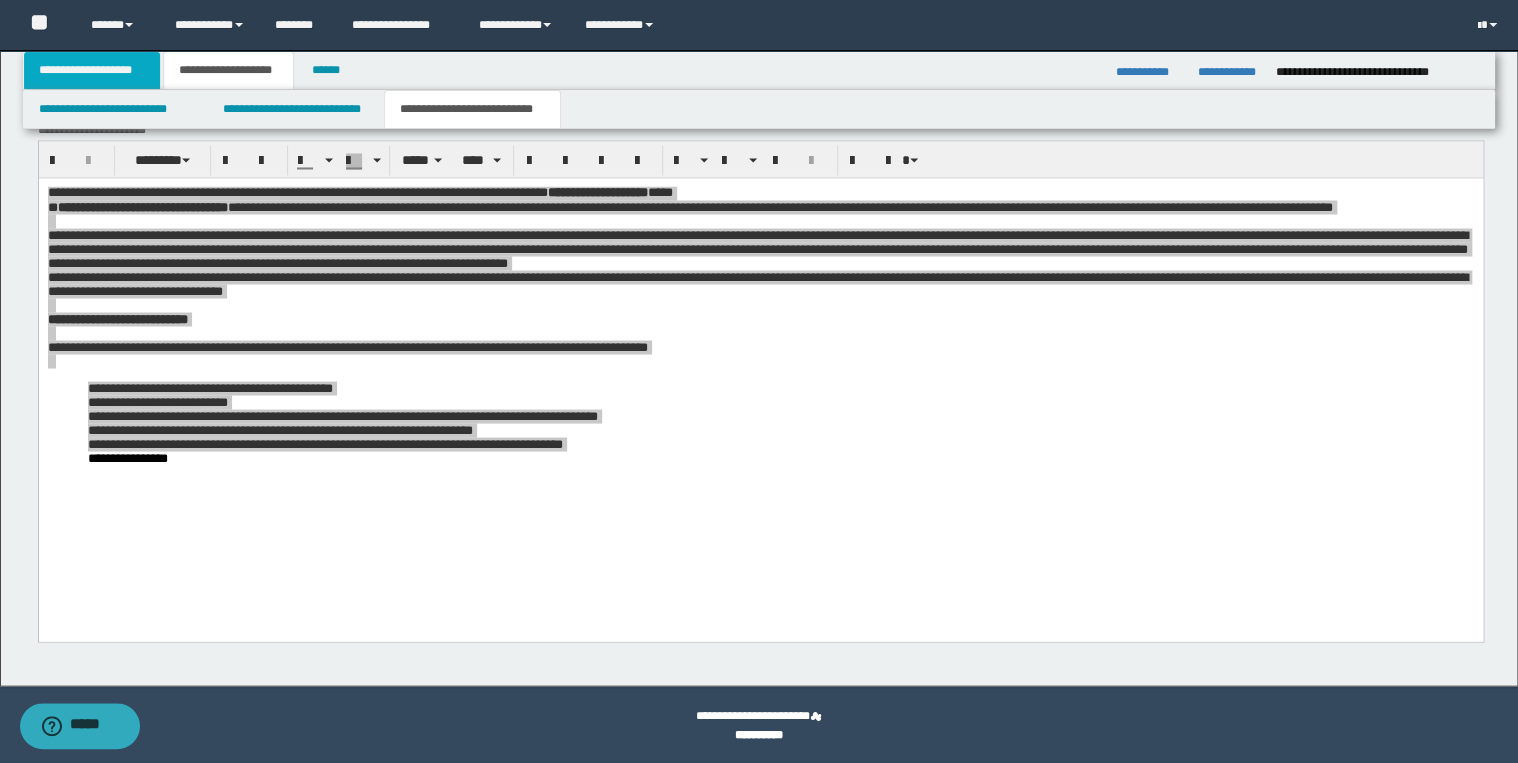 click on "**********" at bounding box center (92, 70) 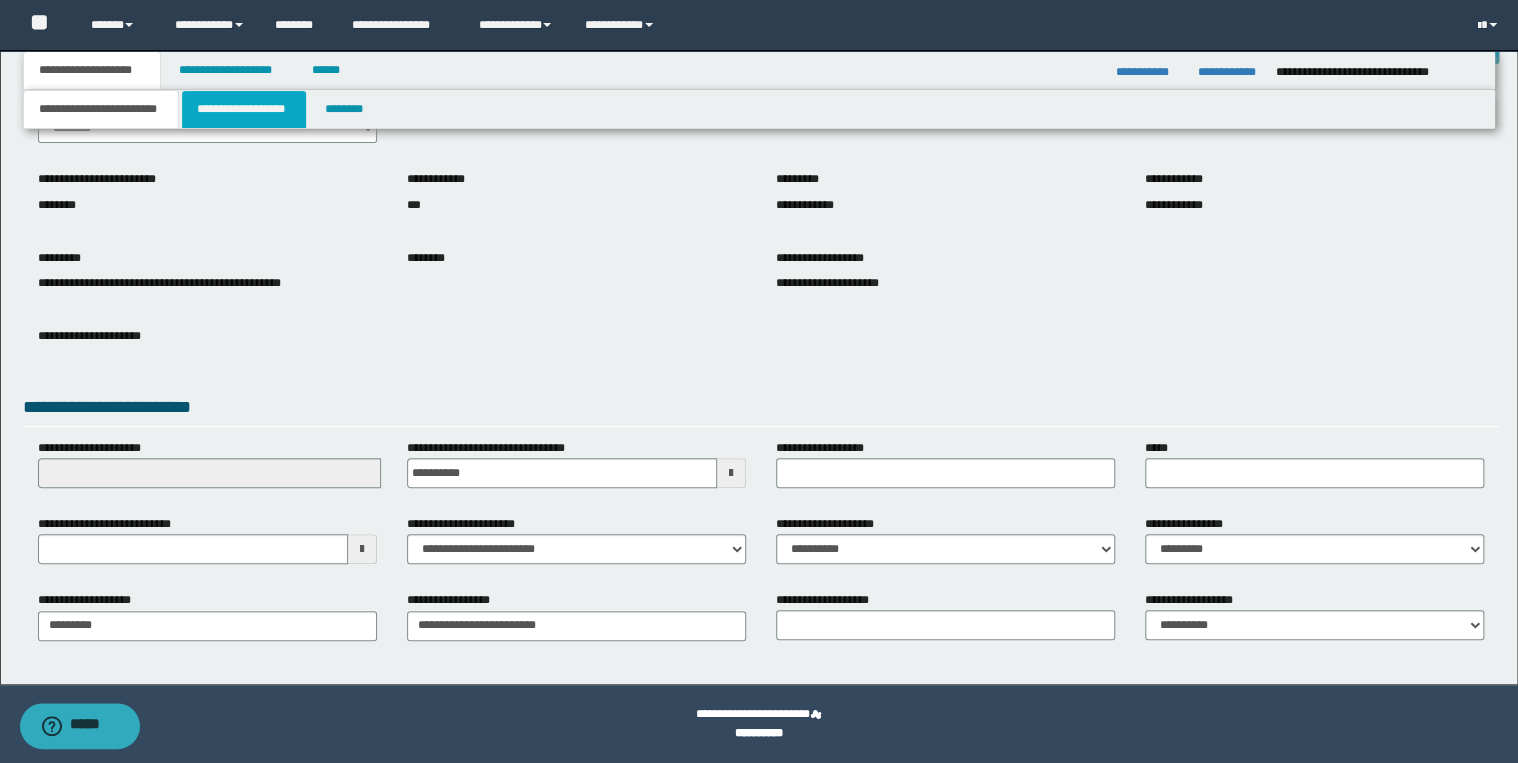 click on "**********" at bounding box center (244, 109) 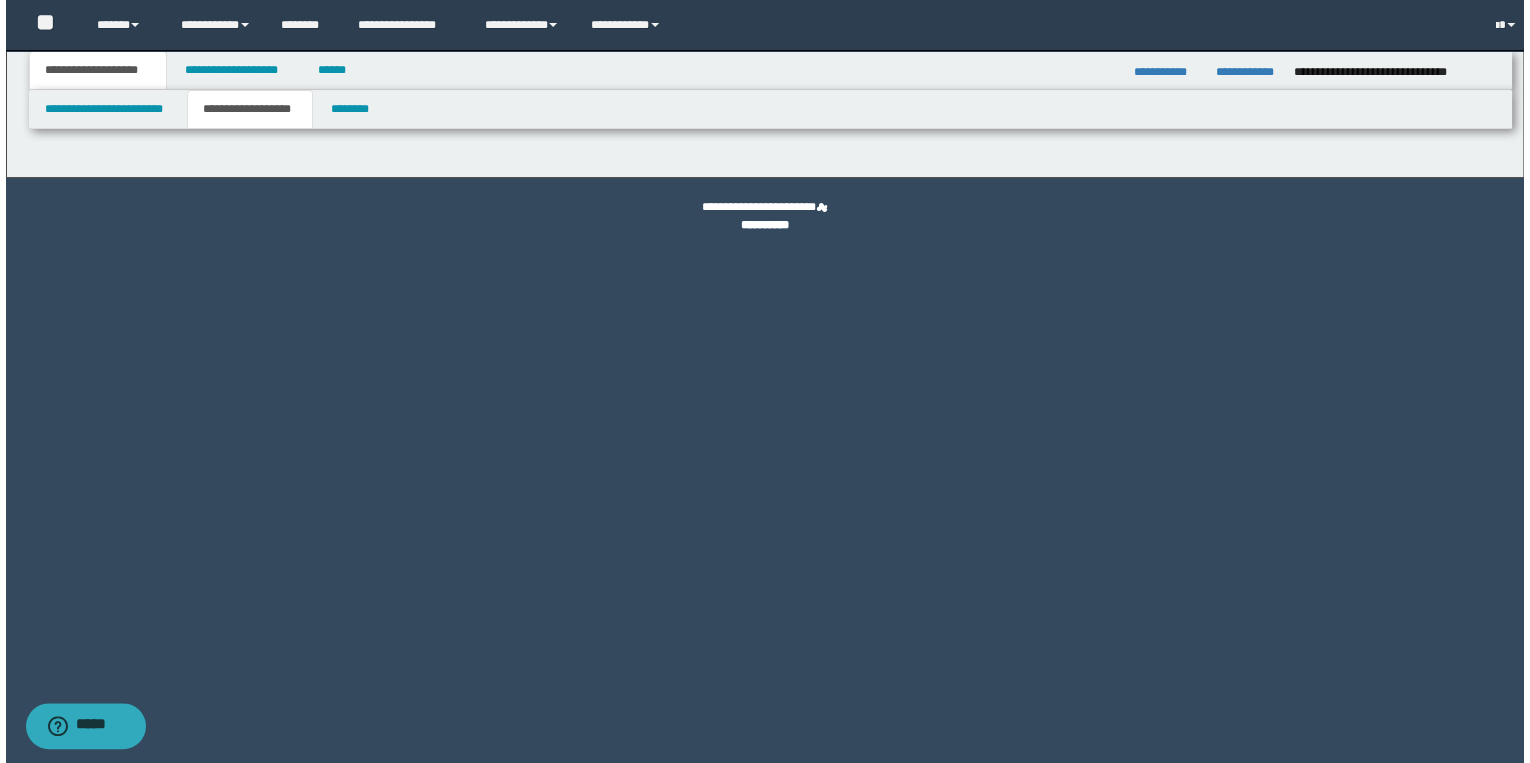 scroll, scrollTop: 0, scrollLeft: 0, axis: both 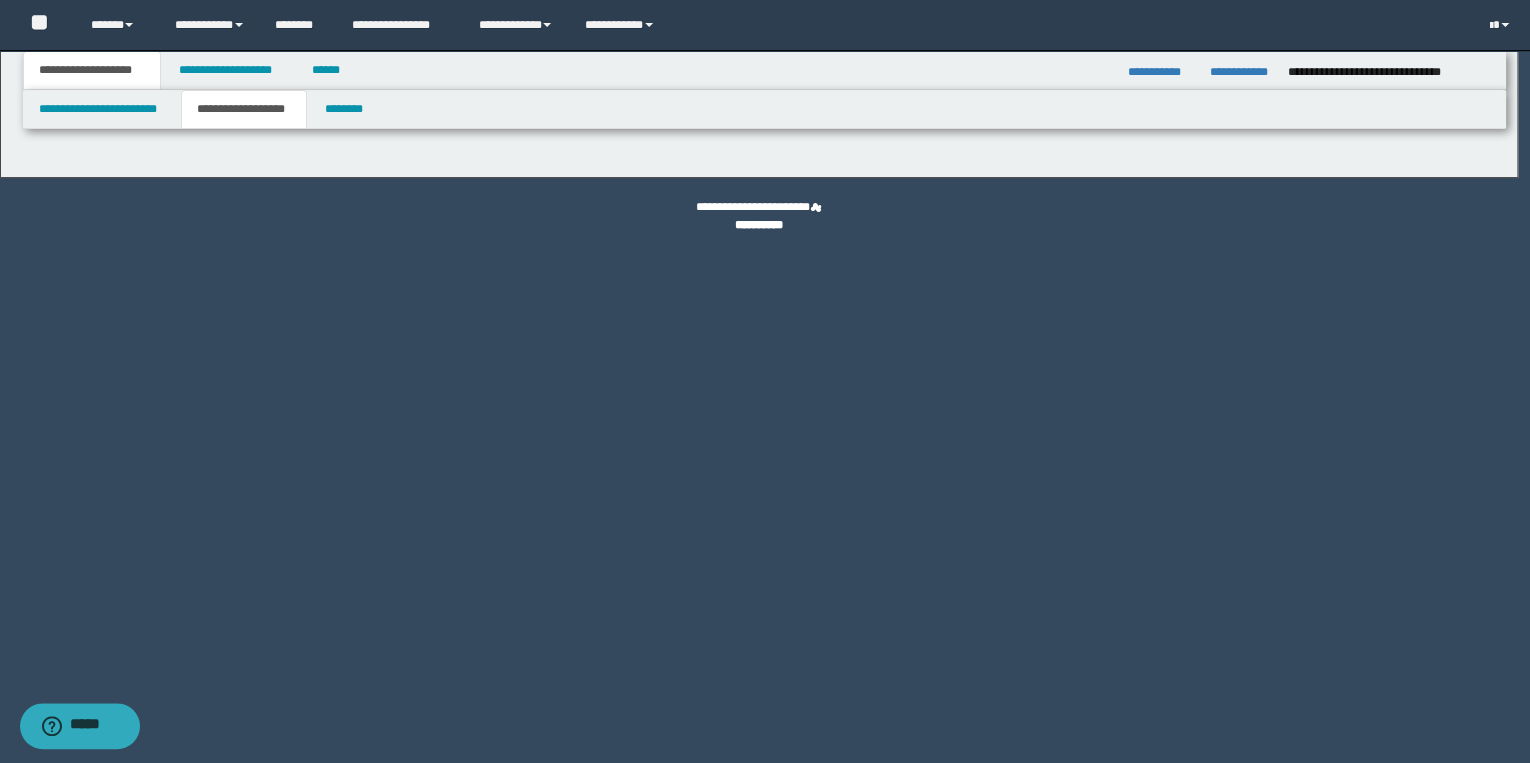 type on "*******" 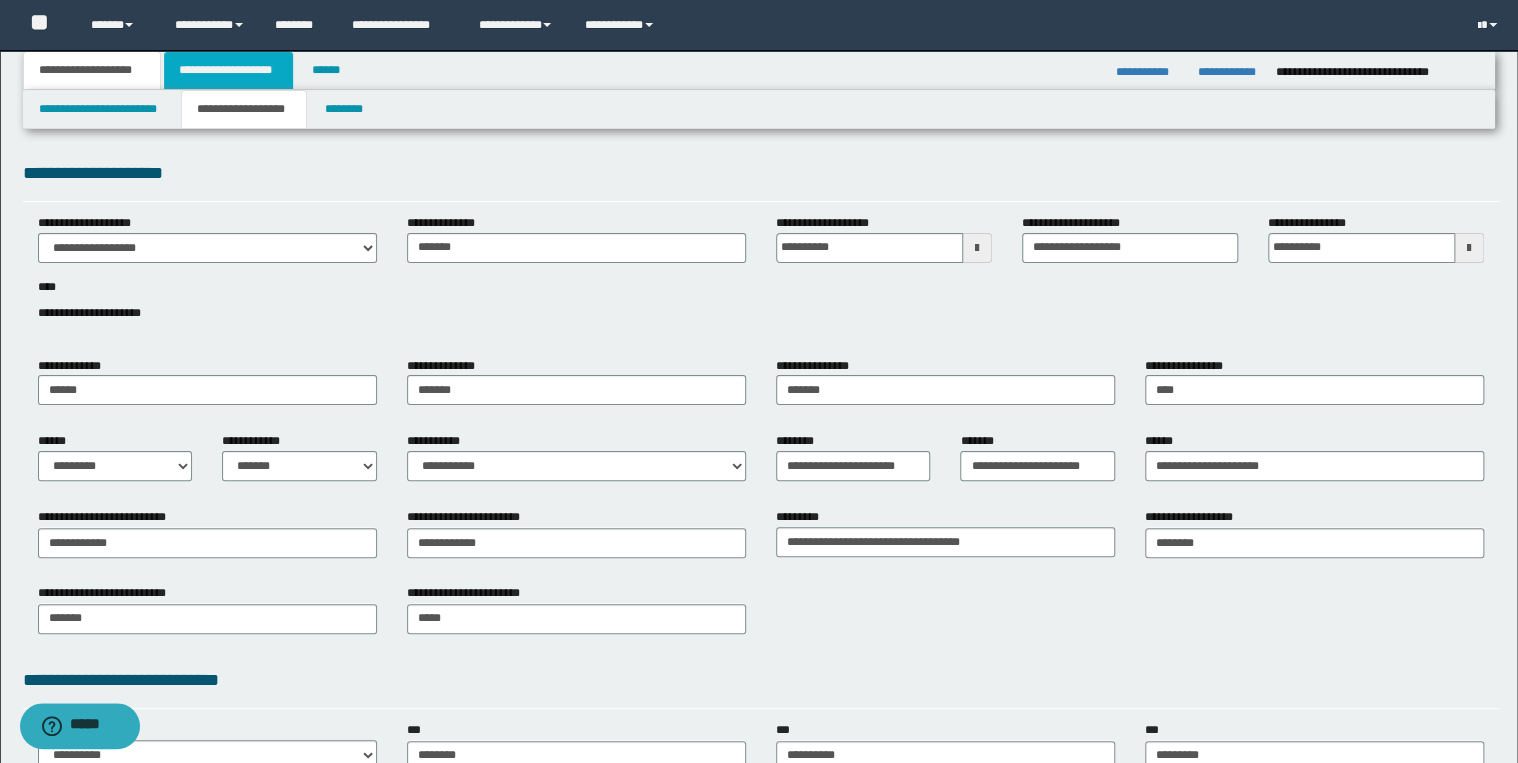 click on "**********" at bounding box center (228, 70) 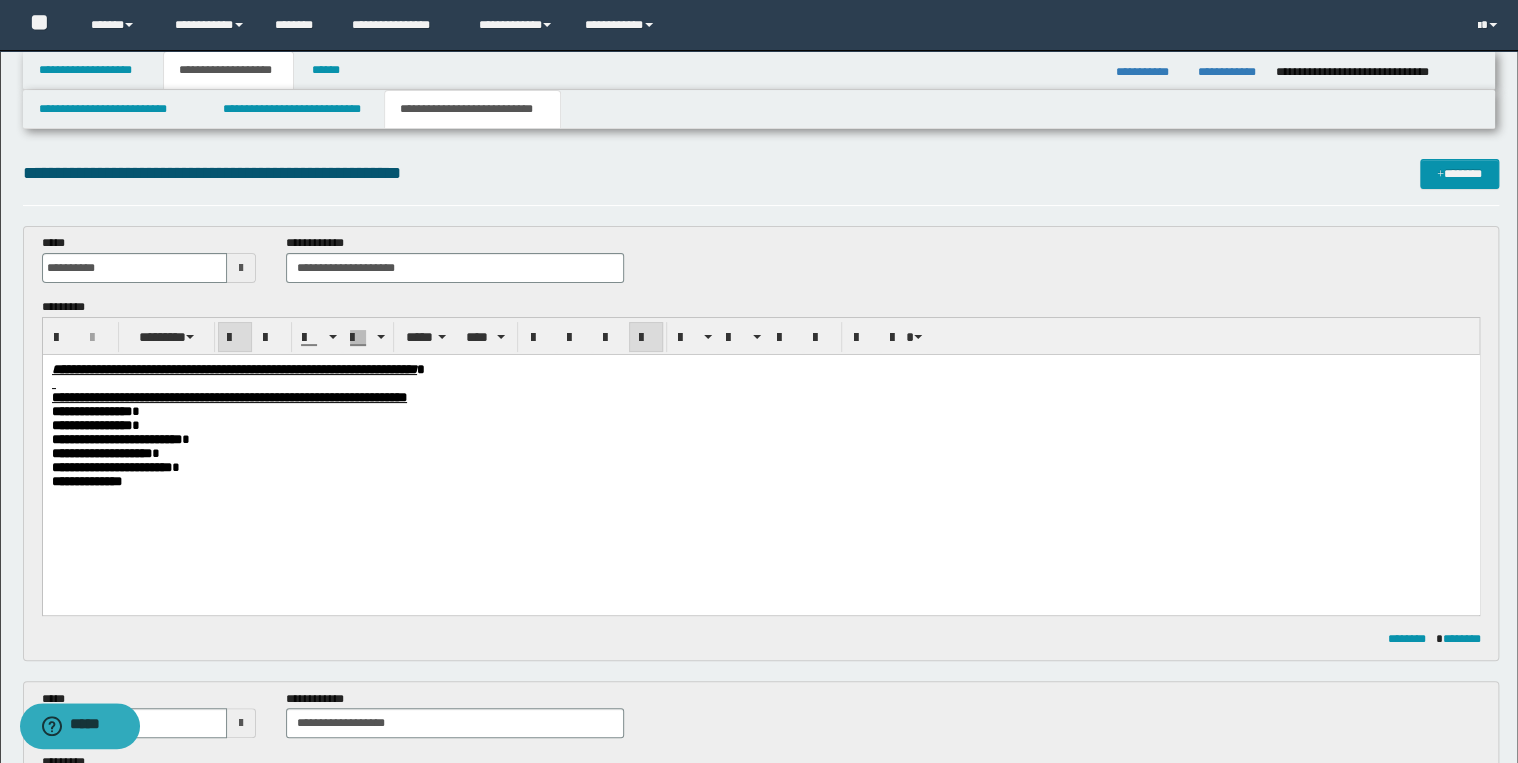 drag, startPoint x: 470, startPoint y: 112, endPoint x: 498, endPoint y: 120, distance: 29.12044 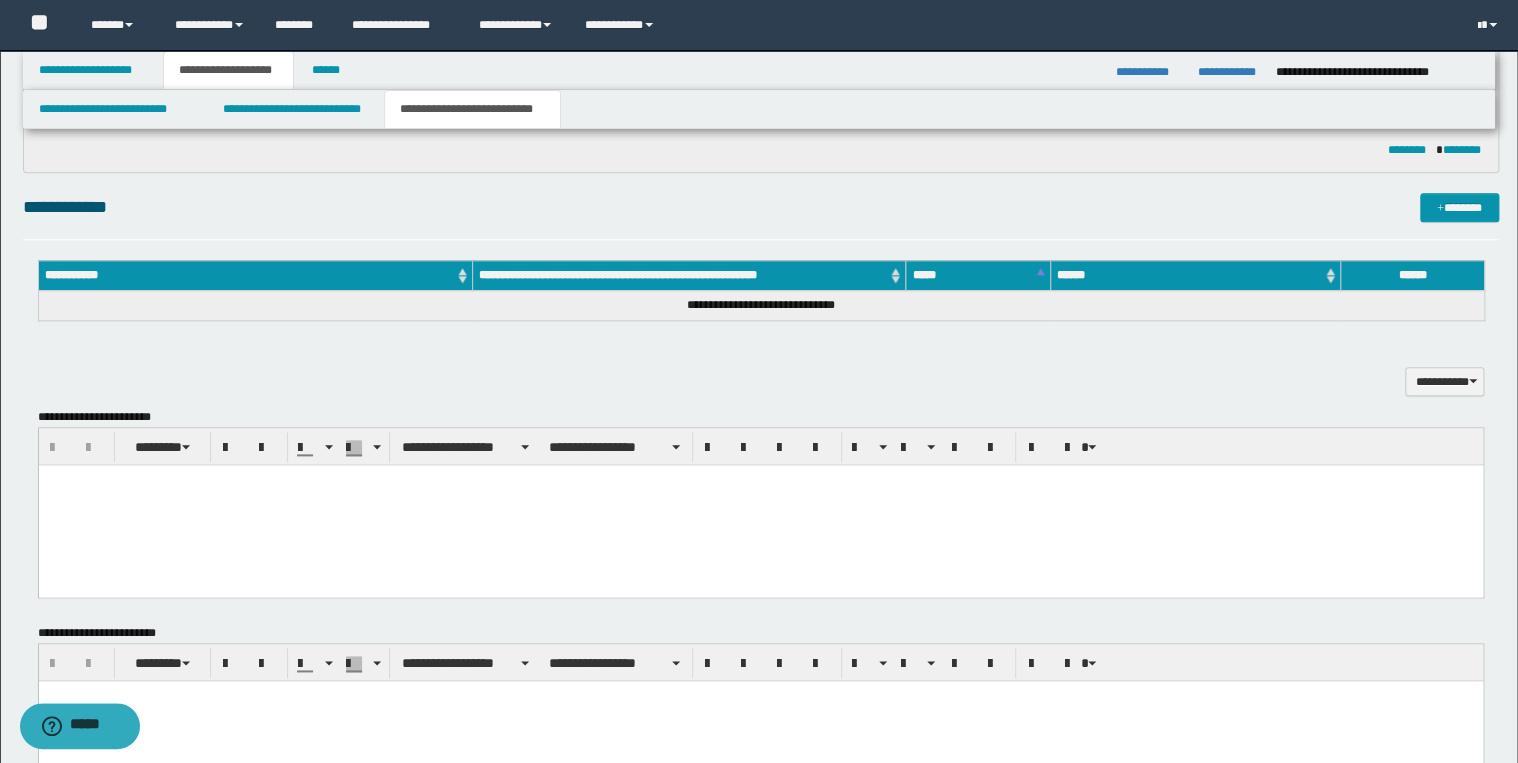 scroll, scrollTop: 880, scrollLeft: 0, axis: vertical 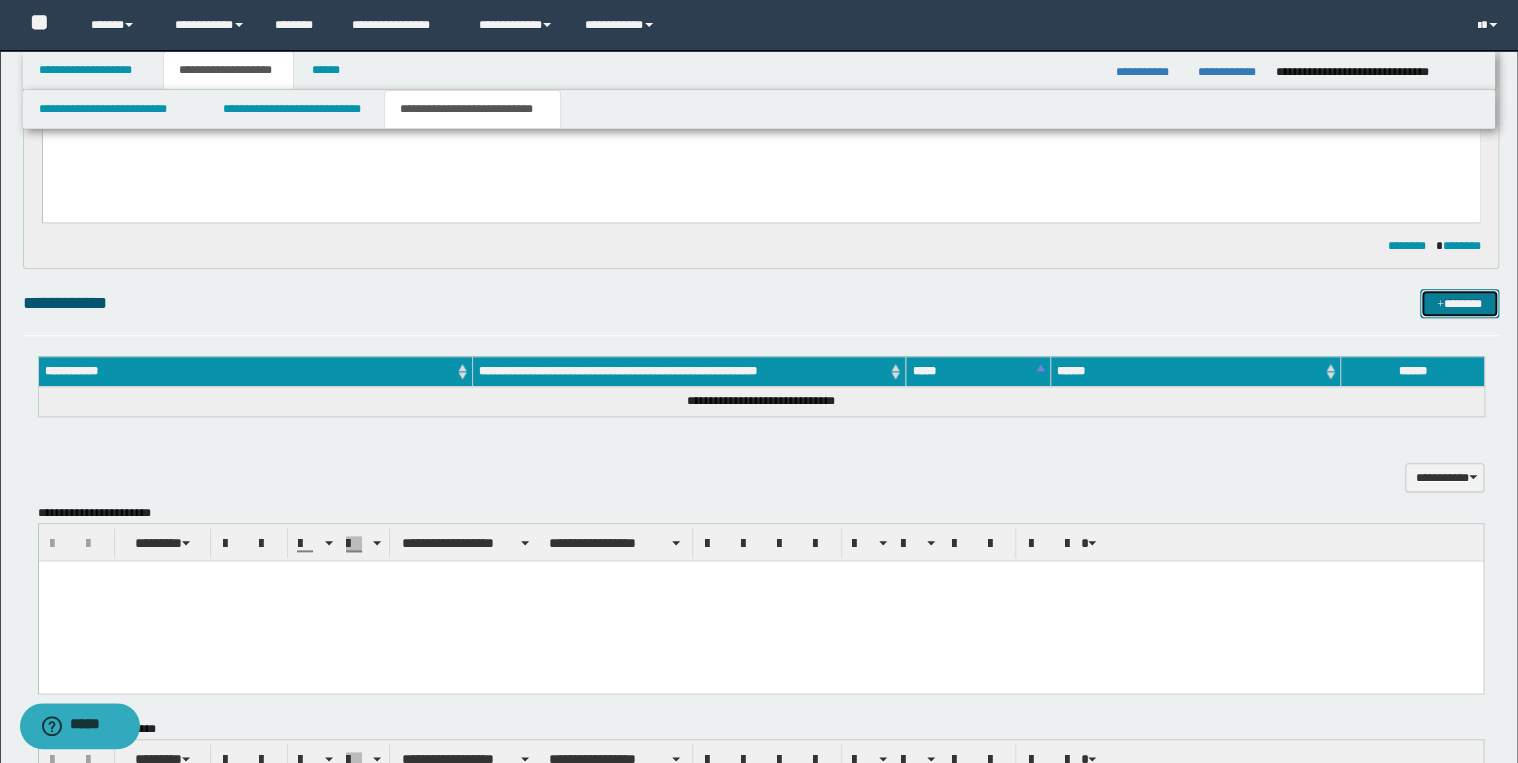 click on "*******" at bounding box center (1459, 304) 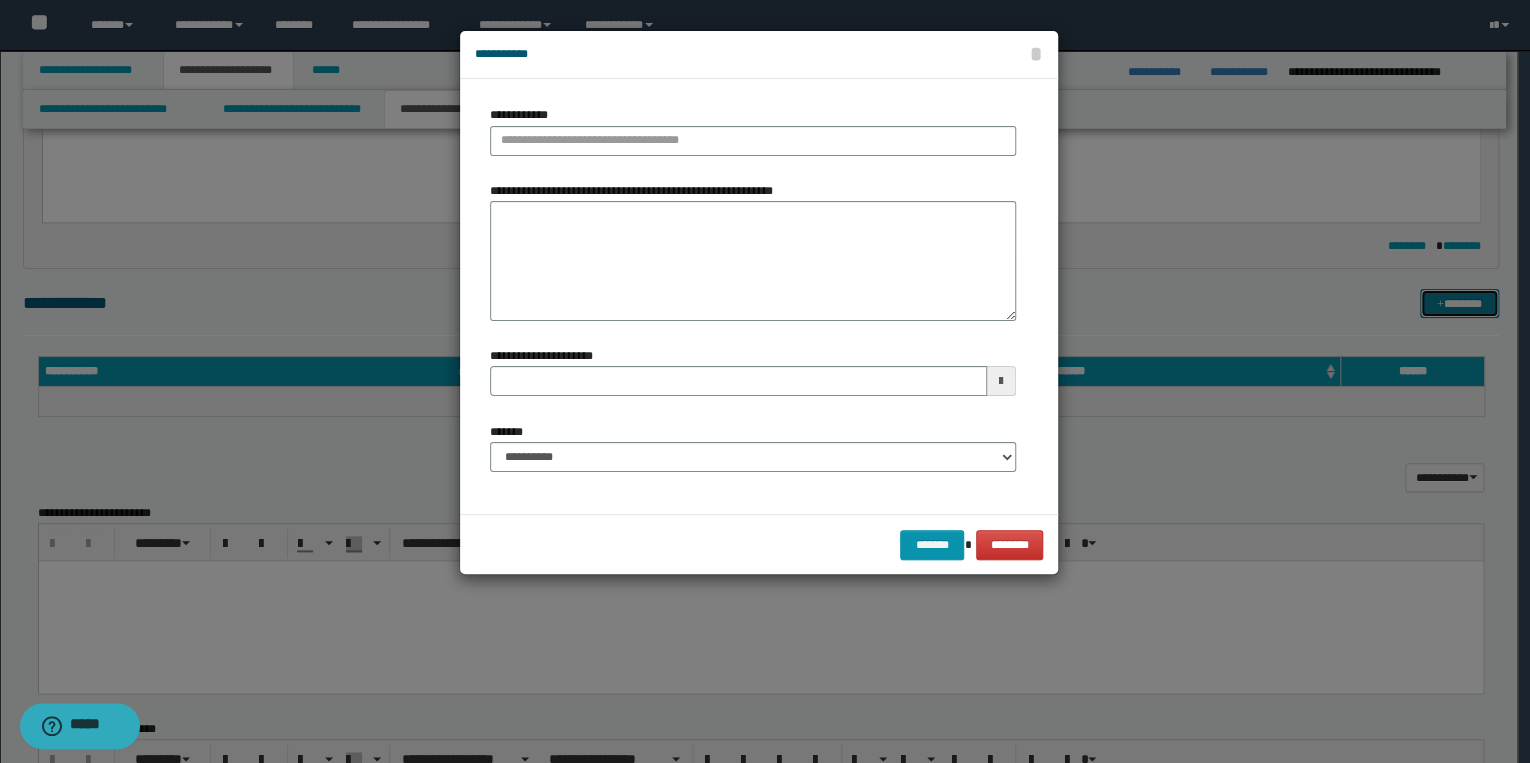 type 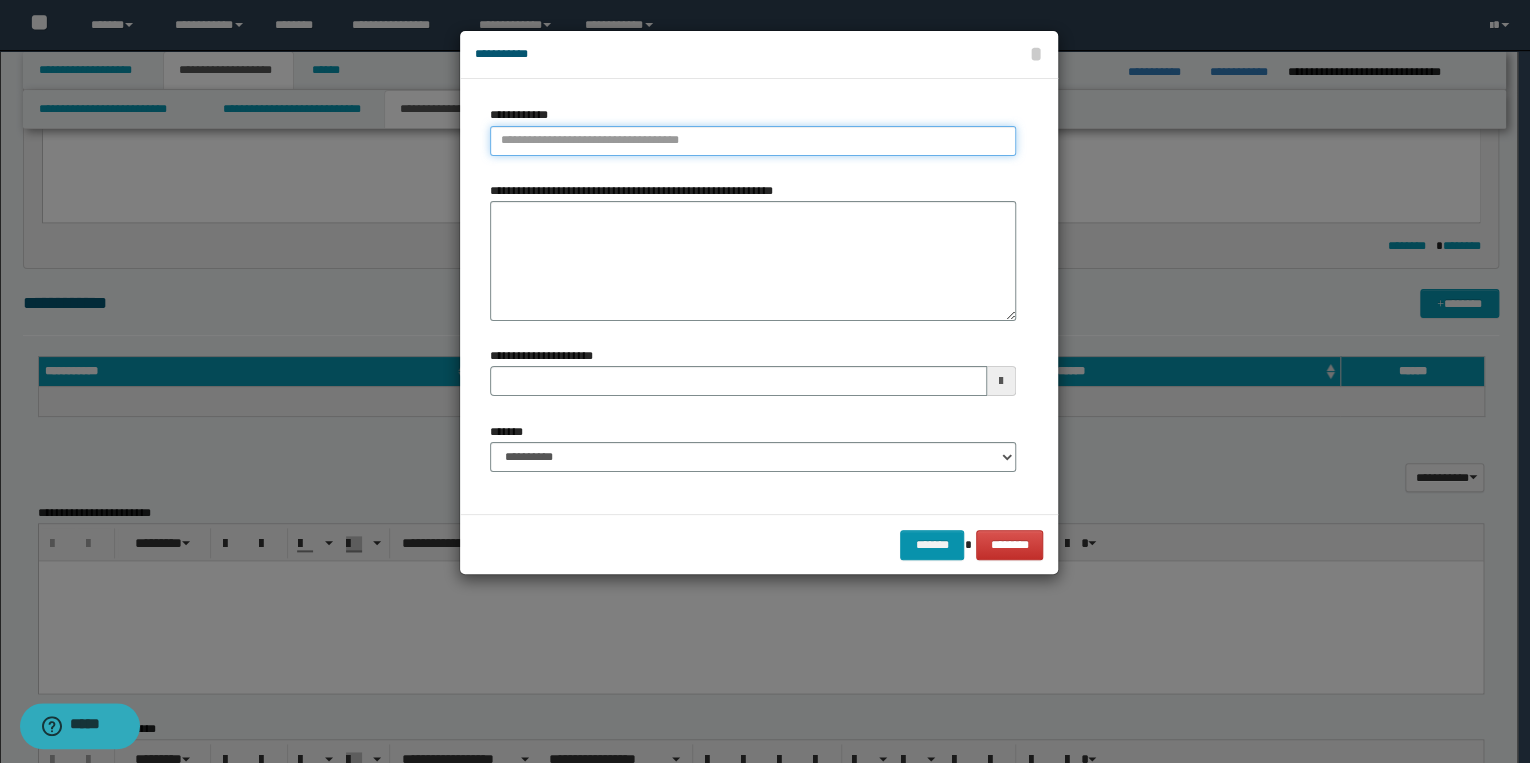 drag, startPoint x: 519, startPoint y: 144, endPoint x: 597, endPoint y: 124, distance: 80.523285 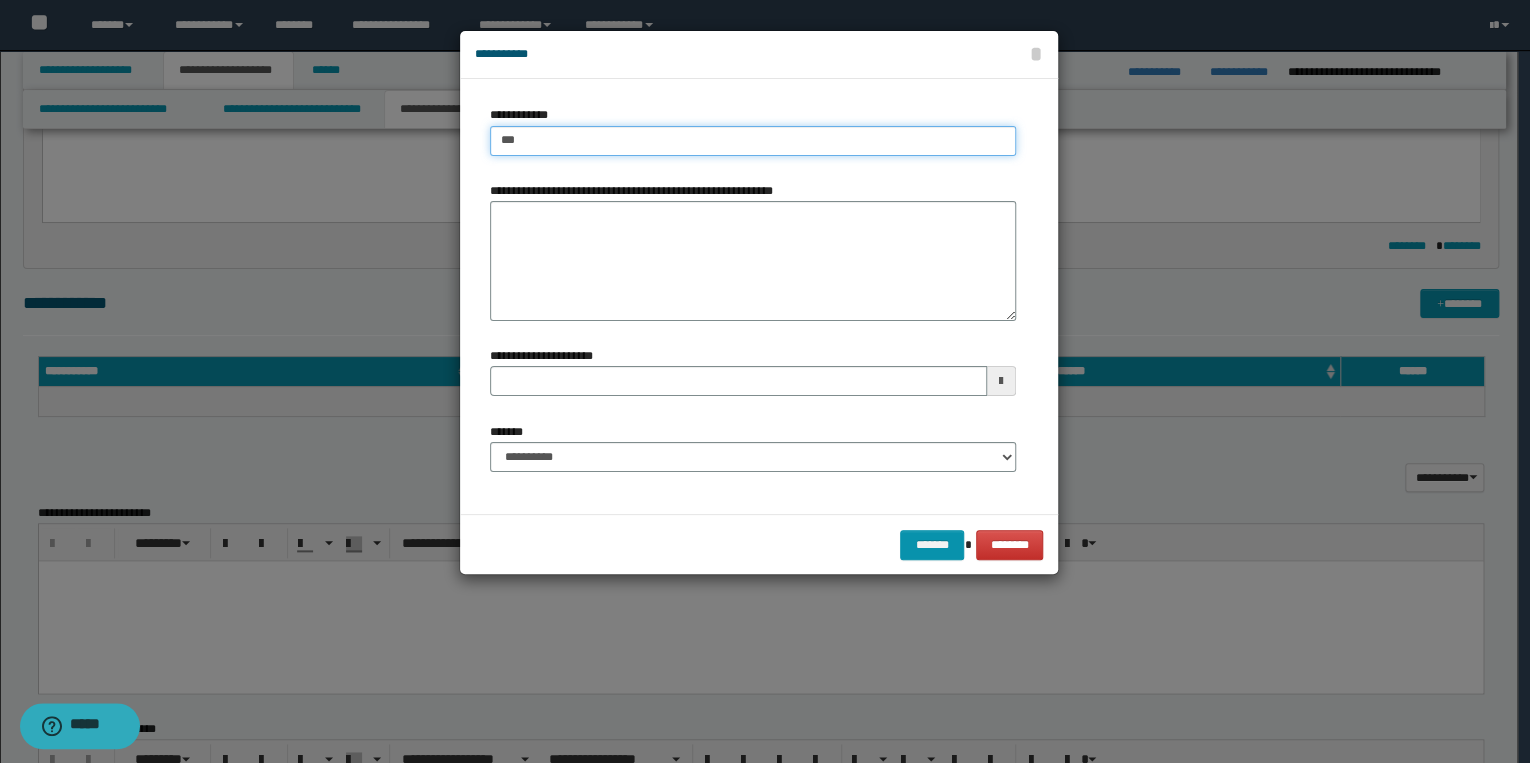 type on "****" 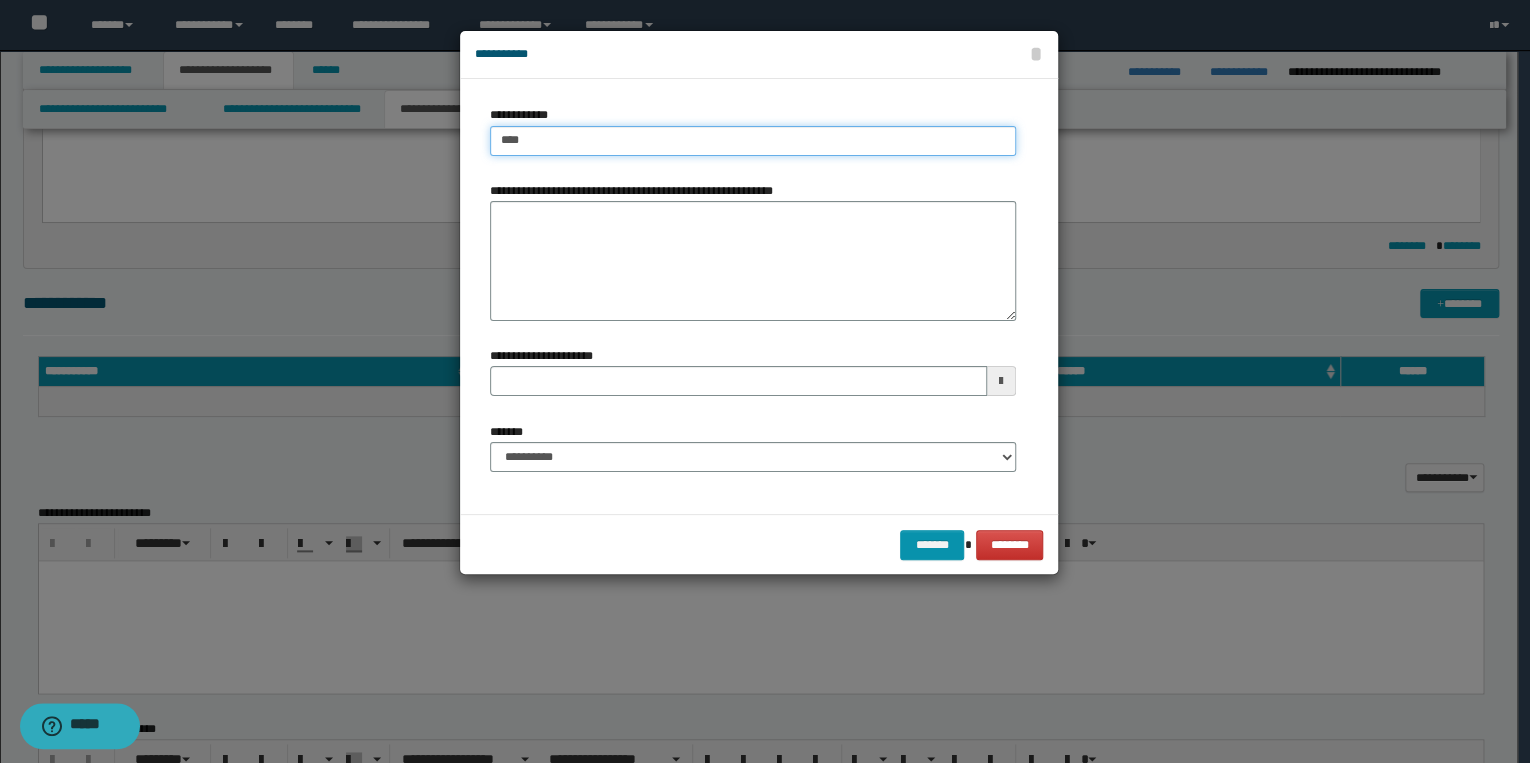type on "****" 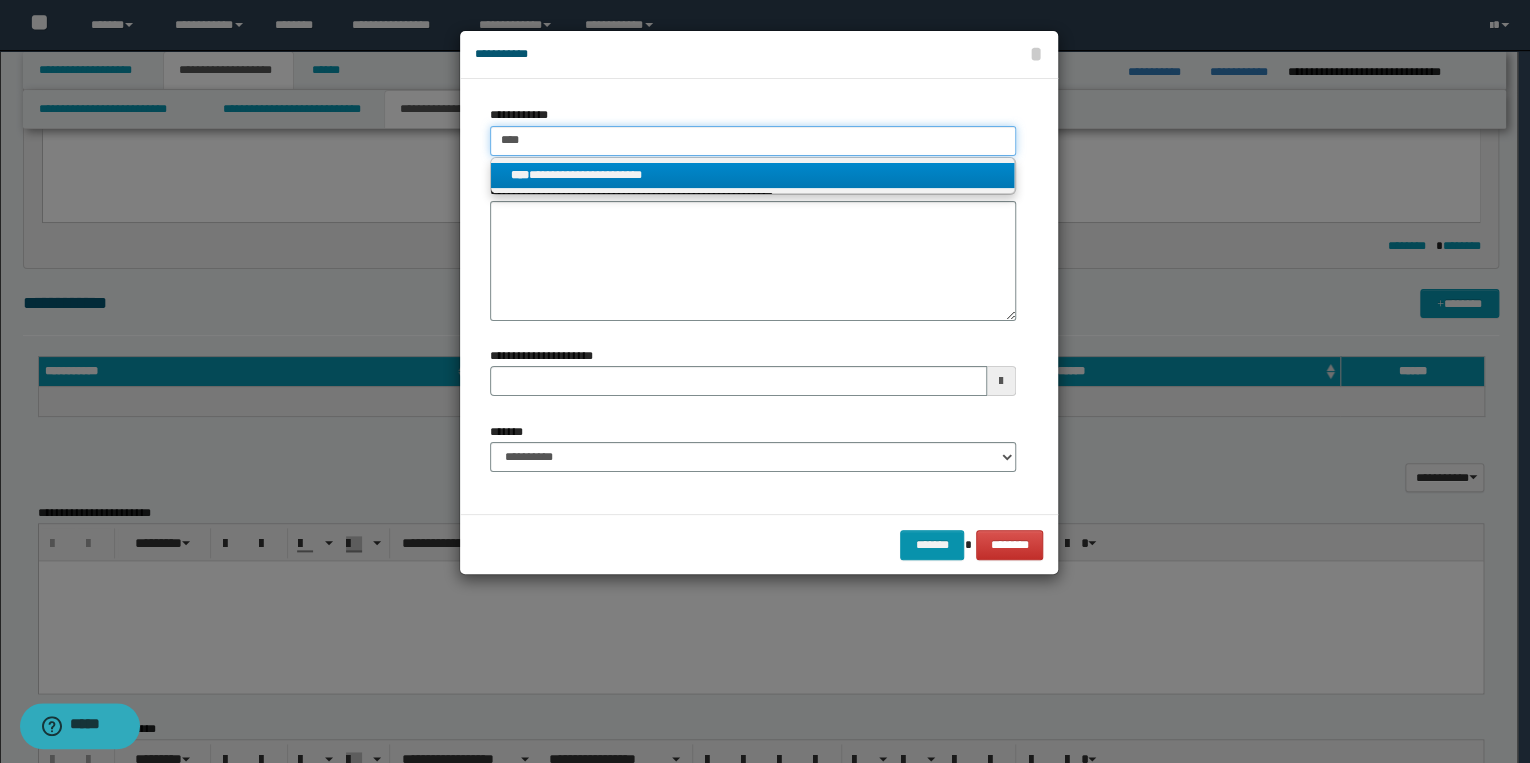 type on "****" 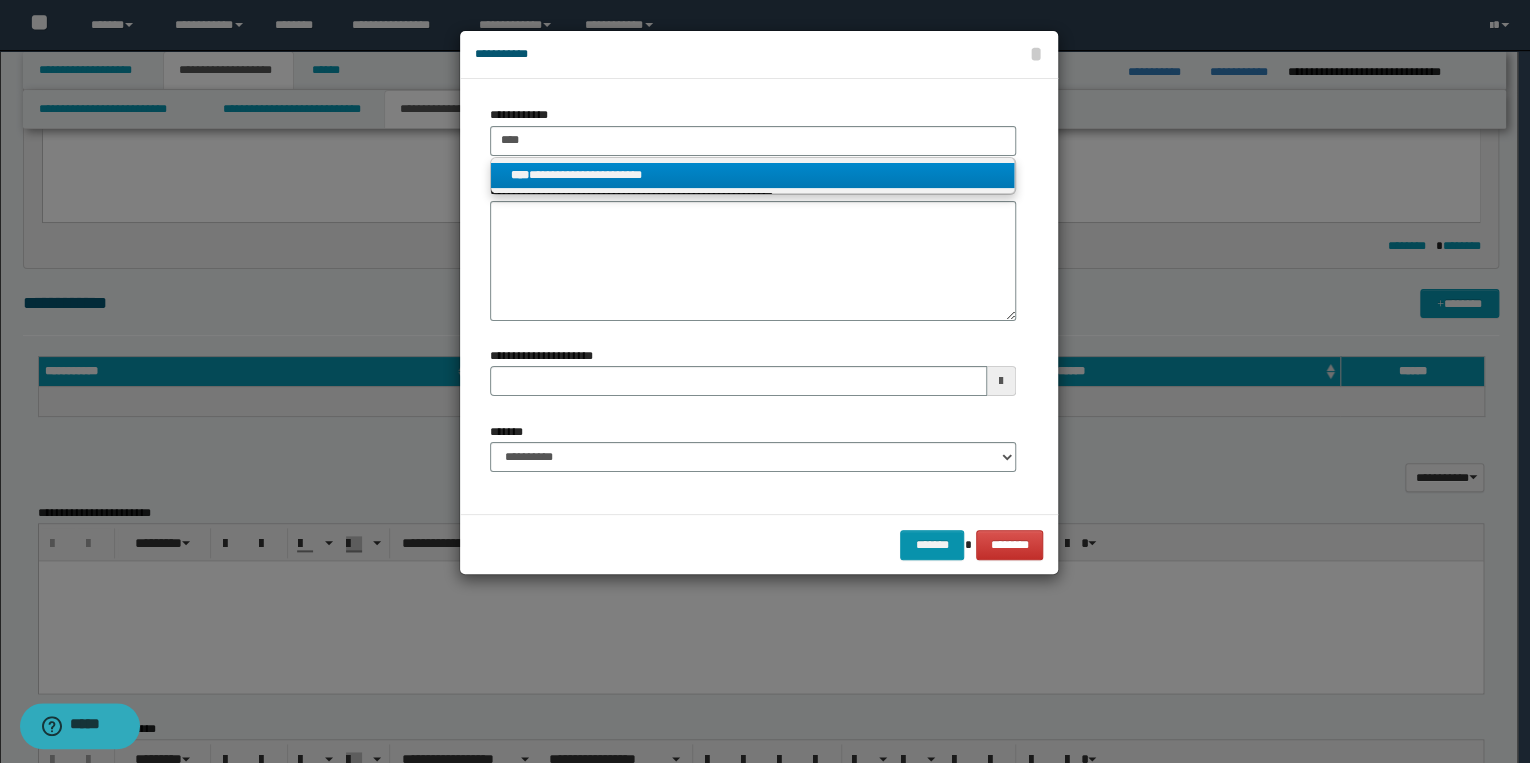 click on "**********" at bounding box center [753, 175] 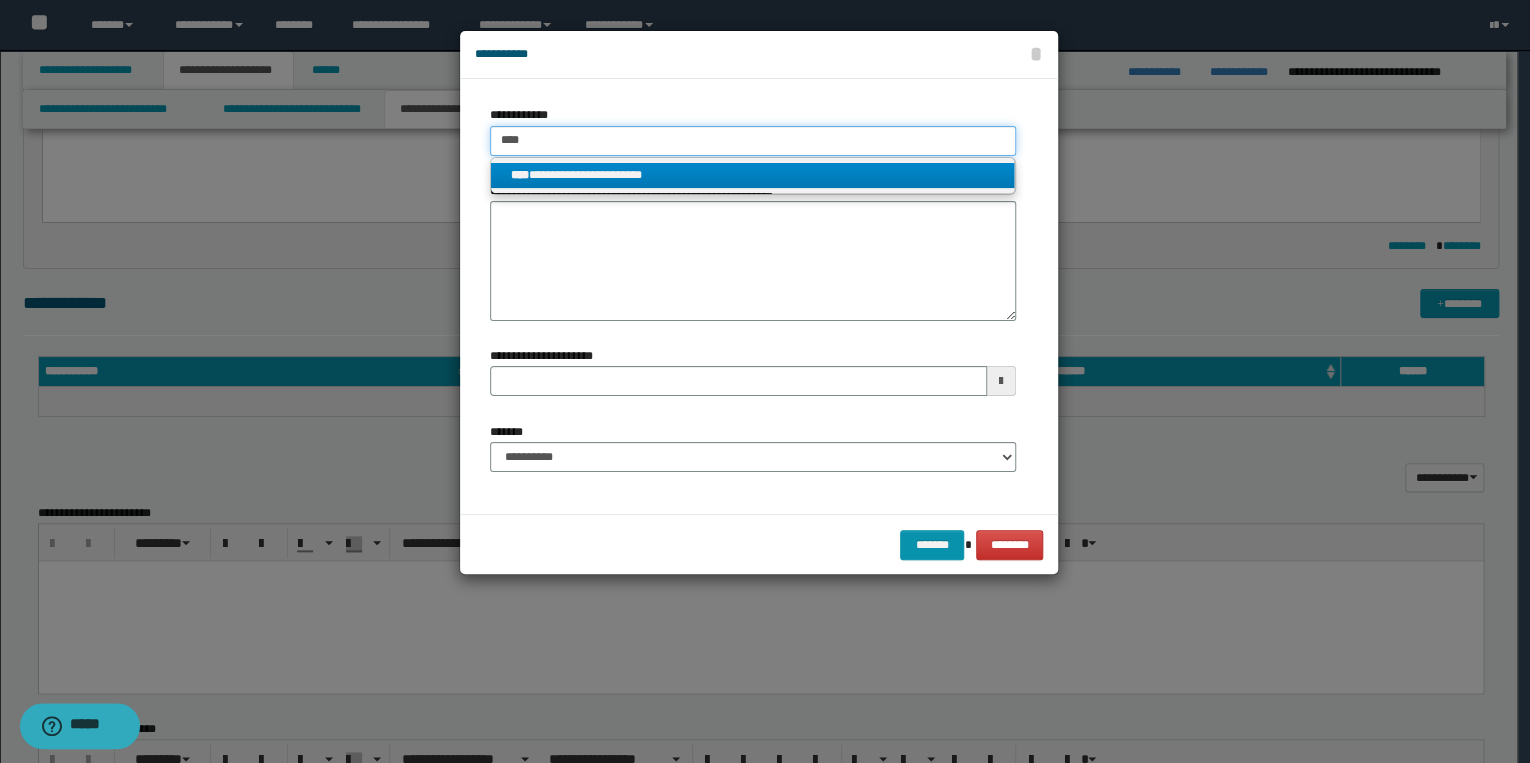 type 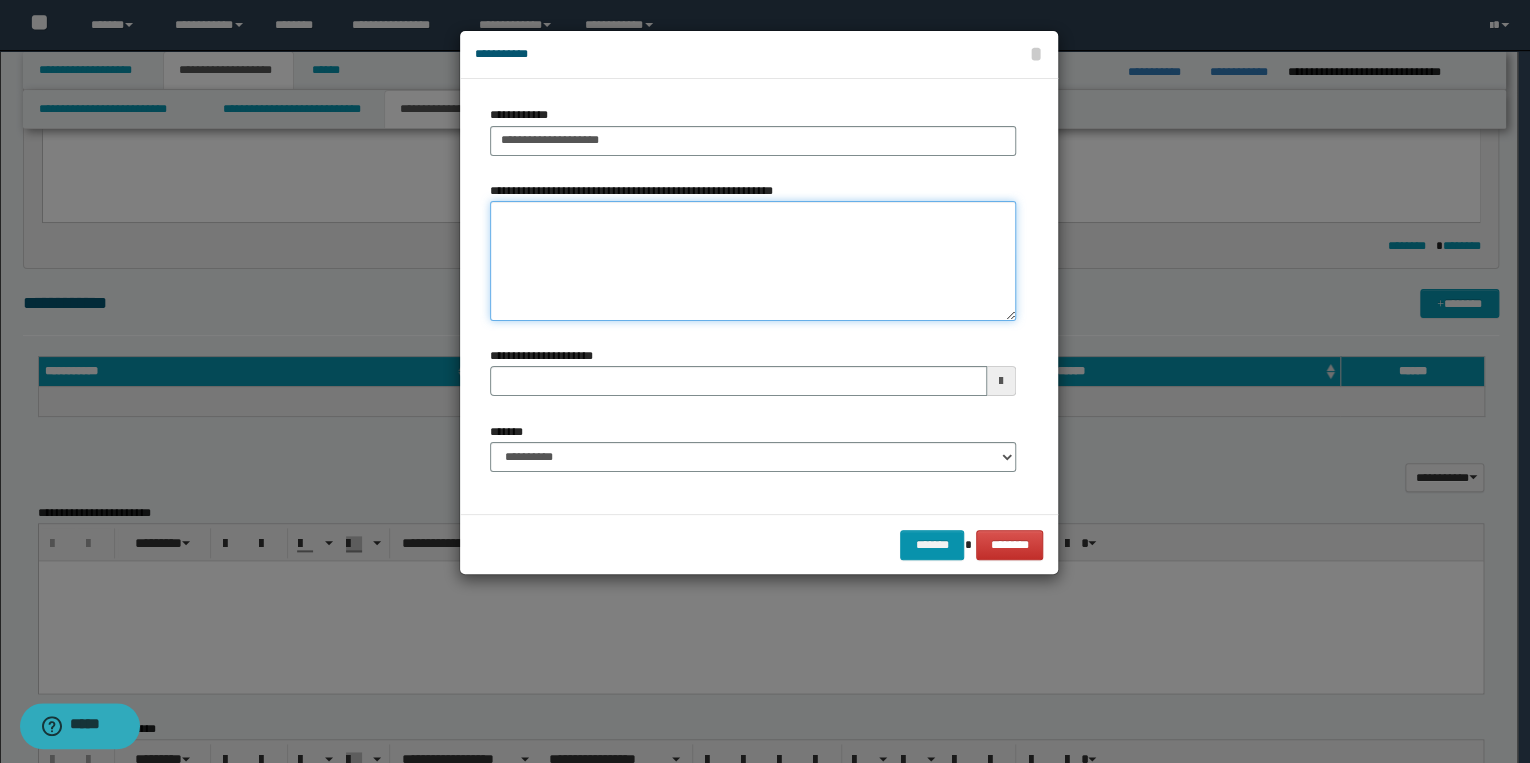 click on "**********" at bounding box center [753, 261] 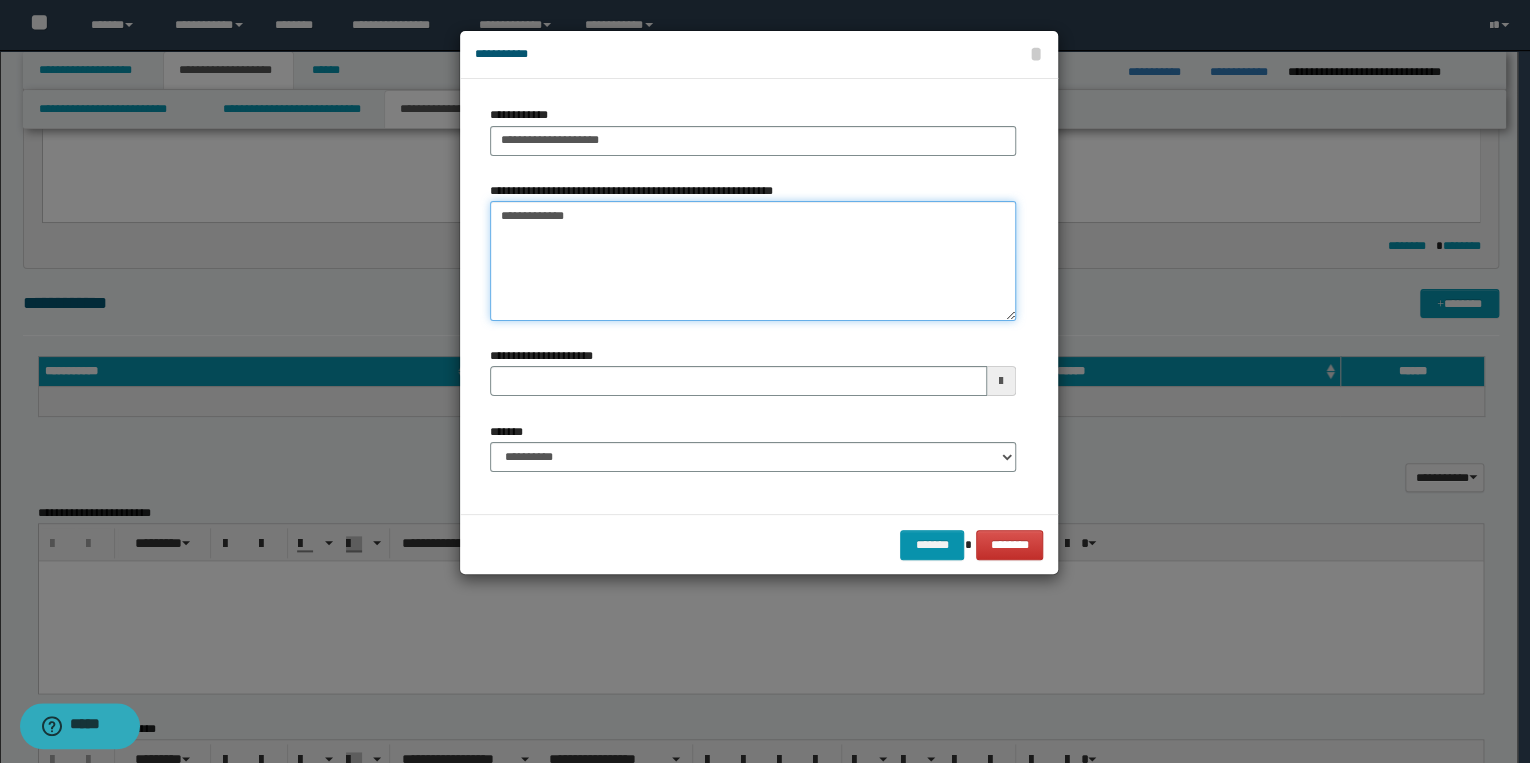 type on "**********" 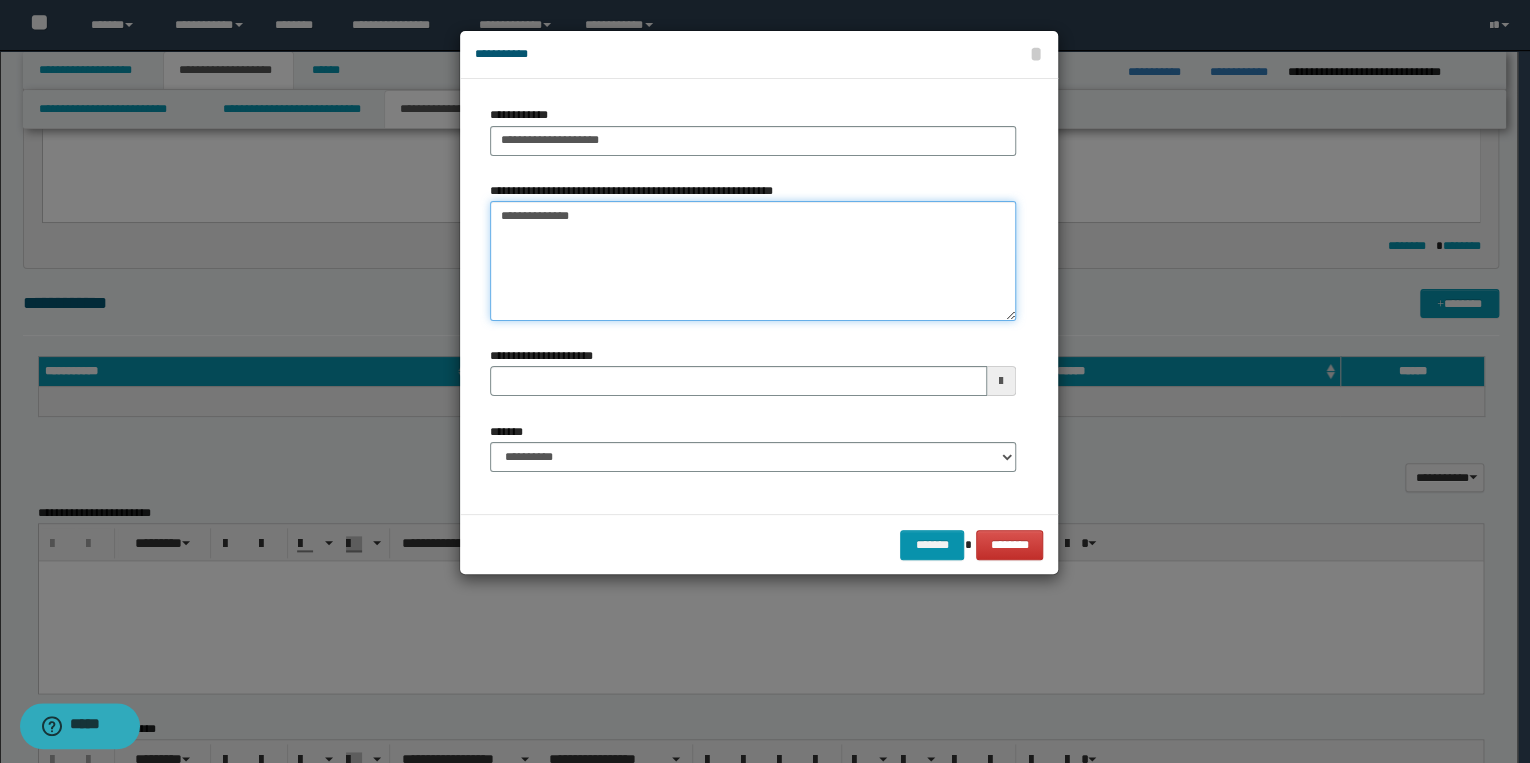 type 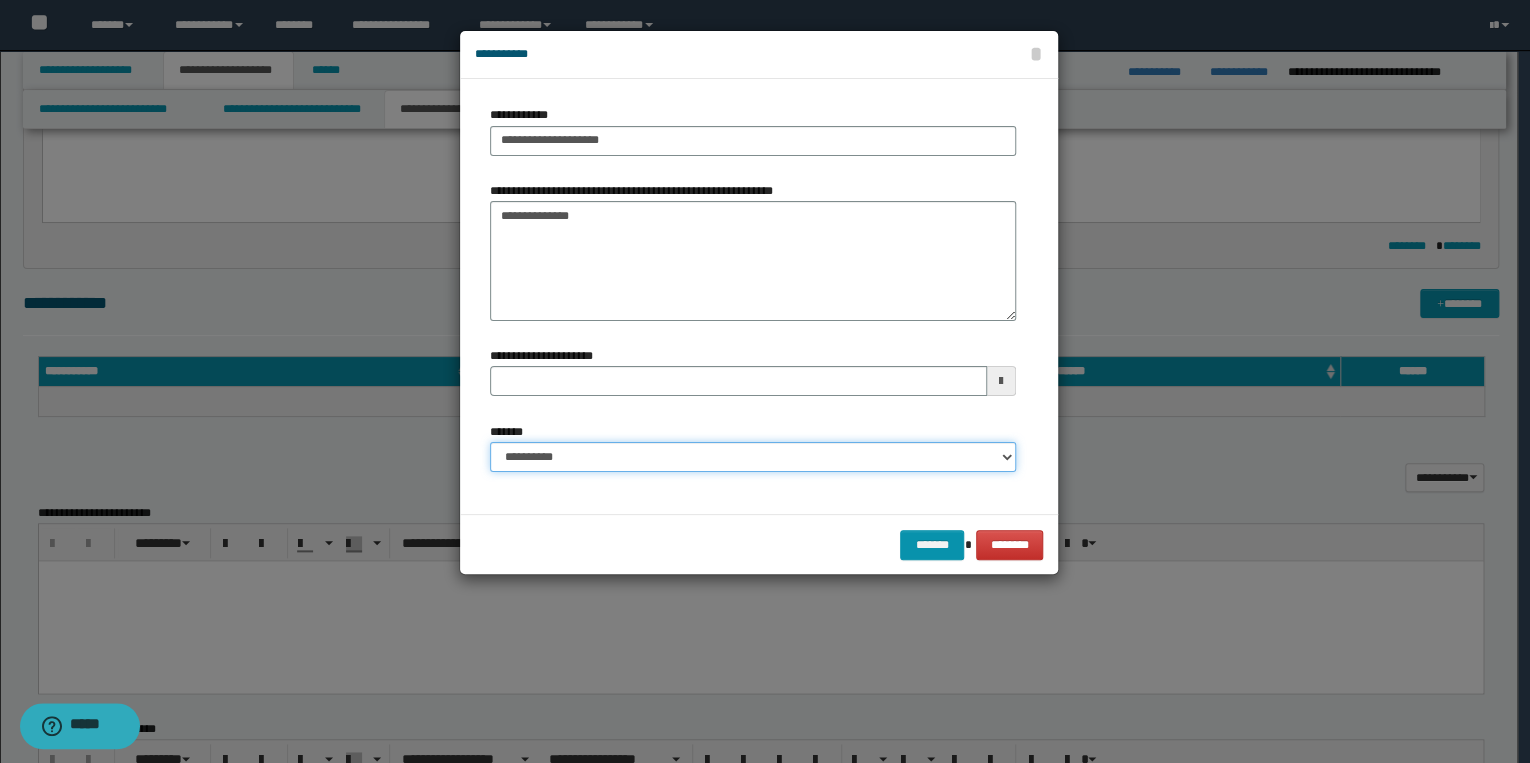 click on "**********" at bounding box center [753, 457] 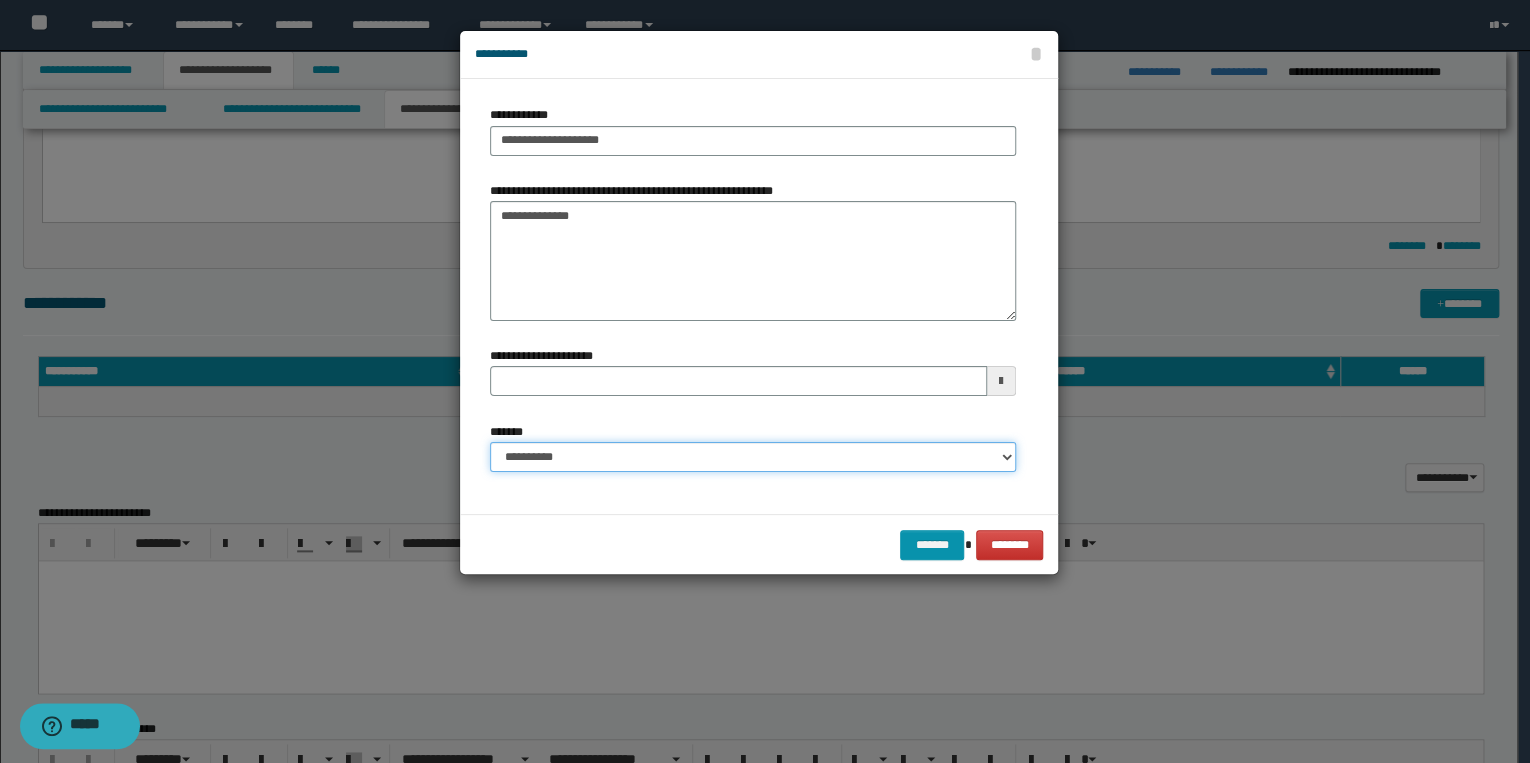 select on "*" 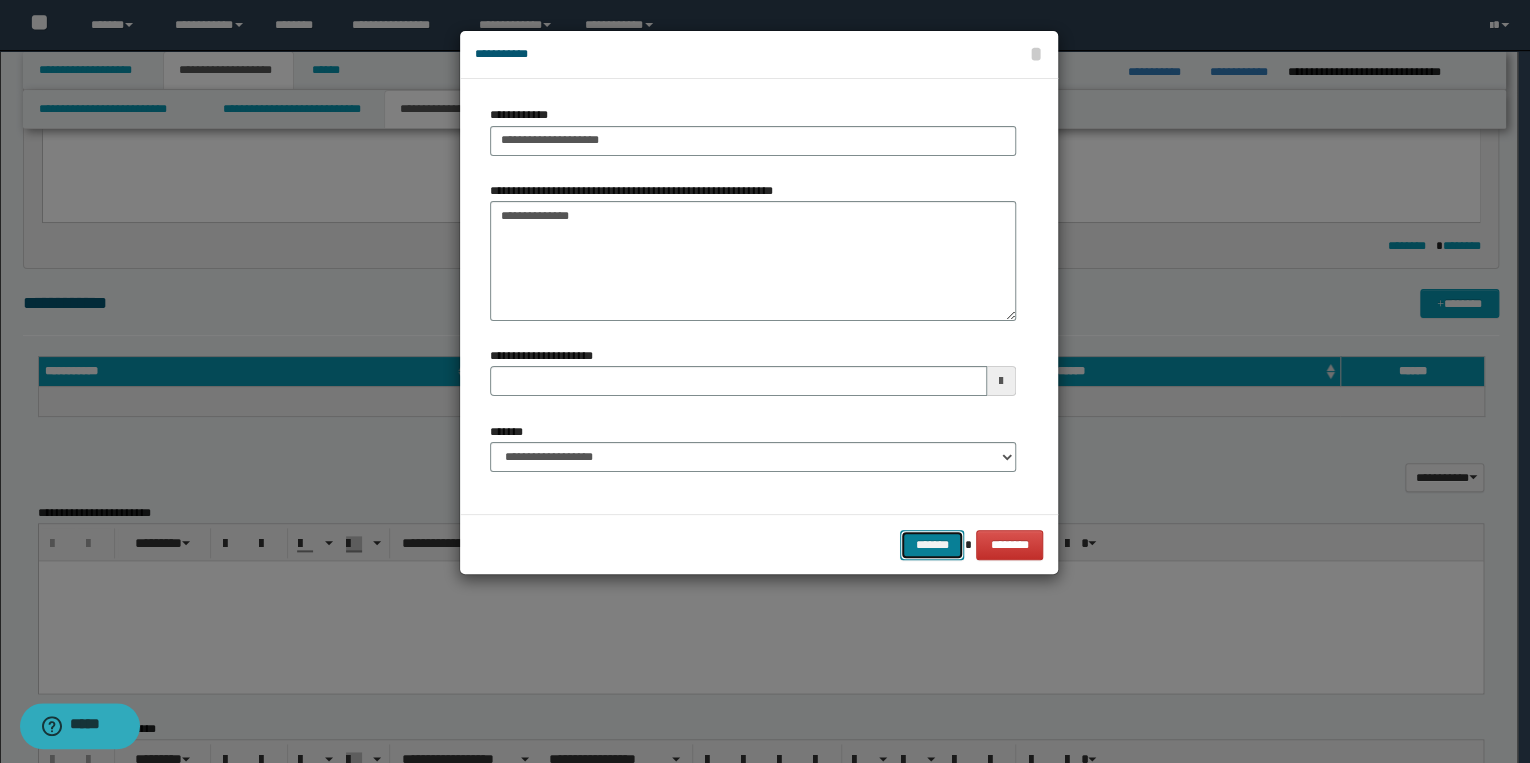click on "*******" at bounding box center [932, 545] 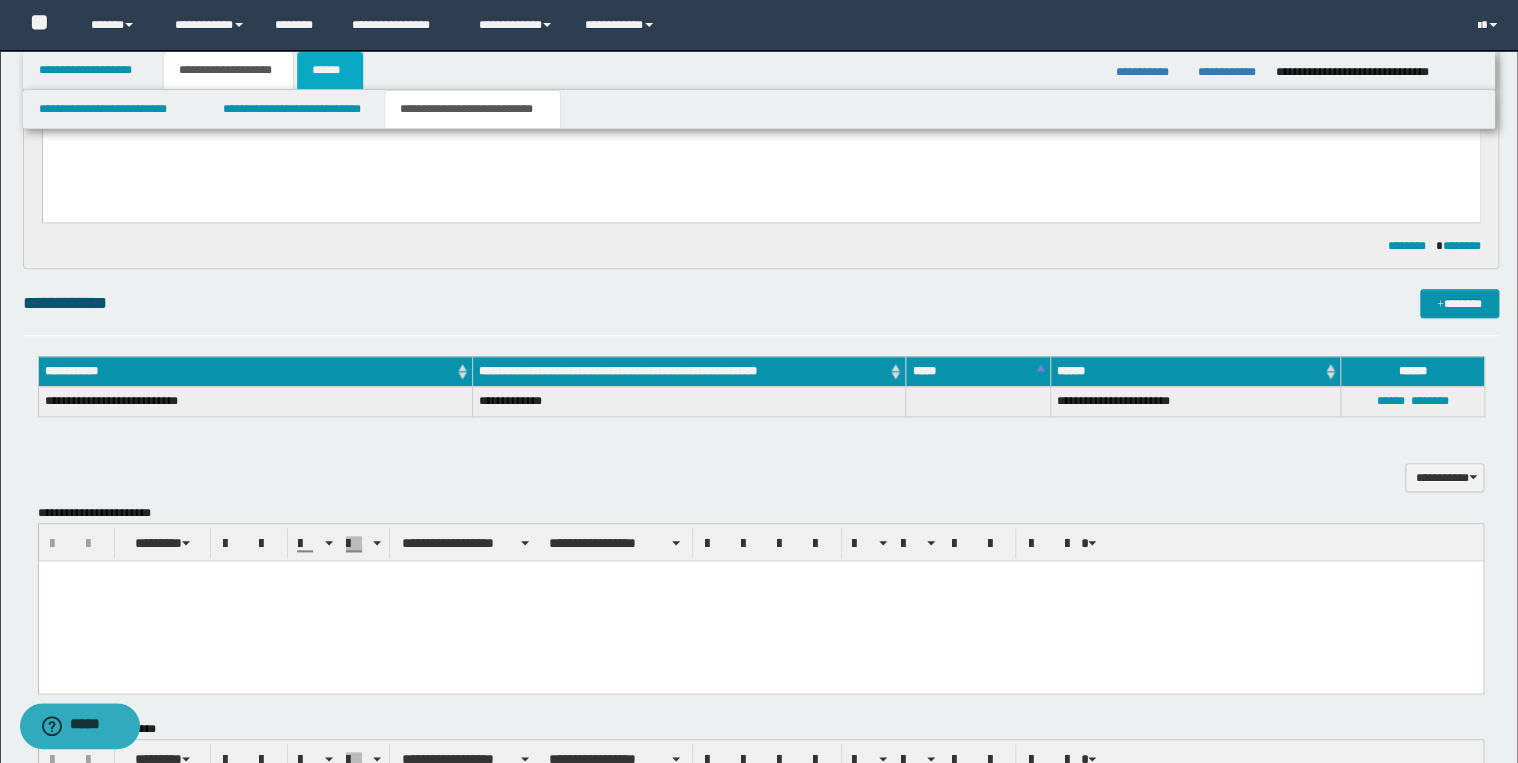 click on "******" at bounding box center [330, 70] 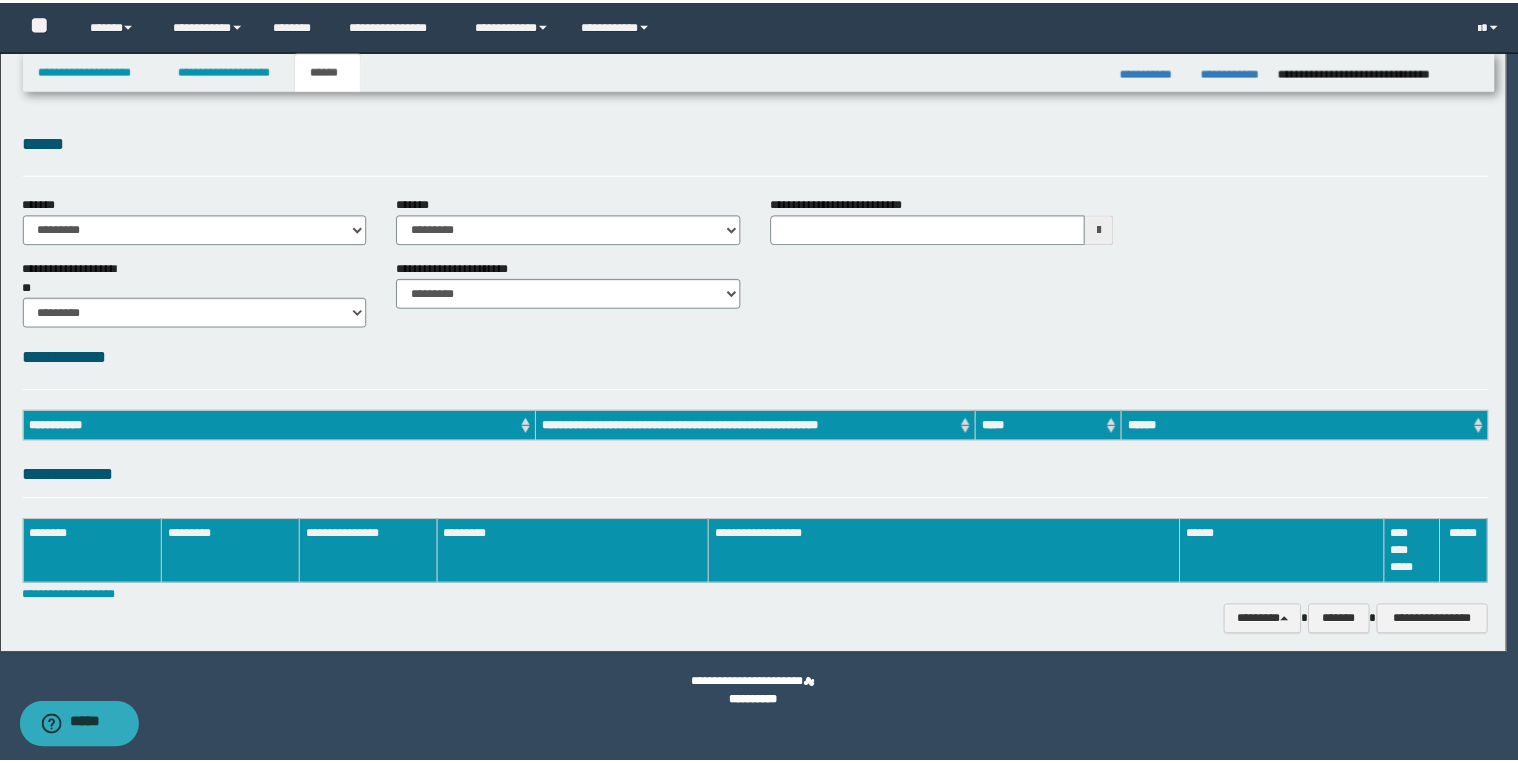 scroll, scrollTop: 0, scrollLeft: 0, axis: both 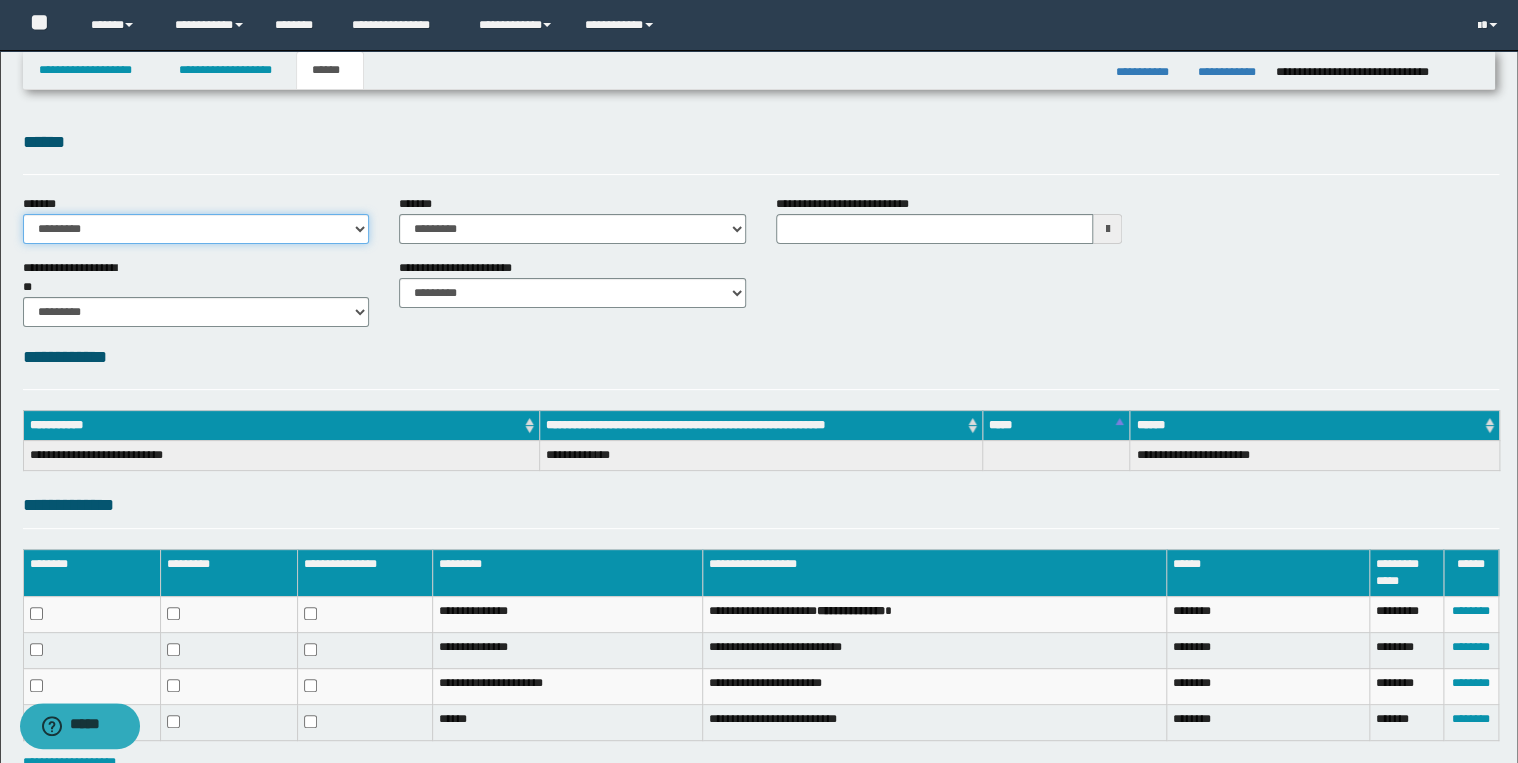 click on "**********" at bounding box center [196, 229] 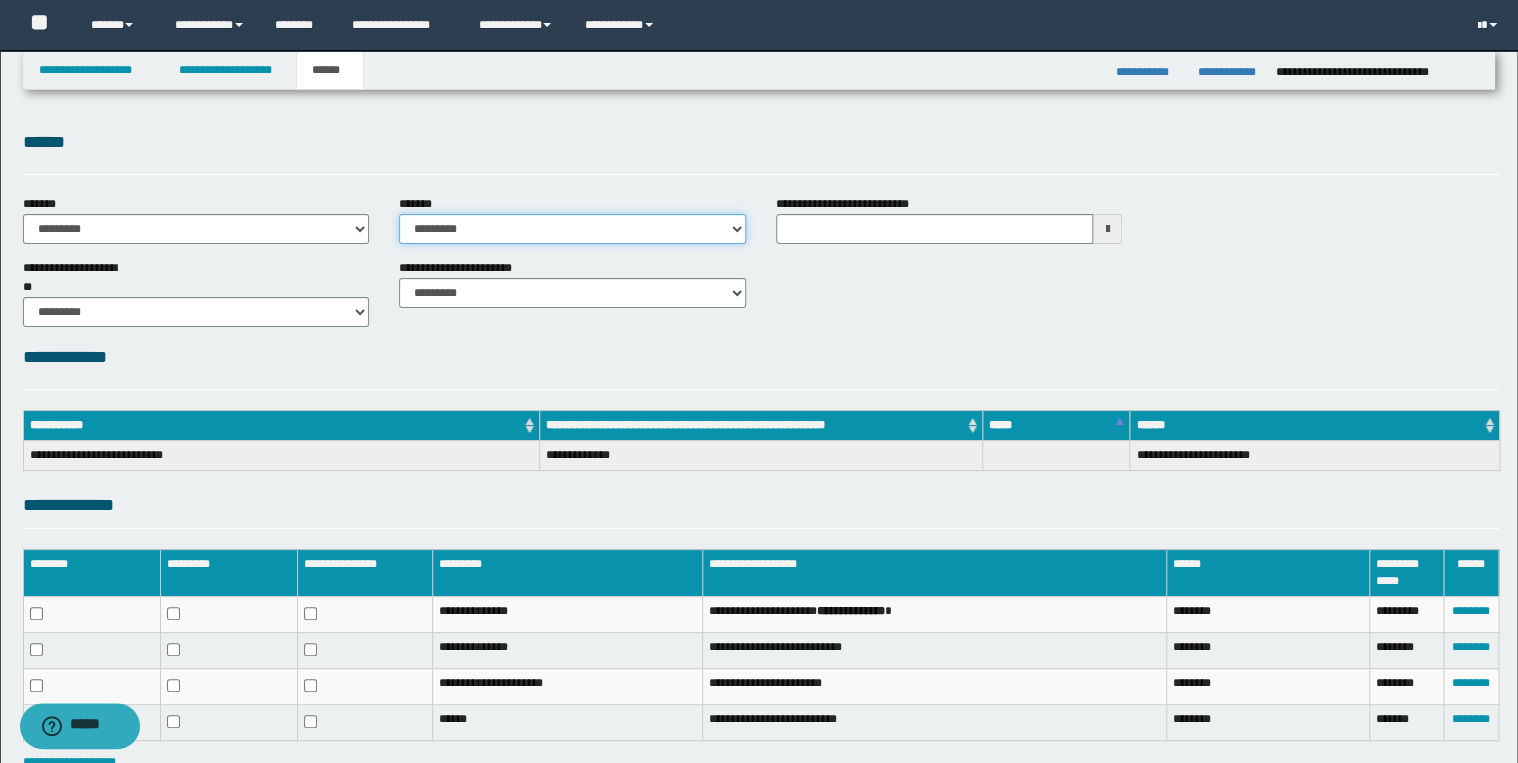 click on "**********" at bounding box center (572, 229) 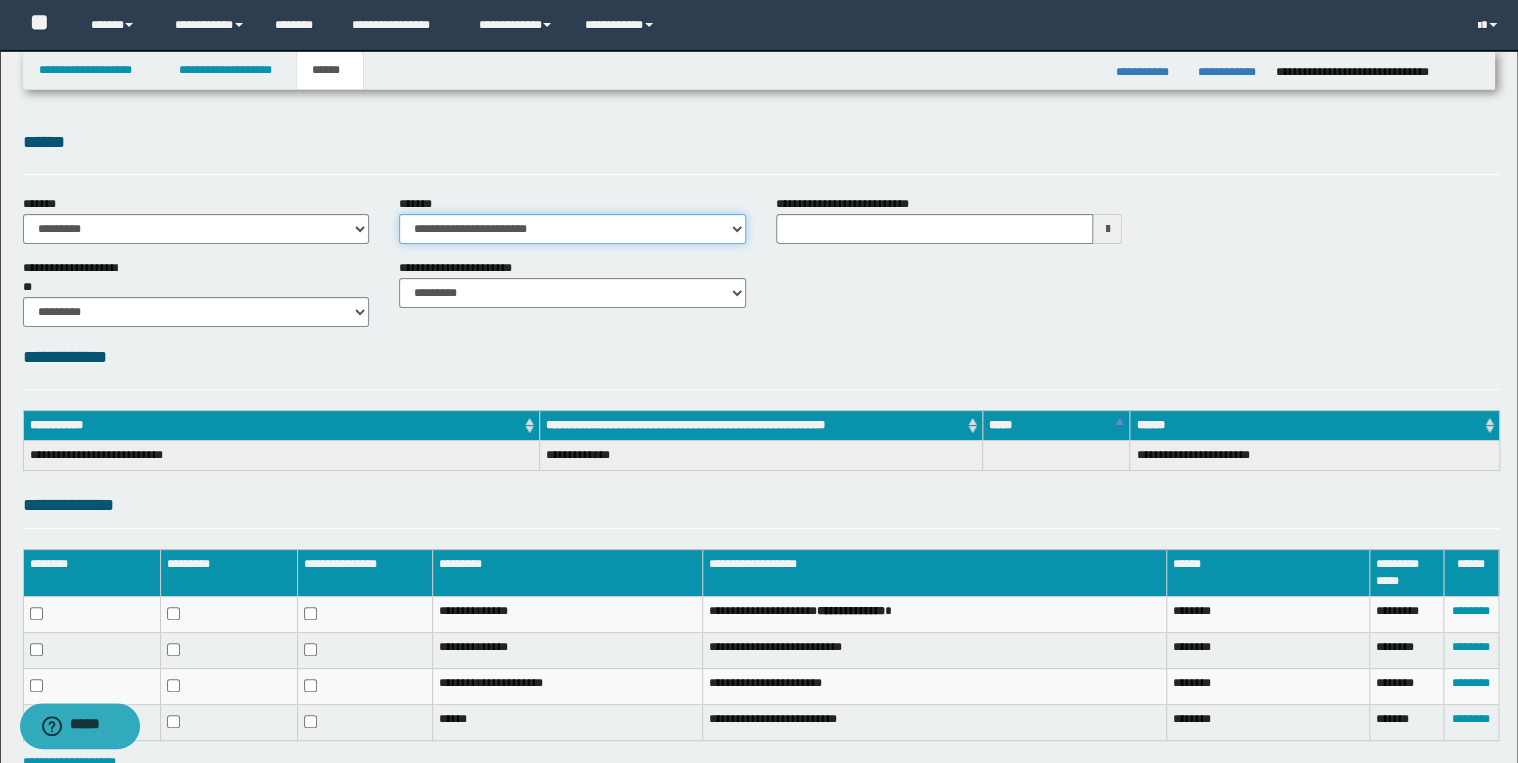 click on "**********" at bounding box center (572, 229) 